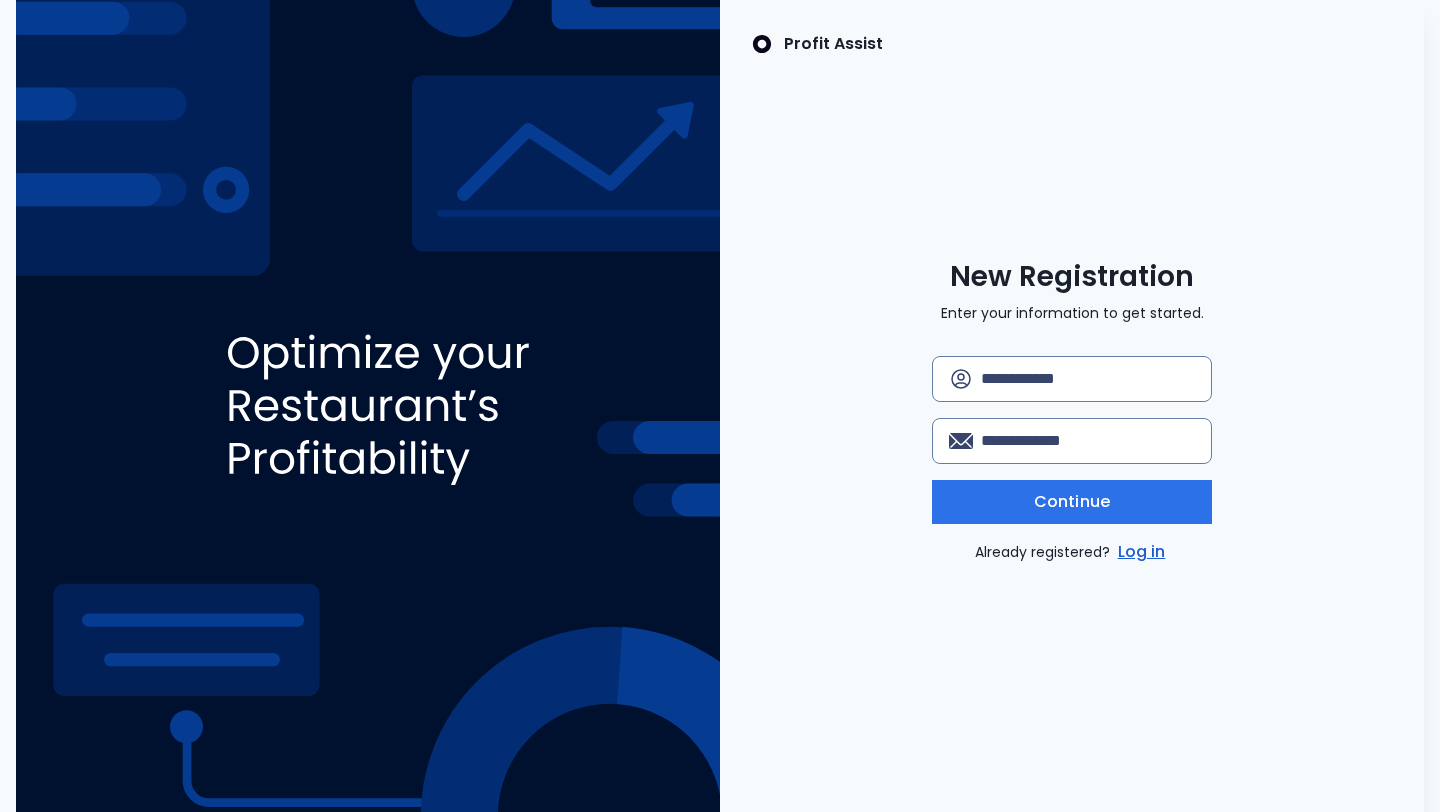 scroll, scrollTop: 0, scrollLeft: 0, axis: both 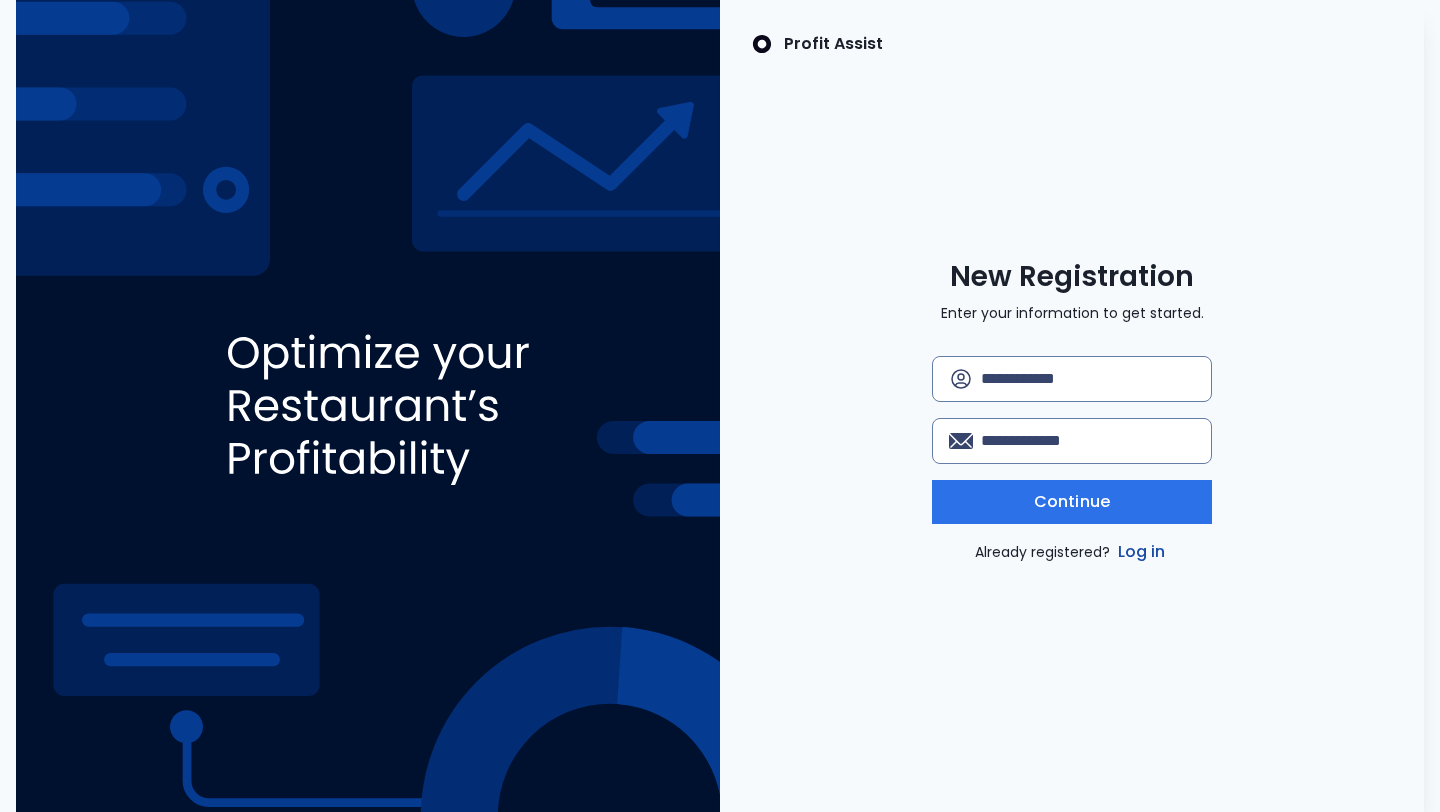 click on "Log in" at bounding box center [1142, 552] 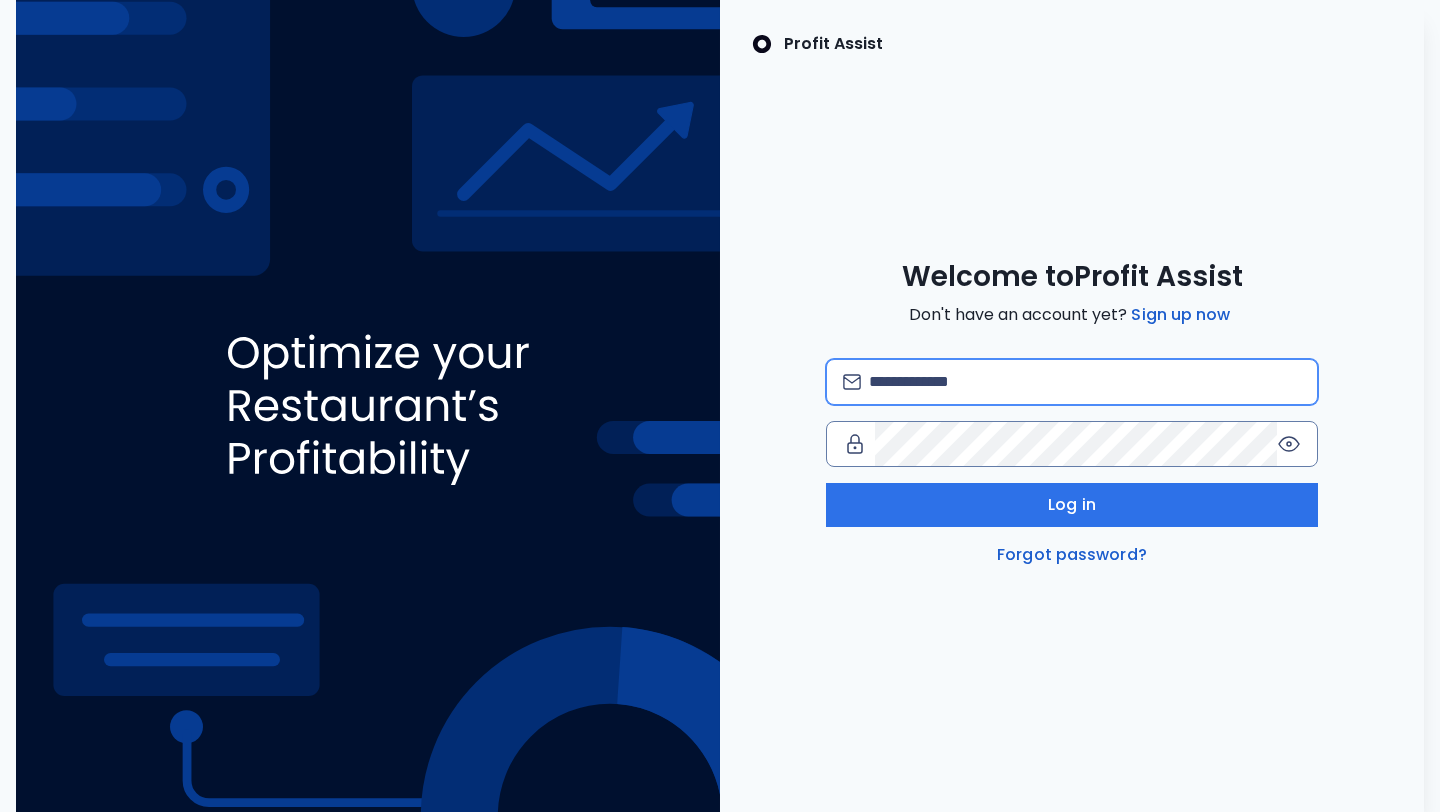 scroll, scrollTop: 0, scrollLeft: 0, axis: both 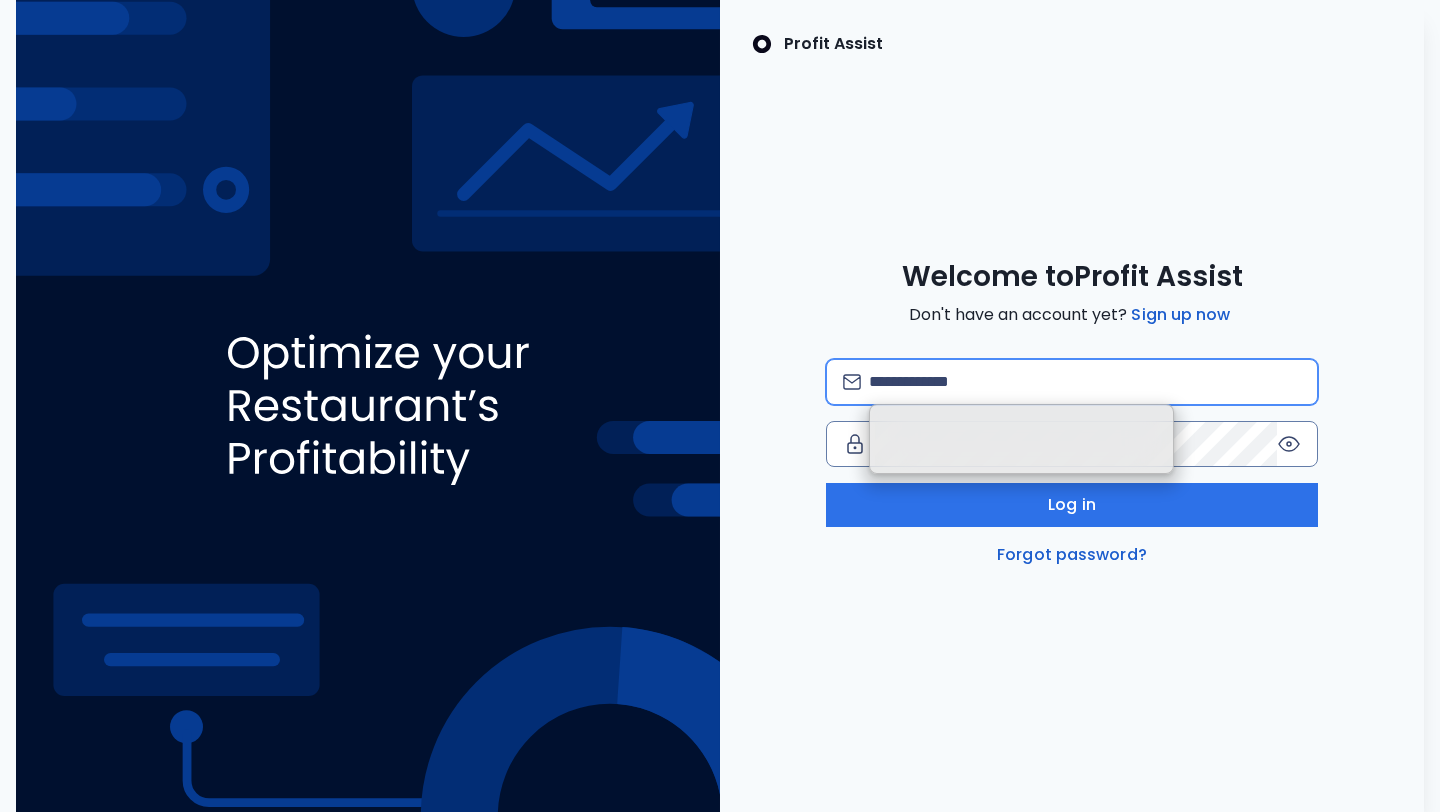 click at bounding box center [1085, 382] 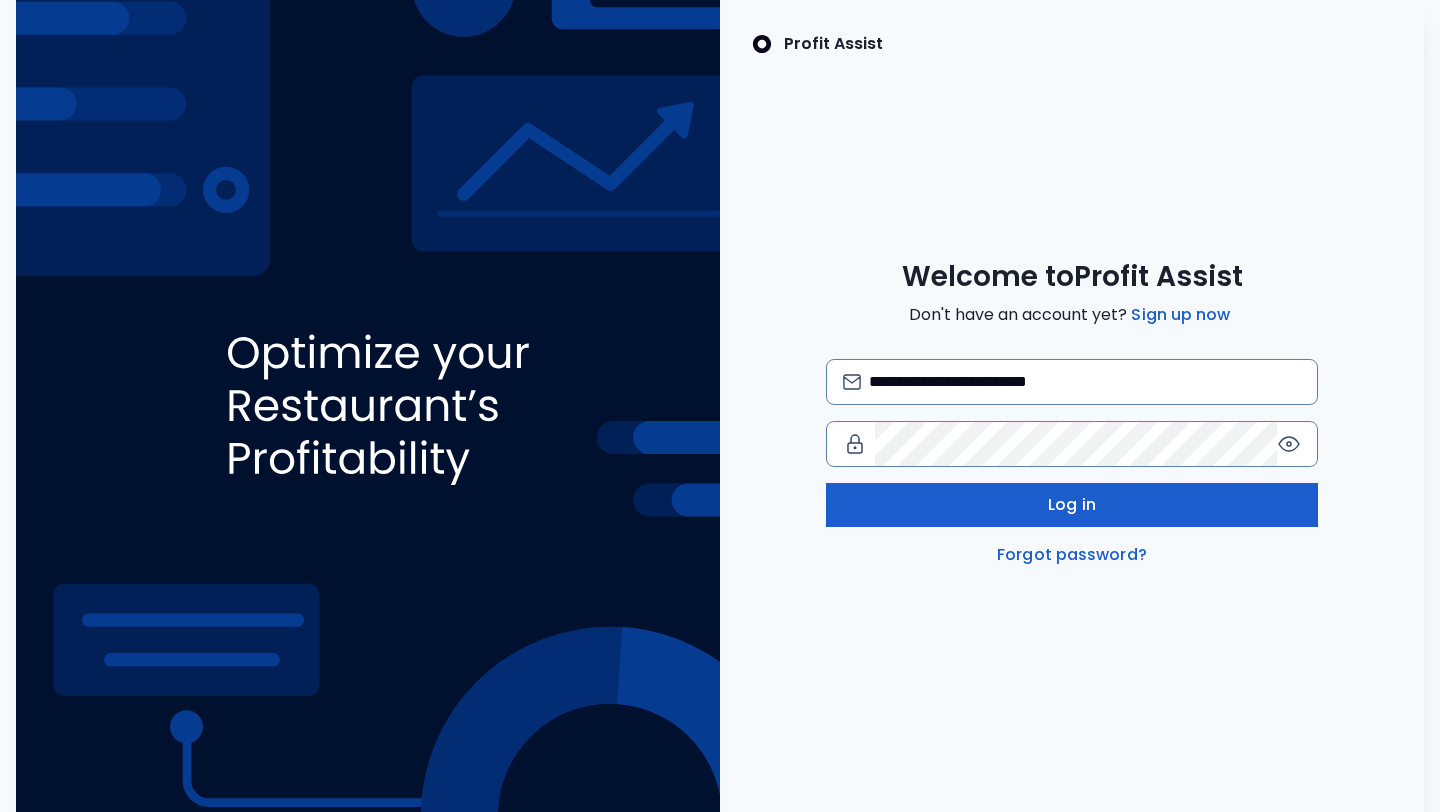 click on "Log in" at bounding box center (1072, 505) 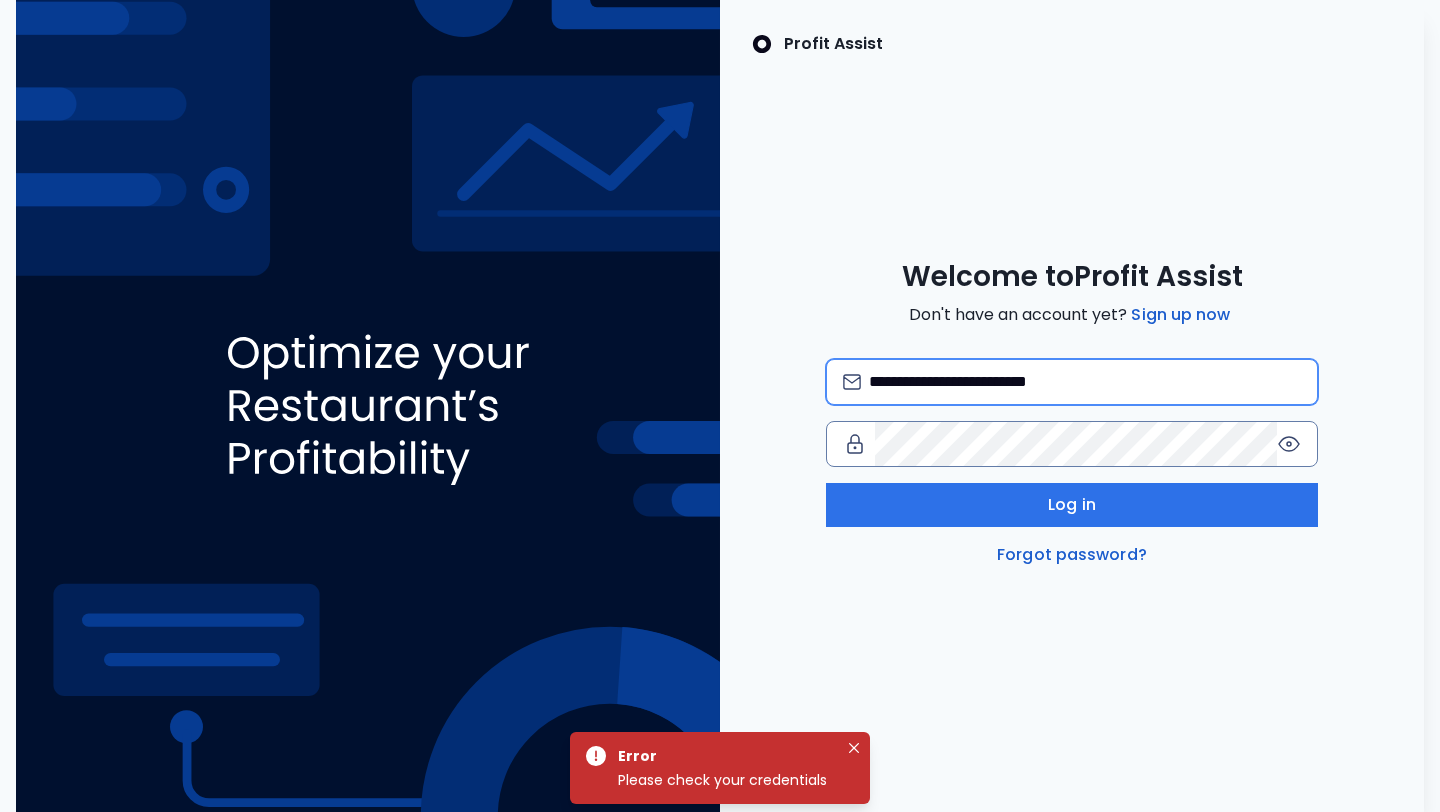 click on "**********" at bounding box center [1085, 382] 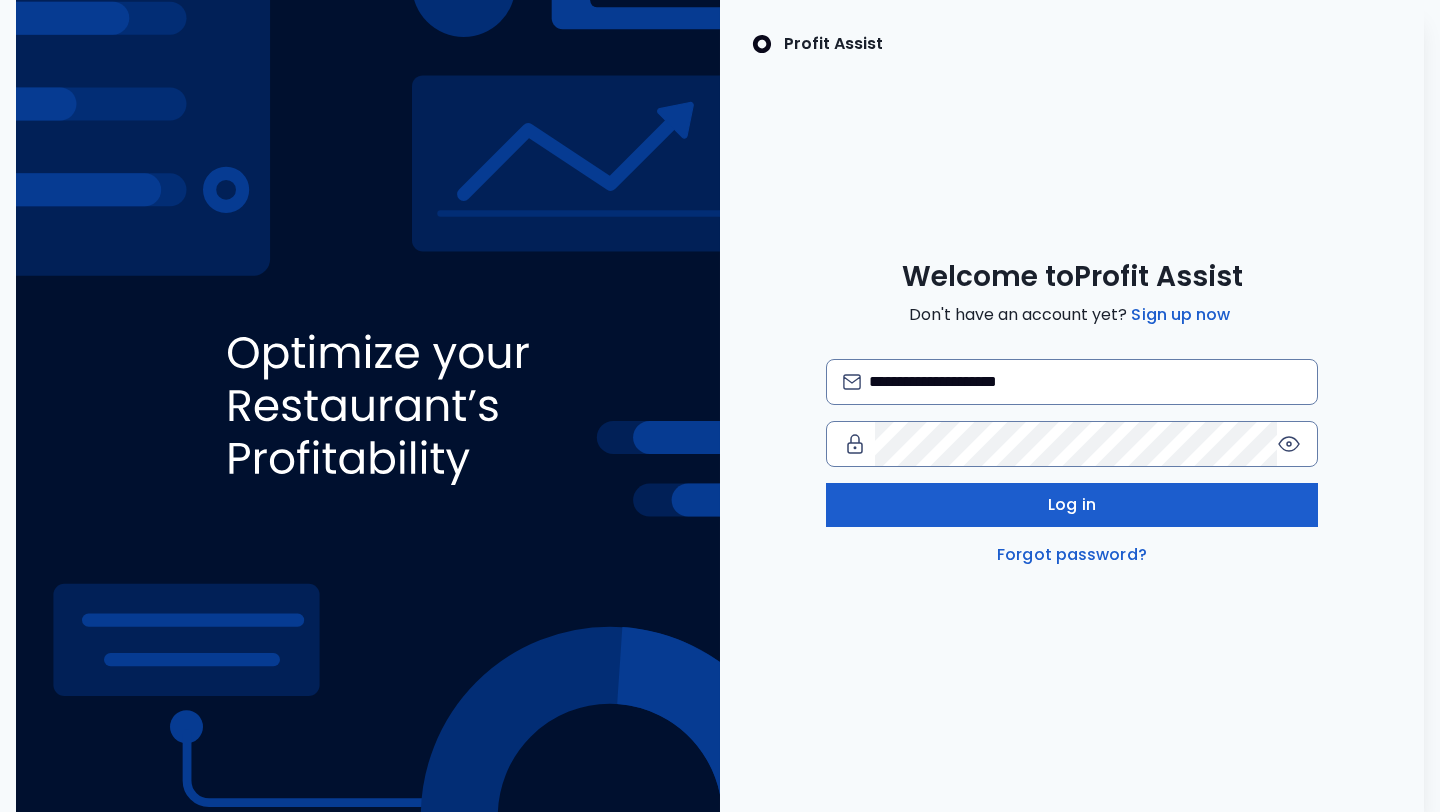 click on "Log in" at bounding box center [1072, 505] 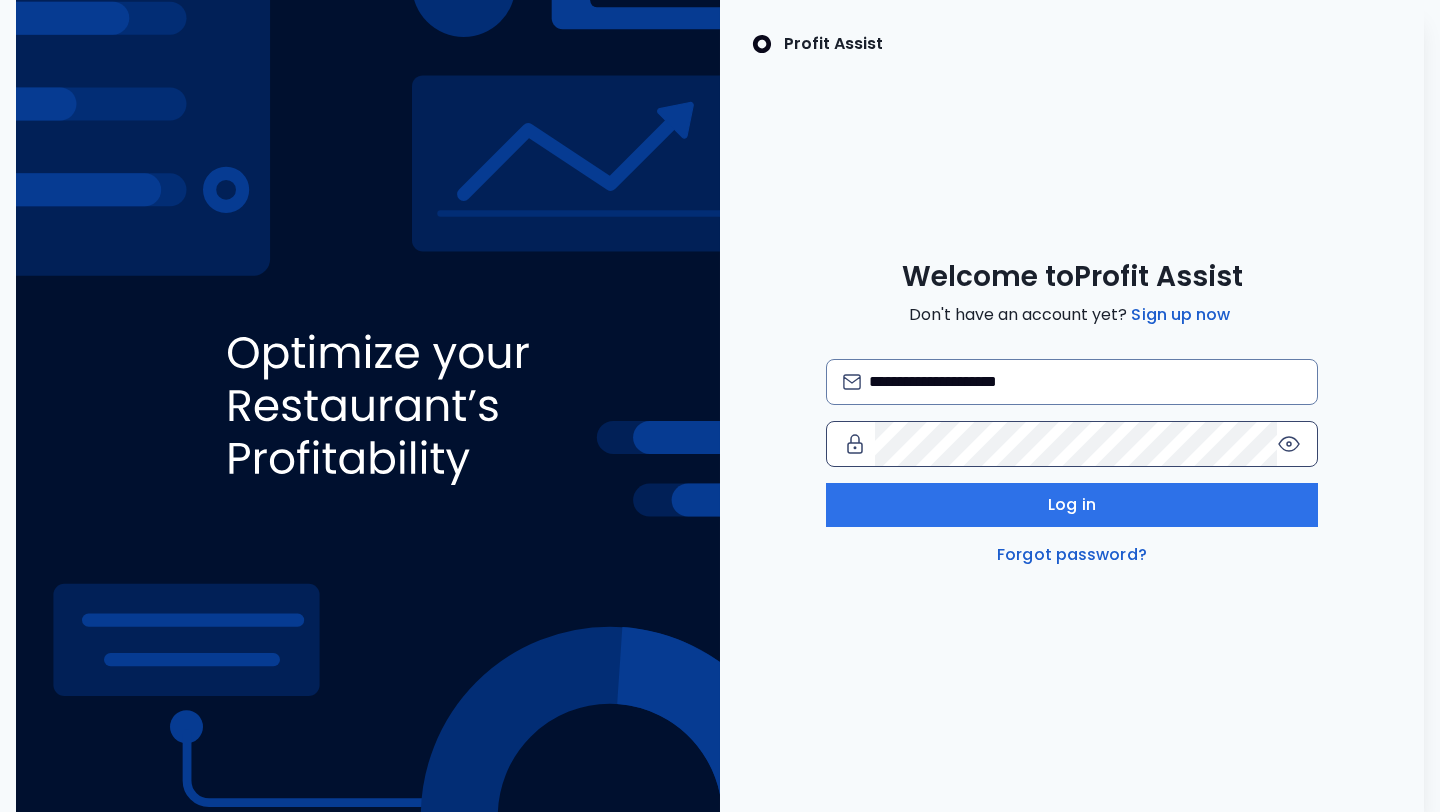 click at bounding box center (1072, 444) 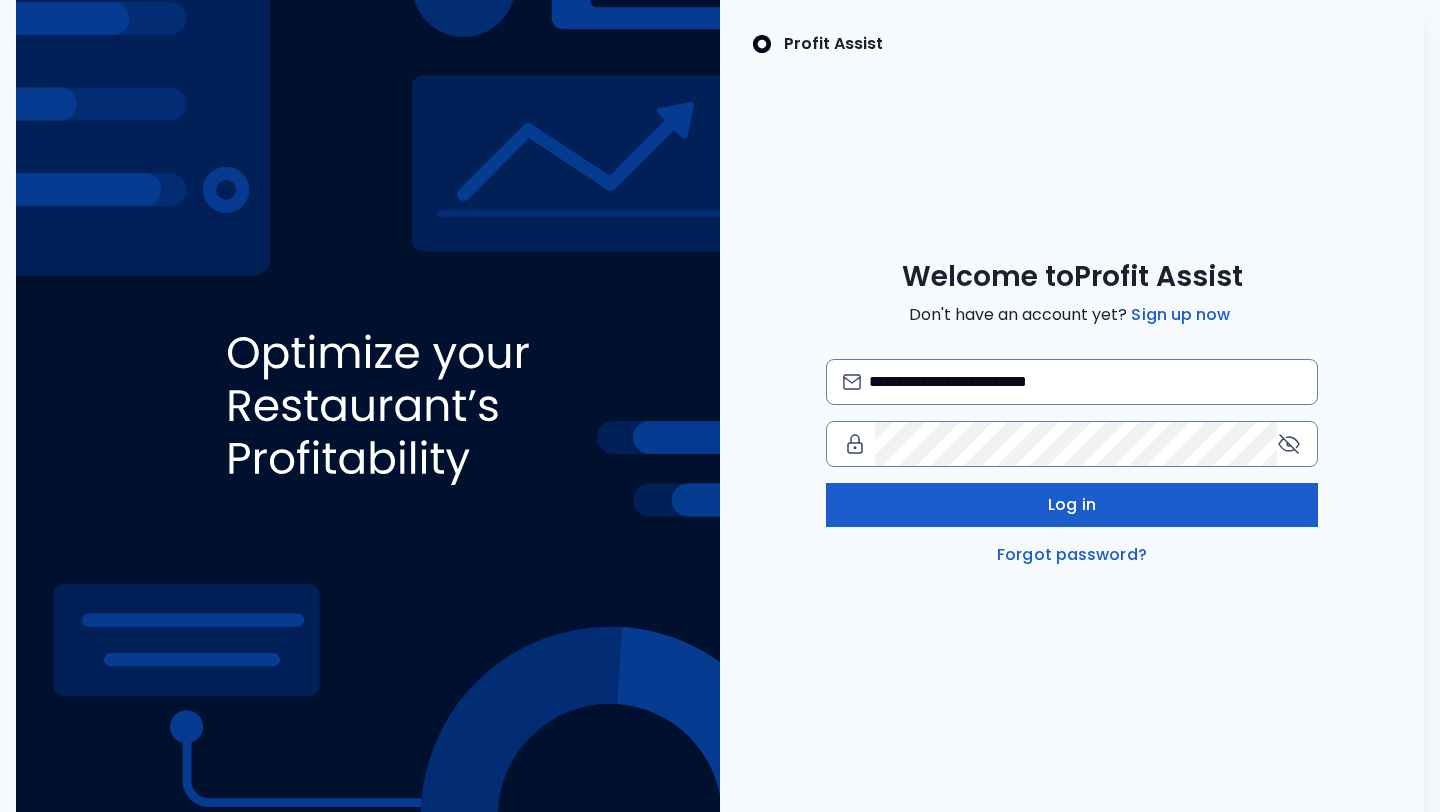 click on "Log in" at bounding box center [1072, 505] 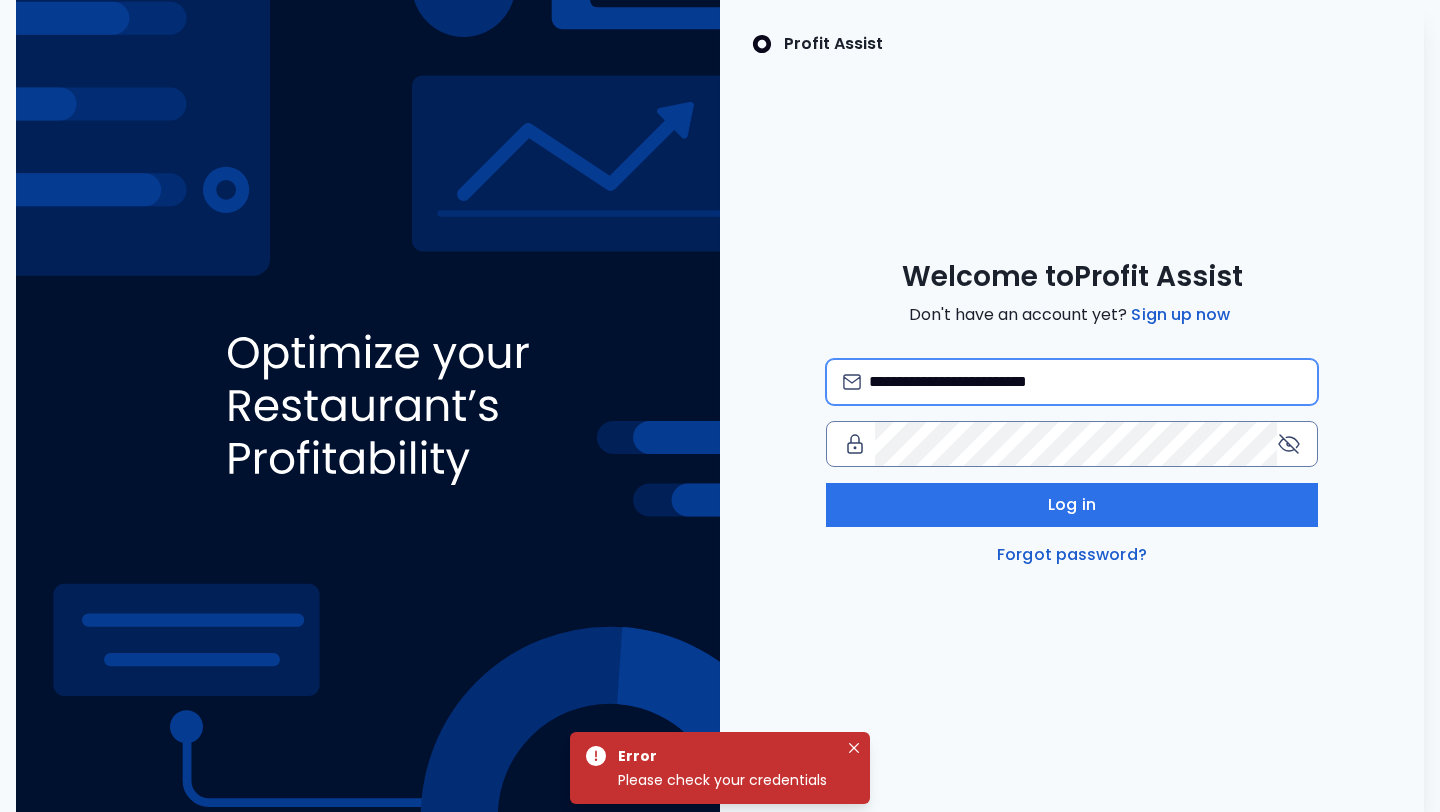 click on "**********" at bounding box center [1085, 382] 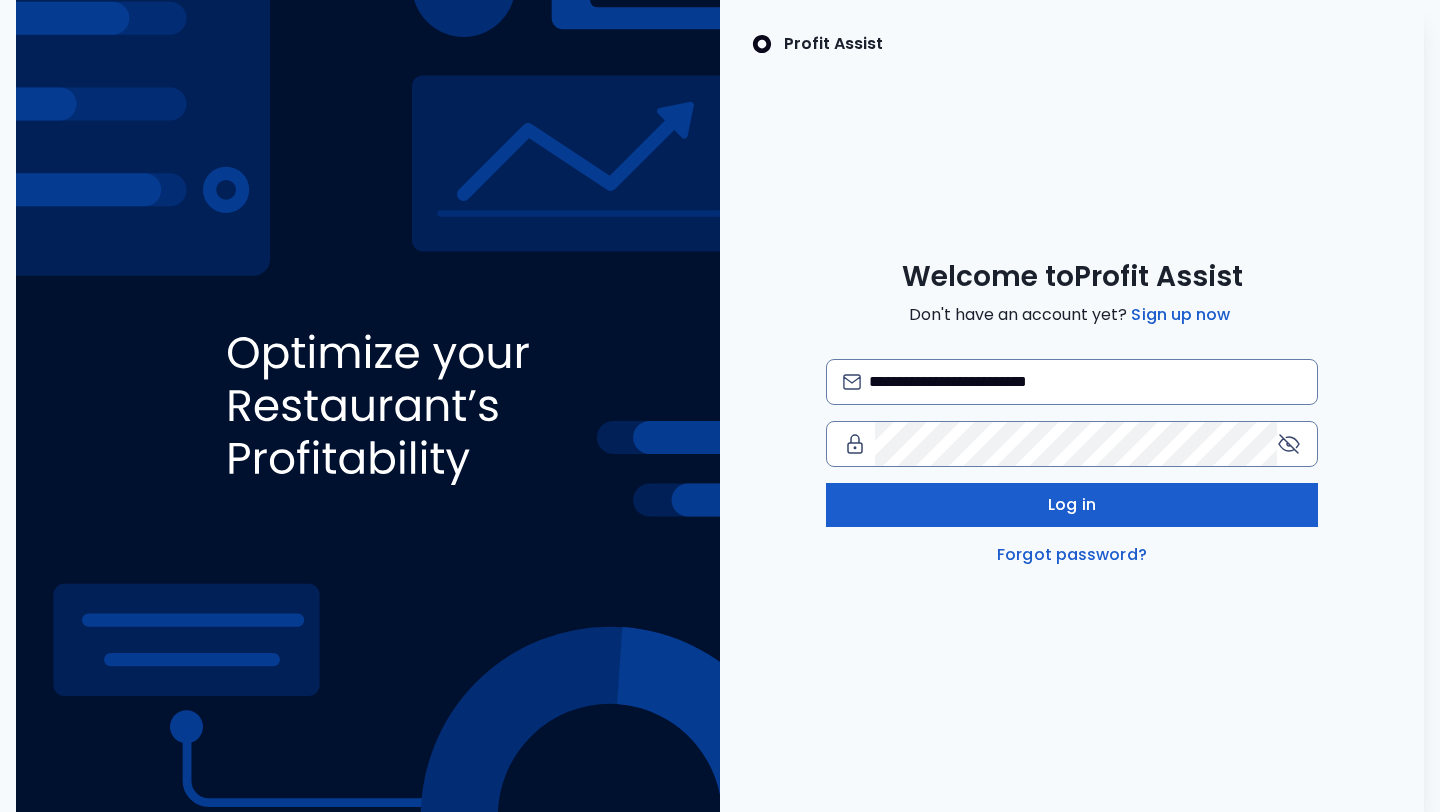 click on "Log in" at bounding box center [1072, 505] 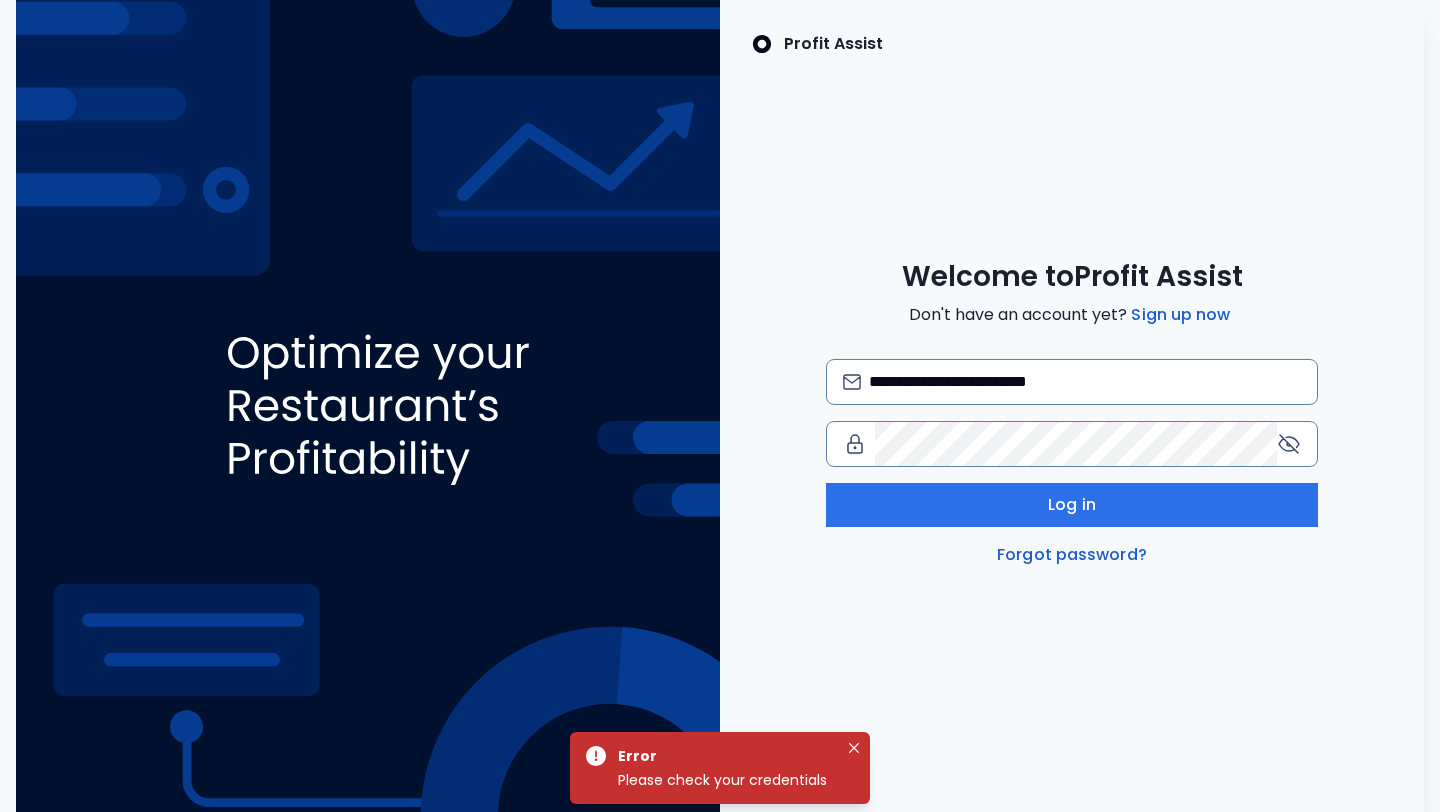 click on "**********" at bounding box center [1072, 463] 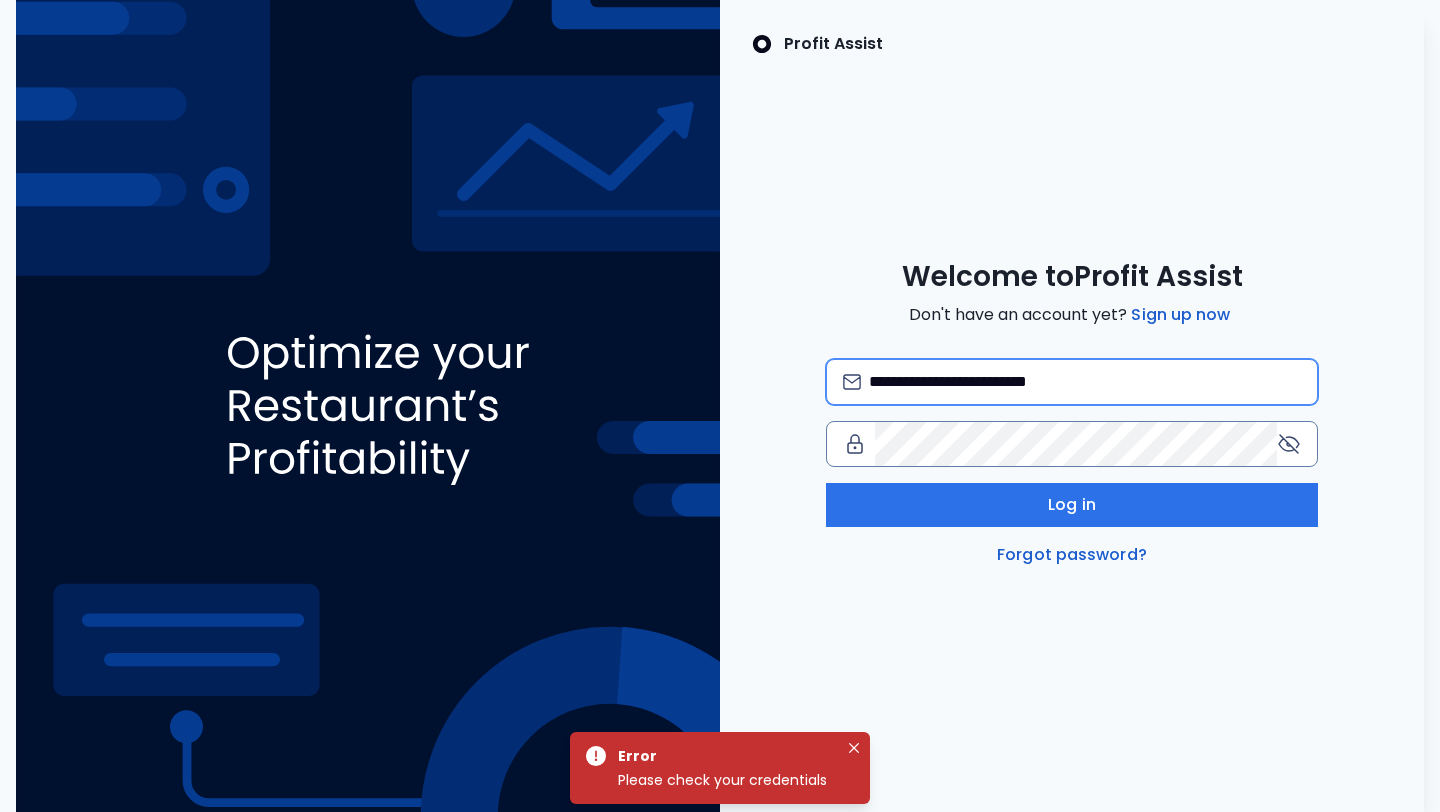 click on "**********" at bounding box center [1085, 382] 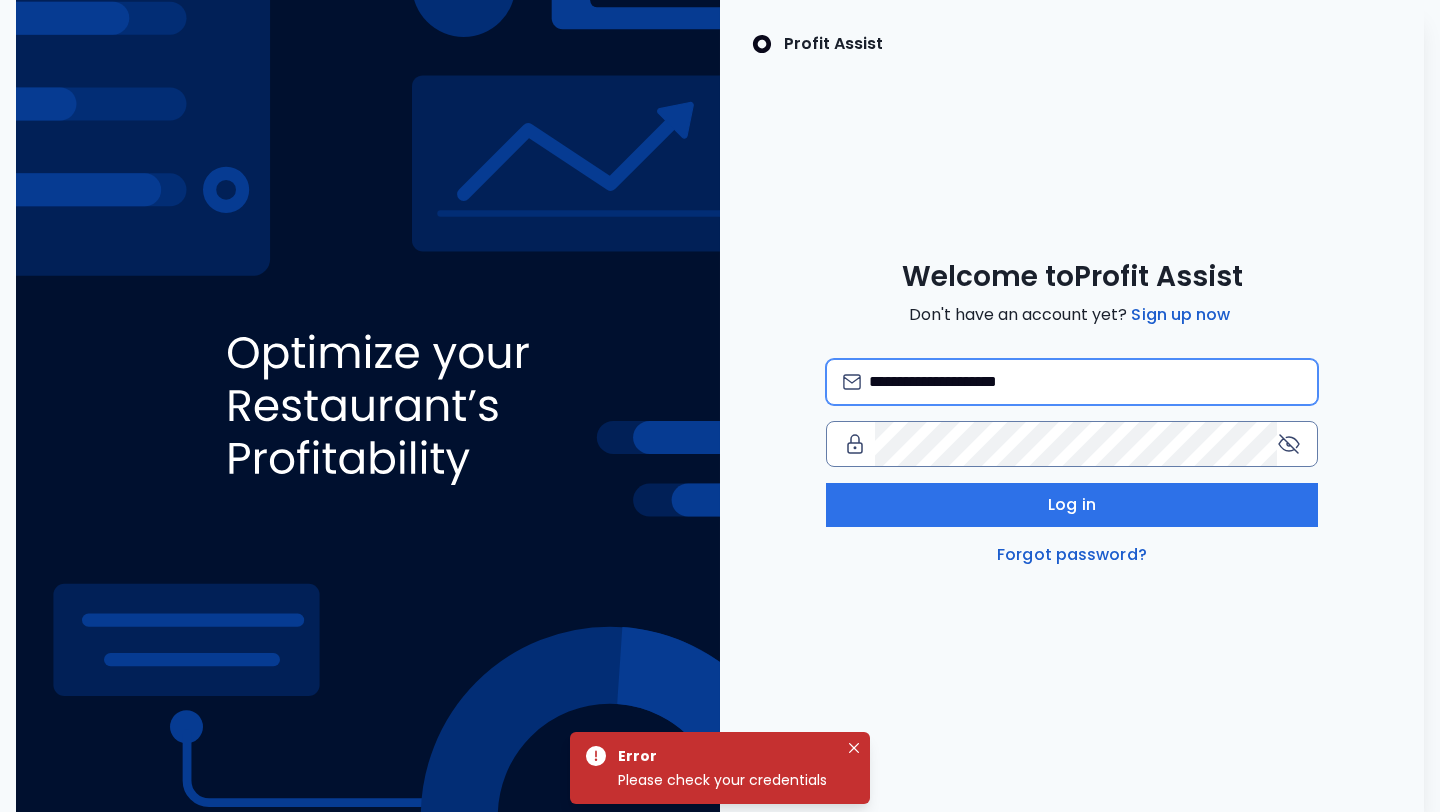 click on "**********" at bounding box center (1085, 382) 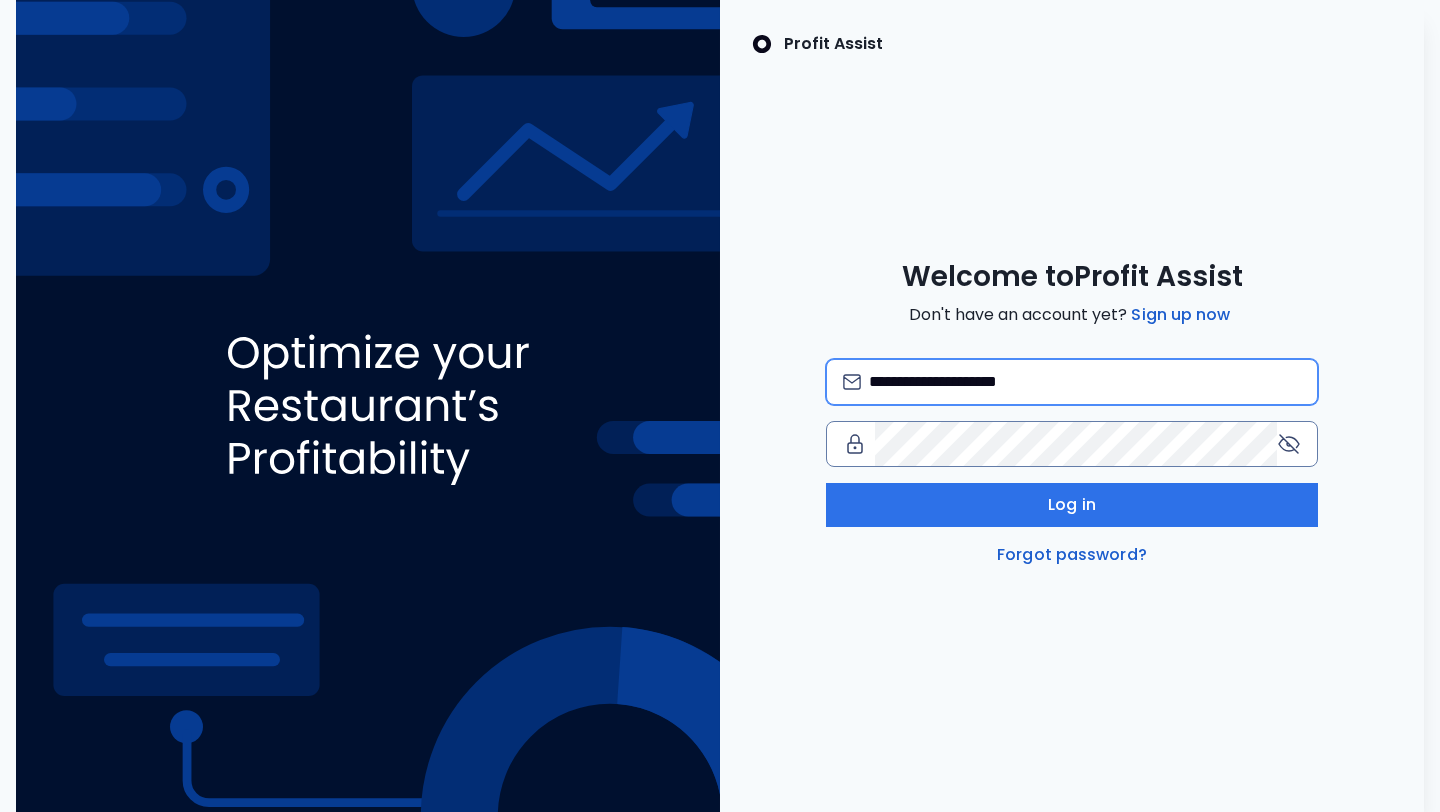 type on "**********" 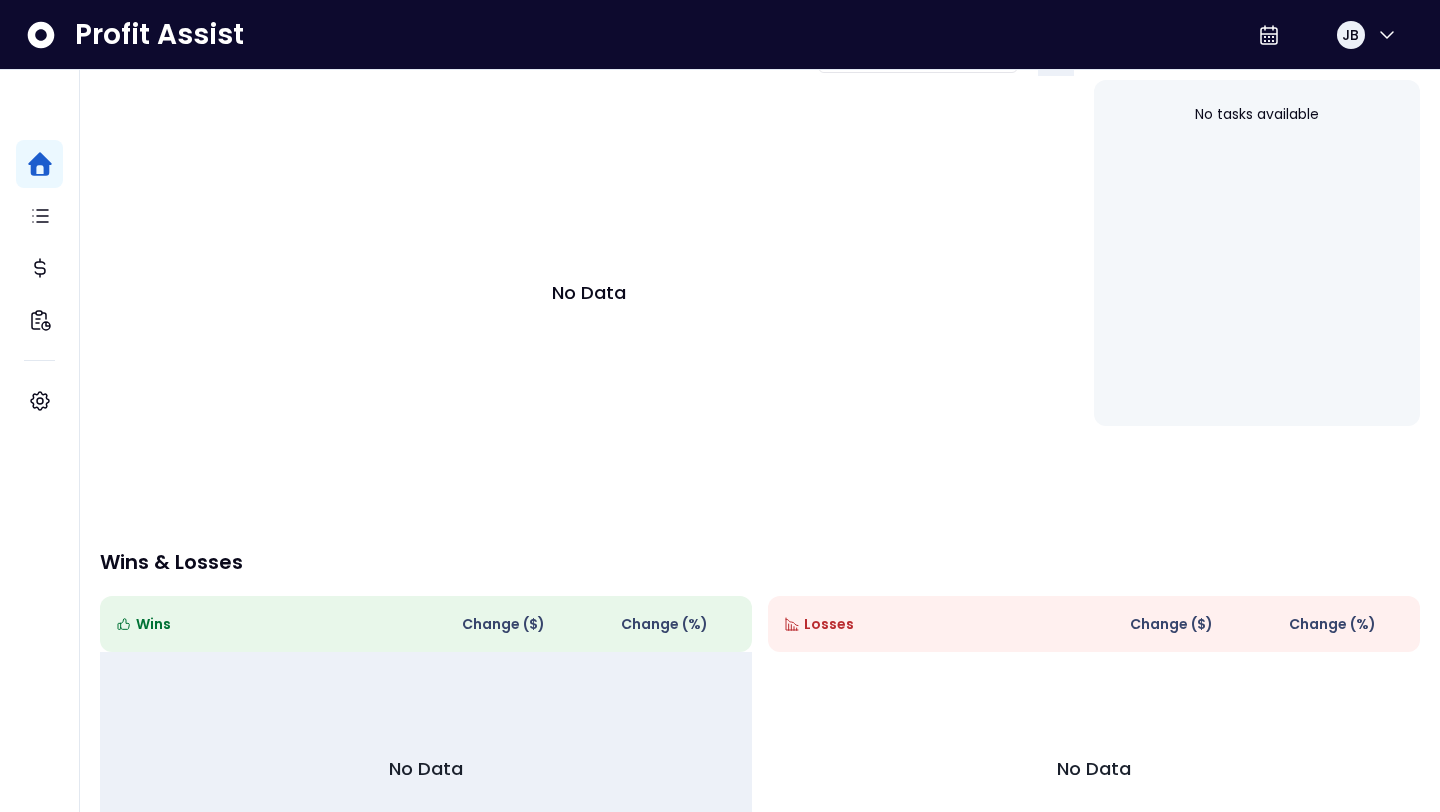 scroll, scrollTop: 0, scrollLeft: 0, axis: both 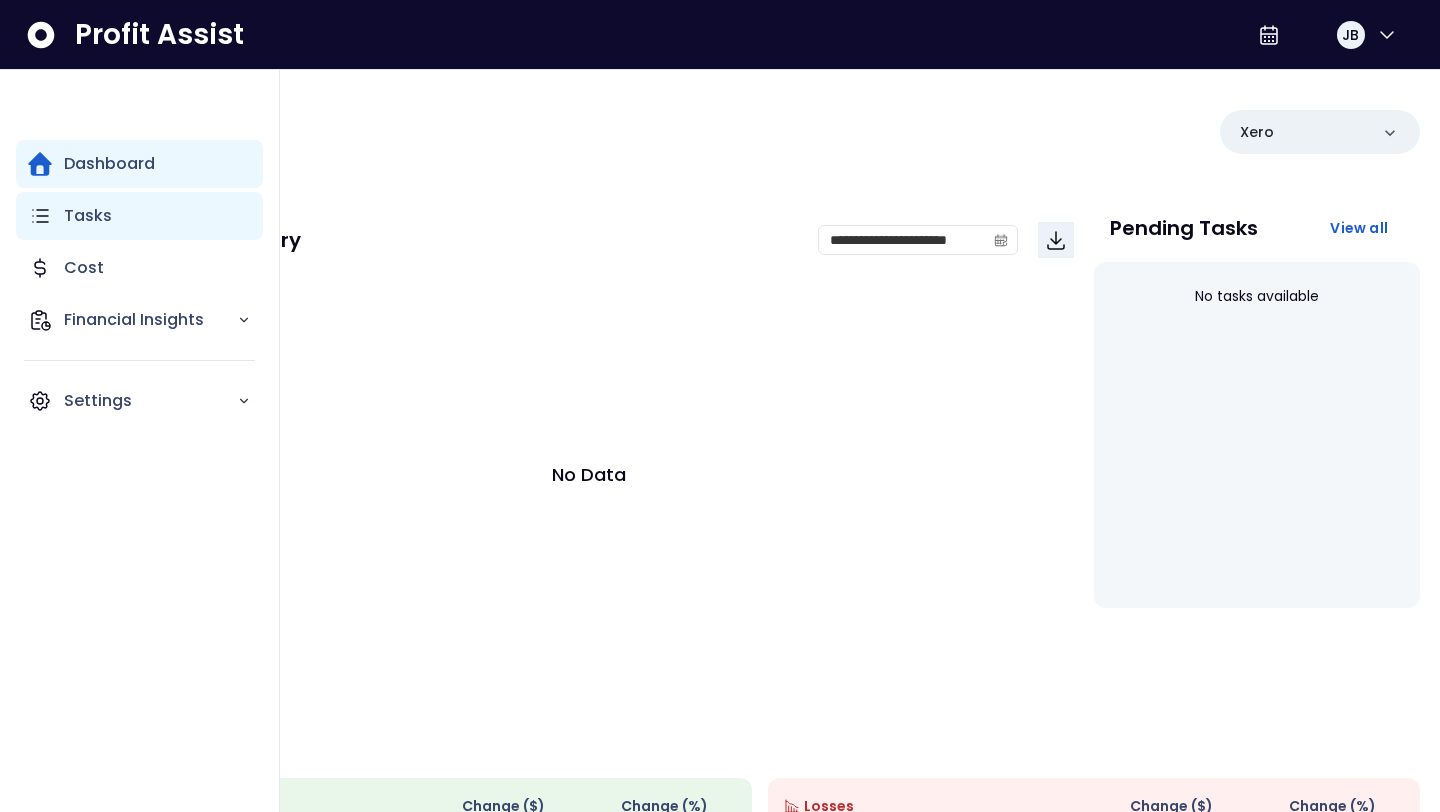 click on "Tasks" at bounding box center [88, 216] 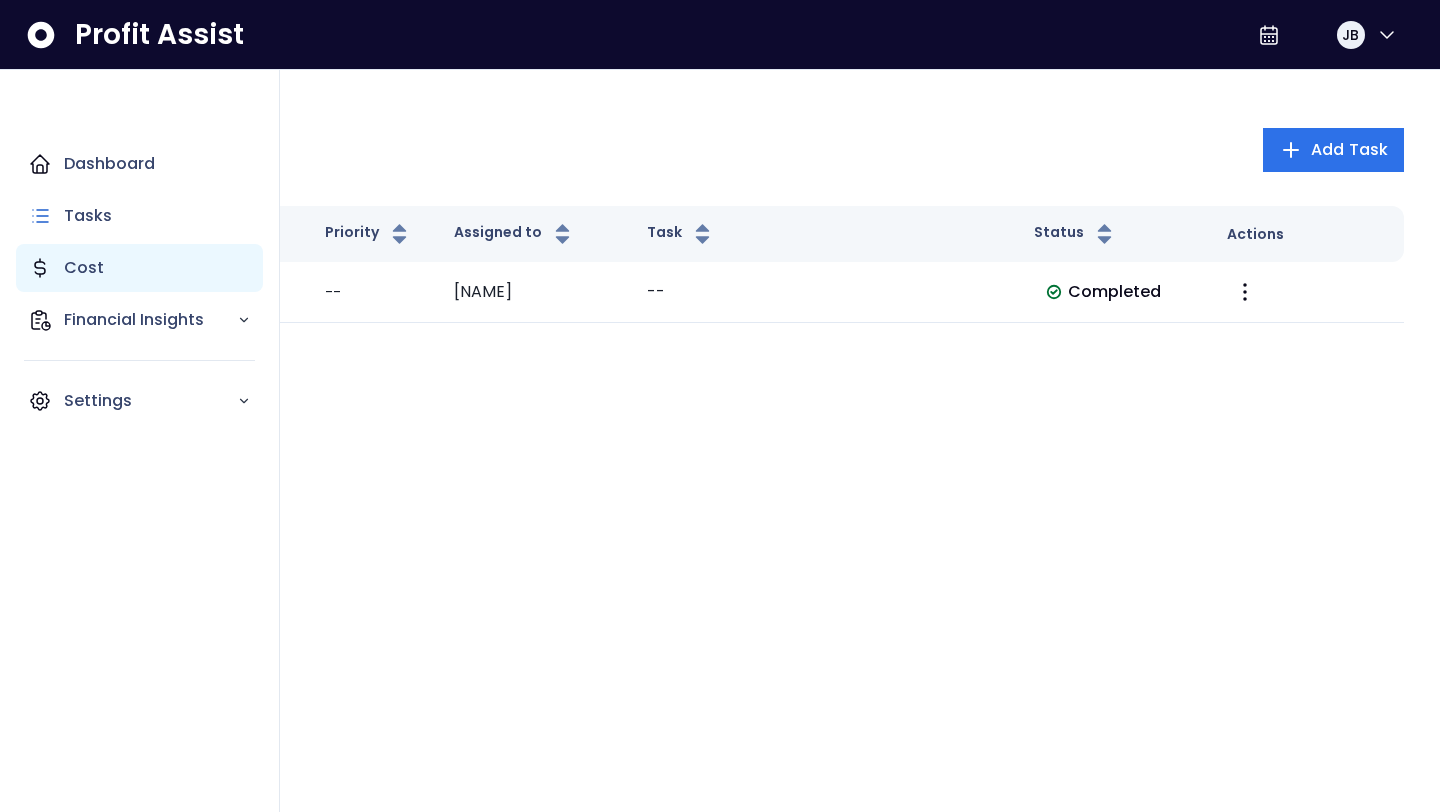 click on "Cost" at bounding box center [84, 268] 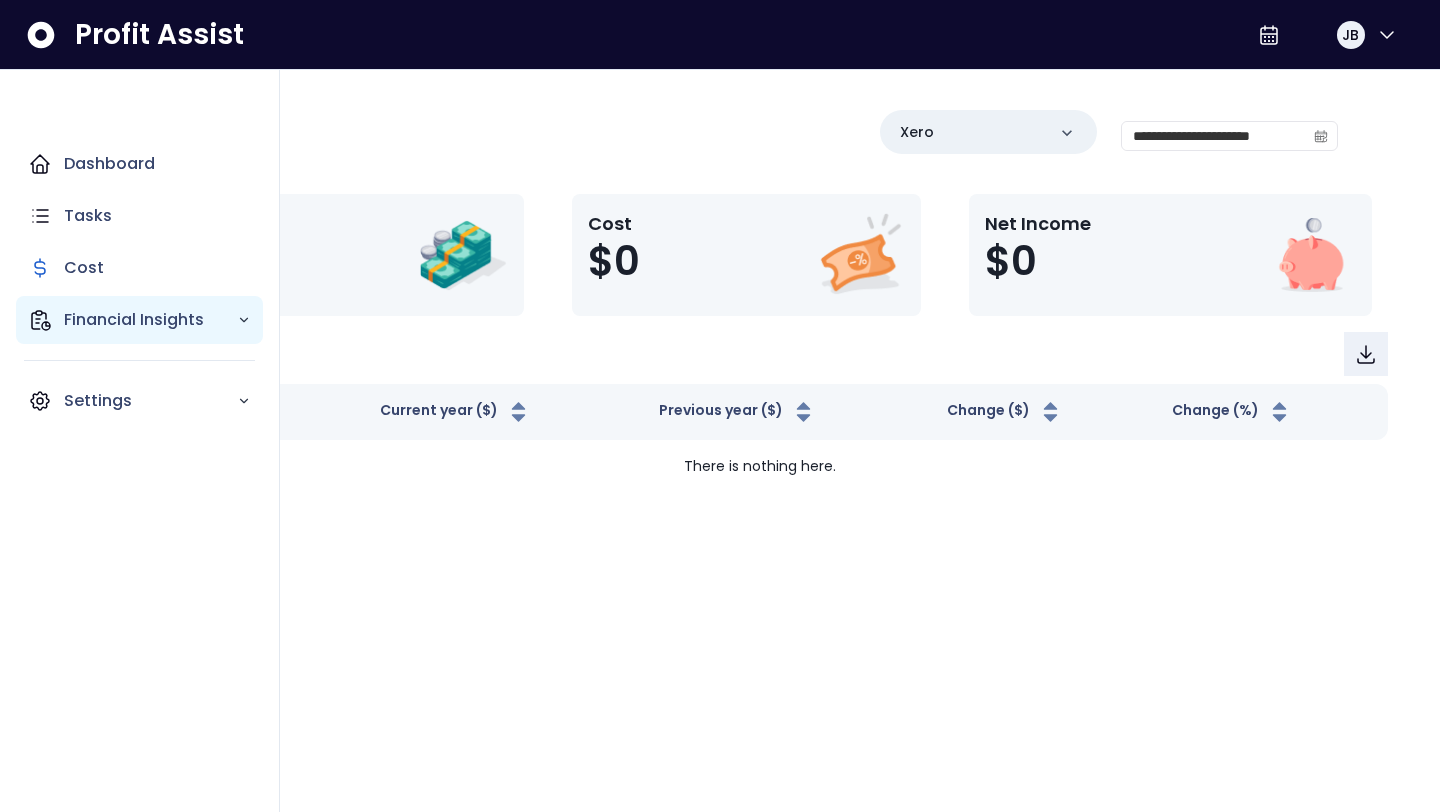 click on "Financial Insights" at bounding box center (139, 320) 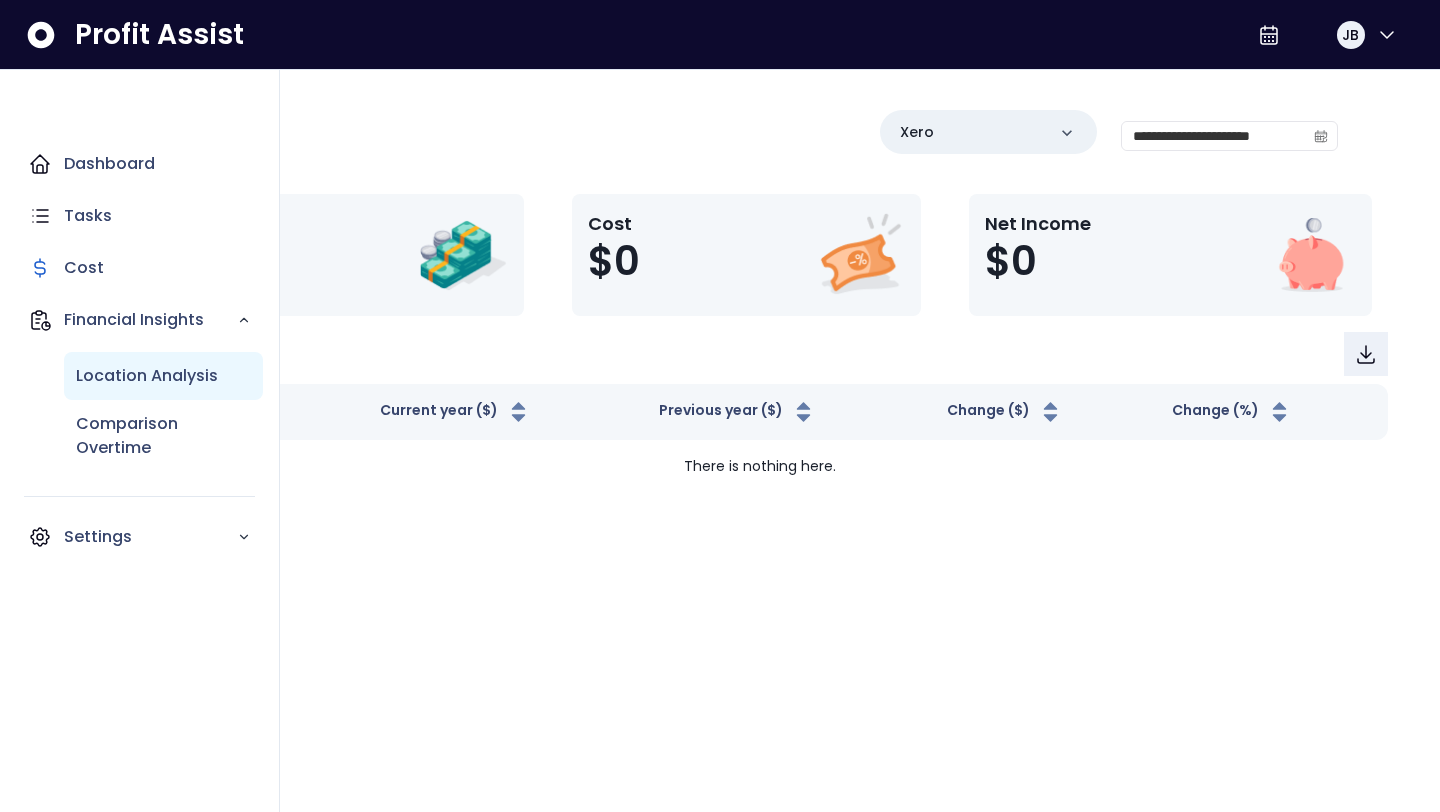 click on "Location Analysis" at bounding box center [147, 376] 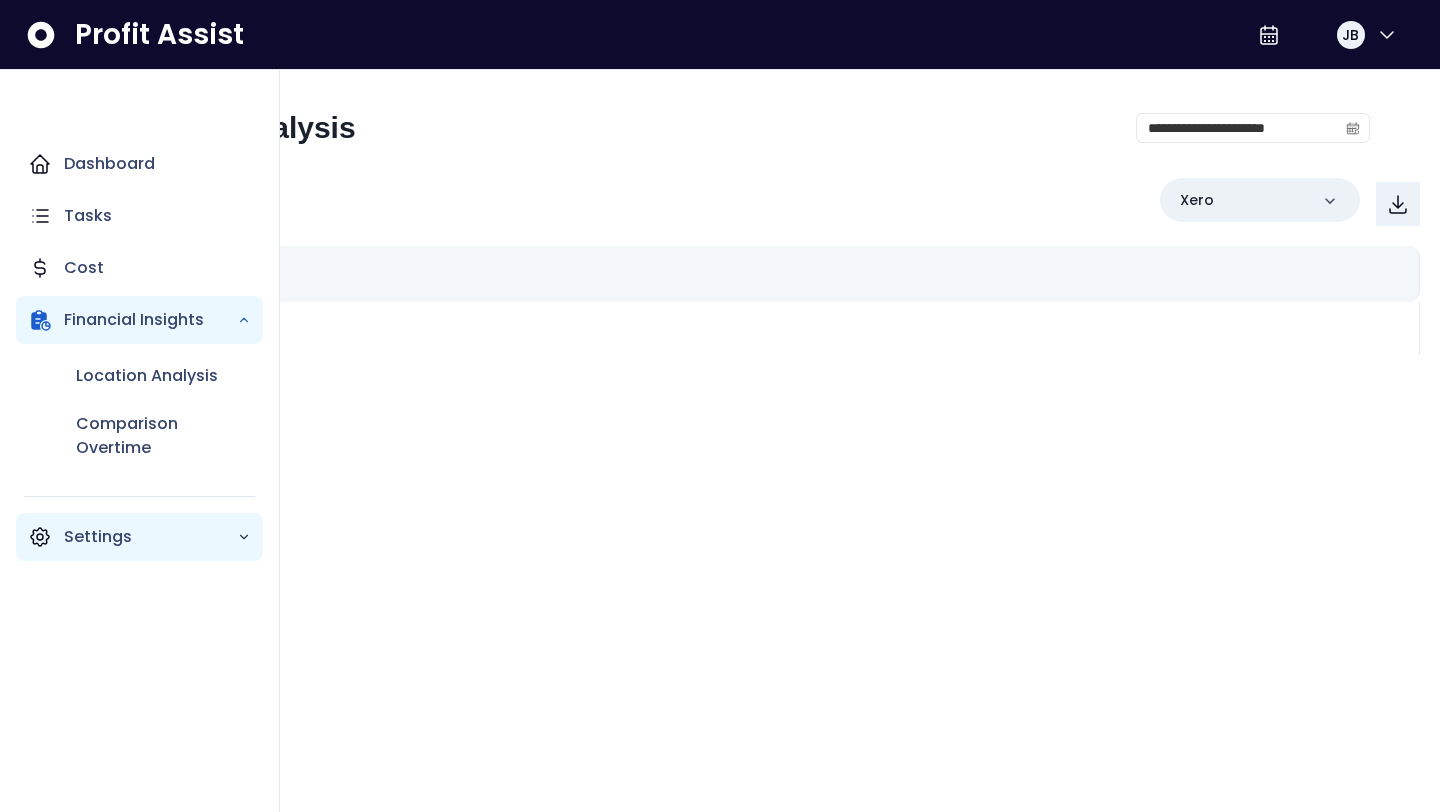 click on "Settings" at bounding box center (150, 537) 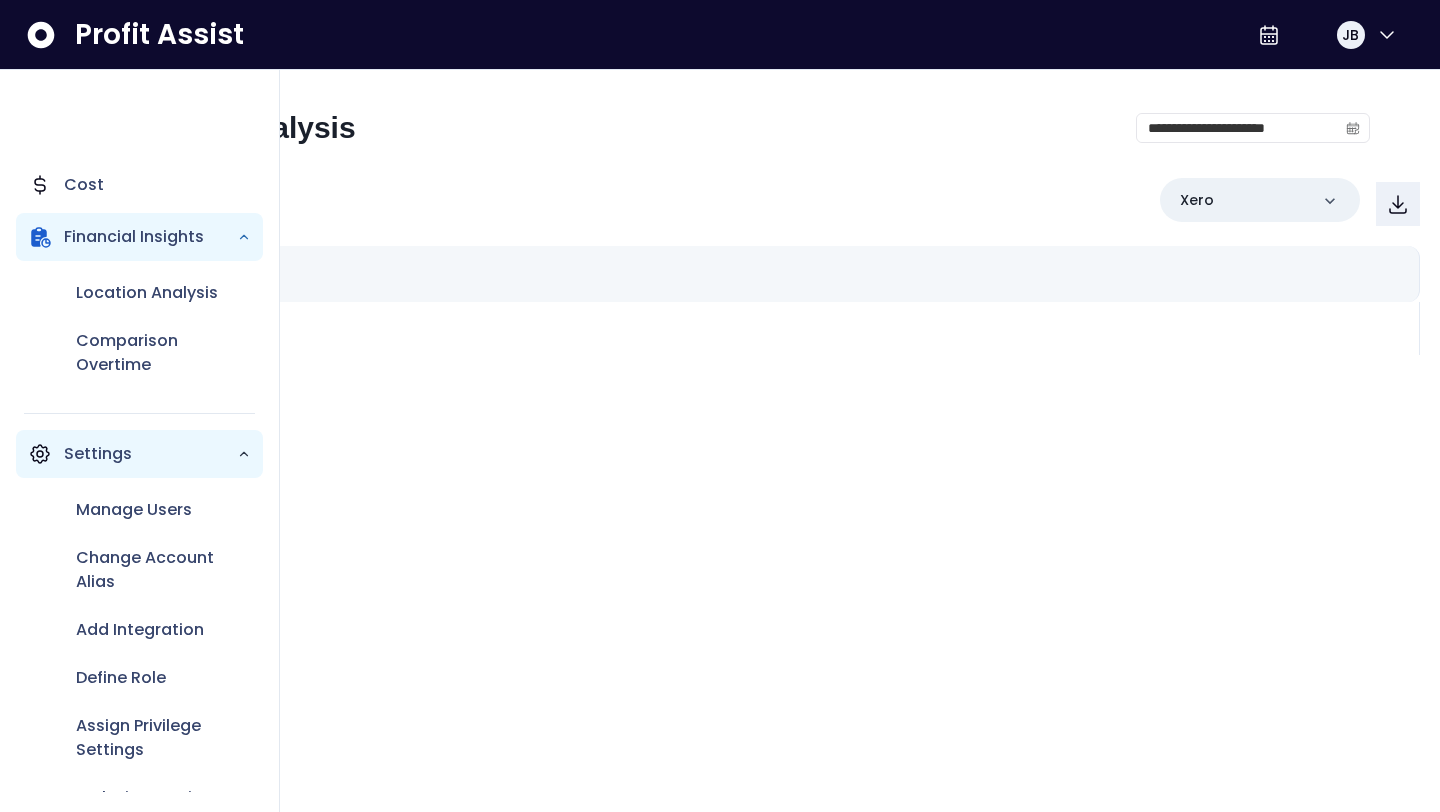 scroll, scrollTop: 121, scrollLeft: 0, axis: vertical 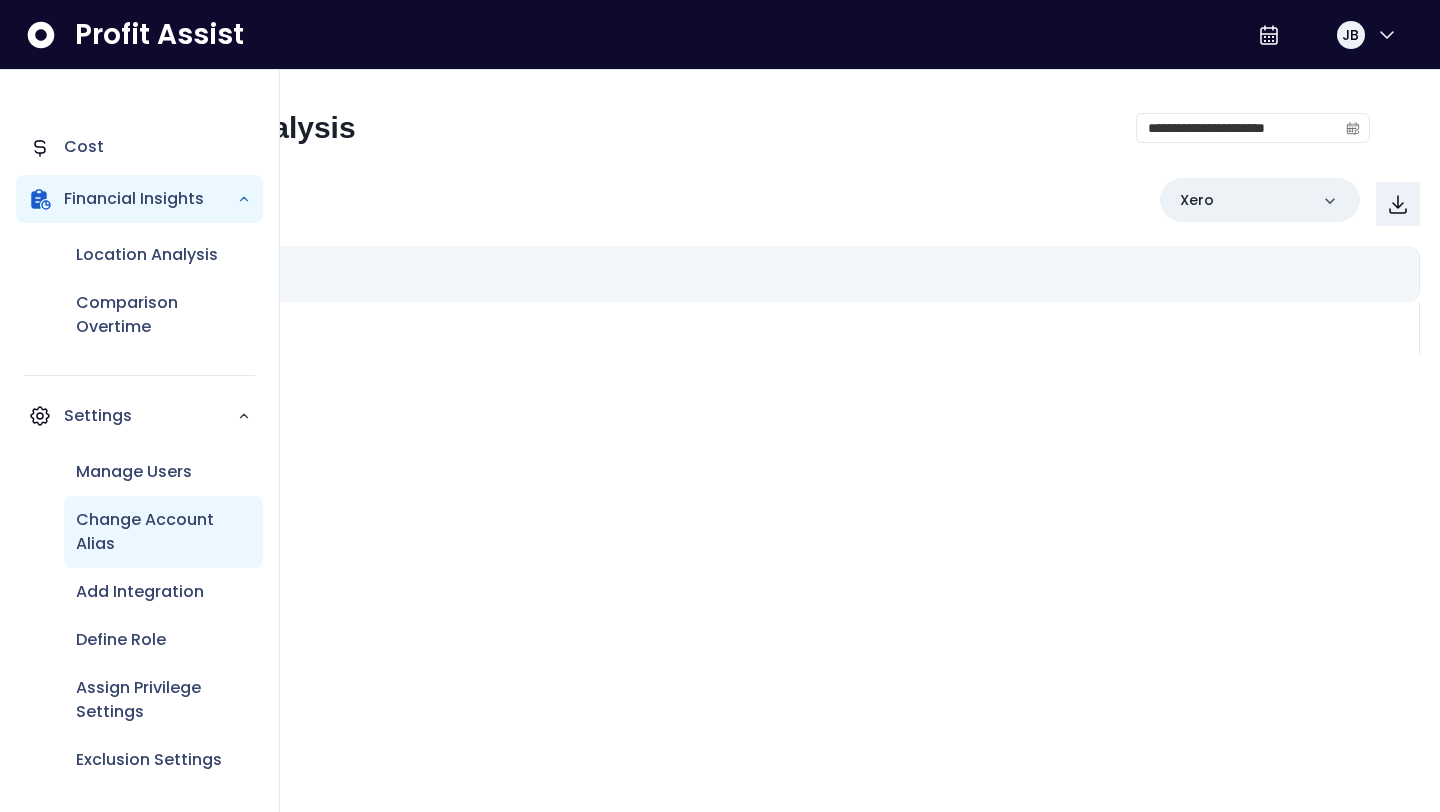click on "Change Account Alias" at bounding box center (163, 532) 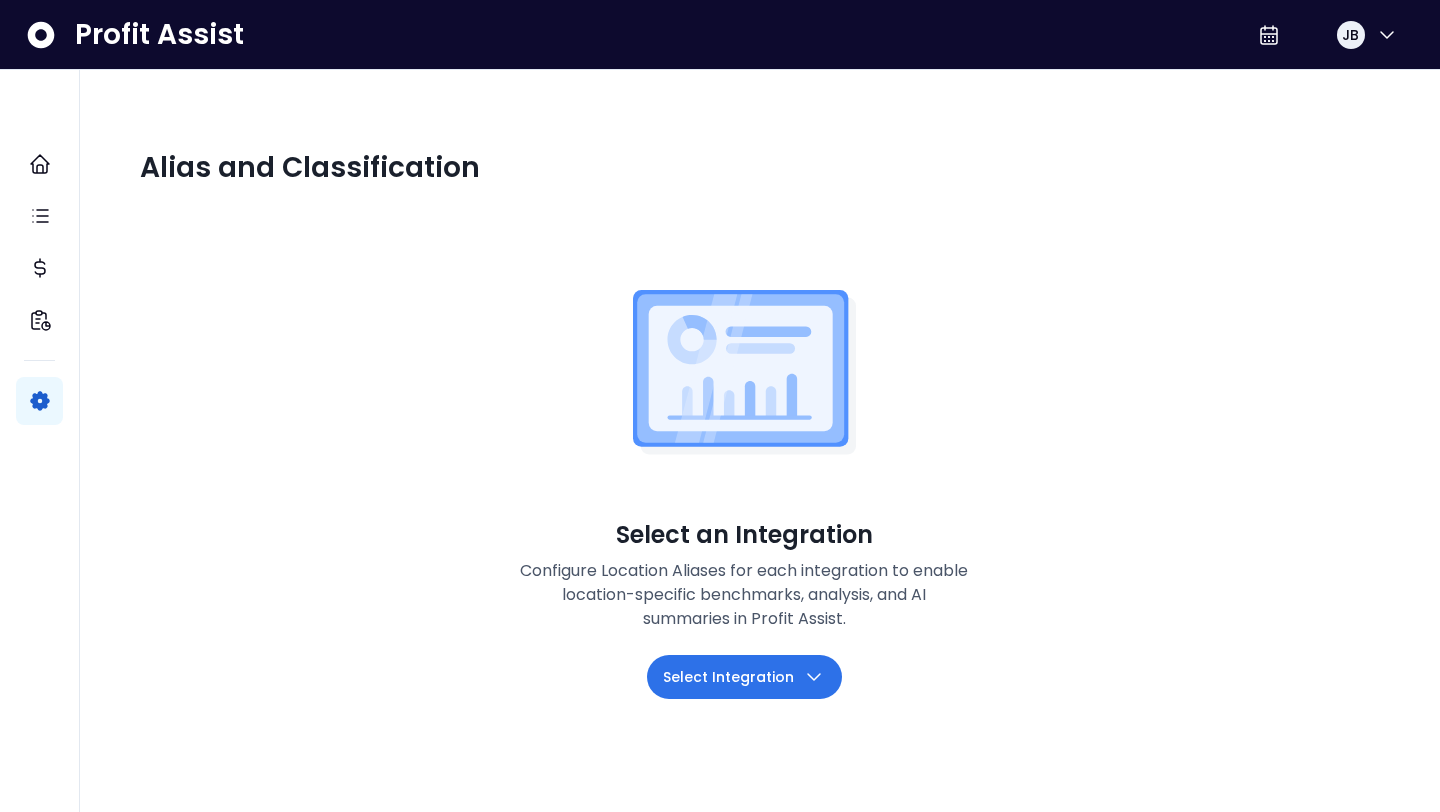 scroll, scrollTop: 0, scrollLeft: 0, axis: both 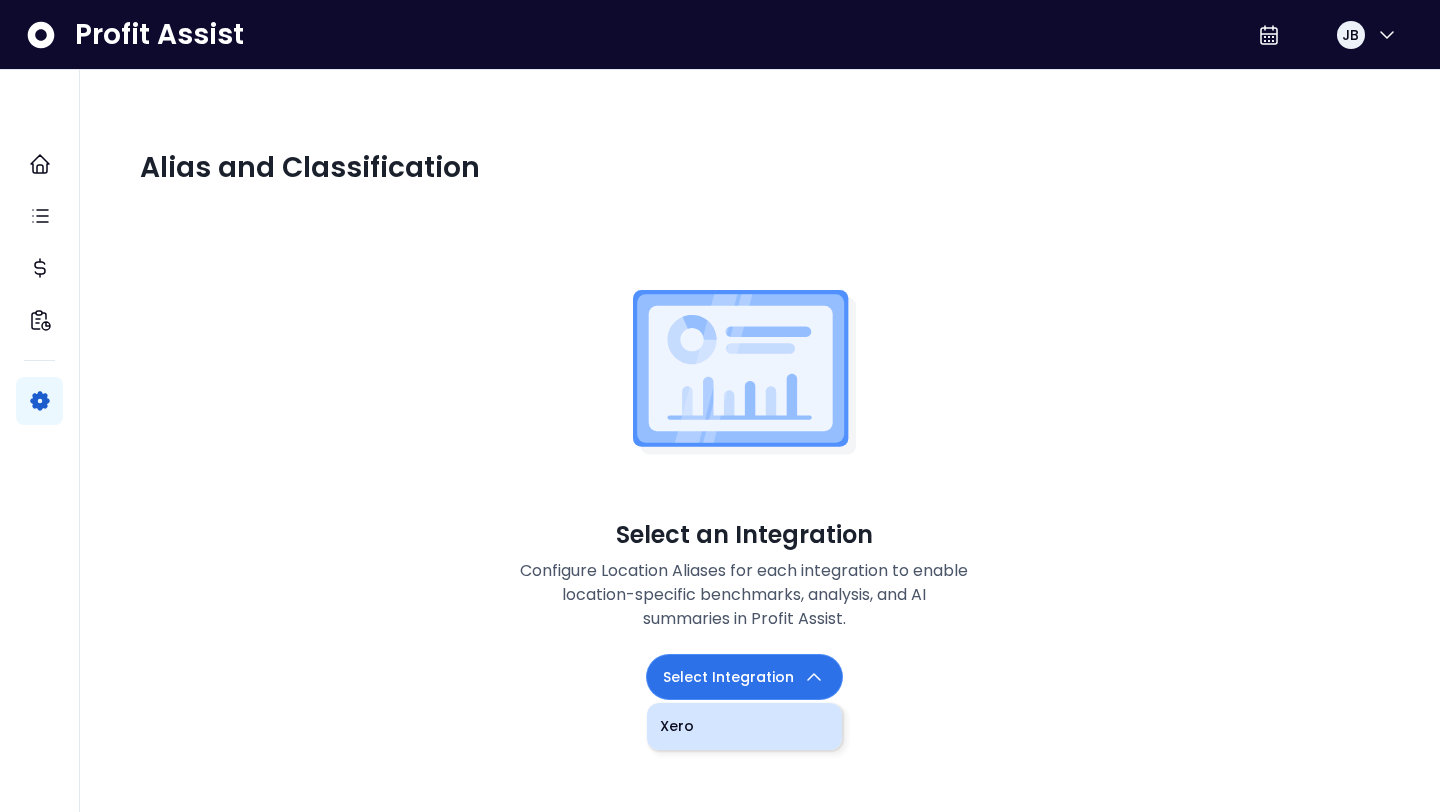click on "Xero" at bounding box center [744, 726] 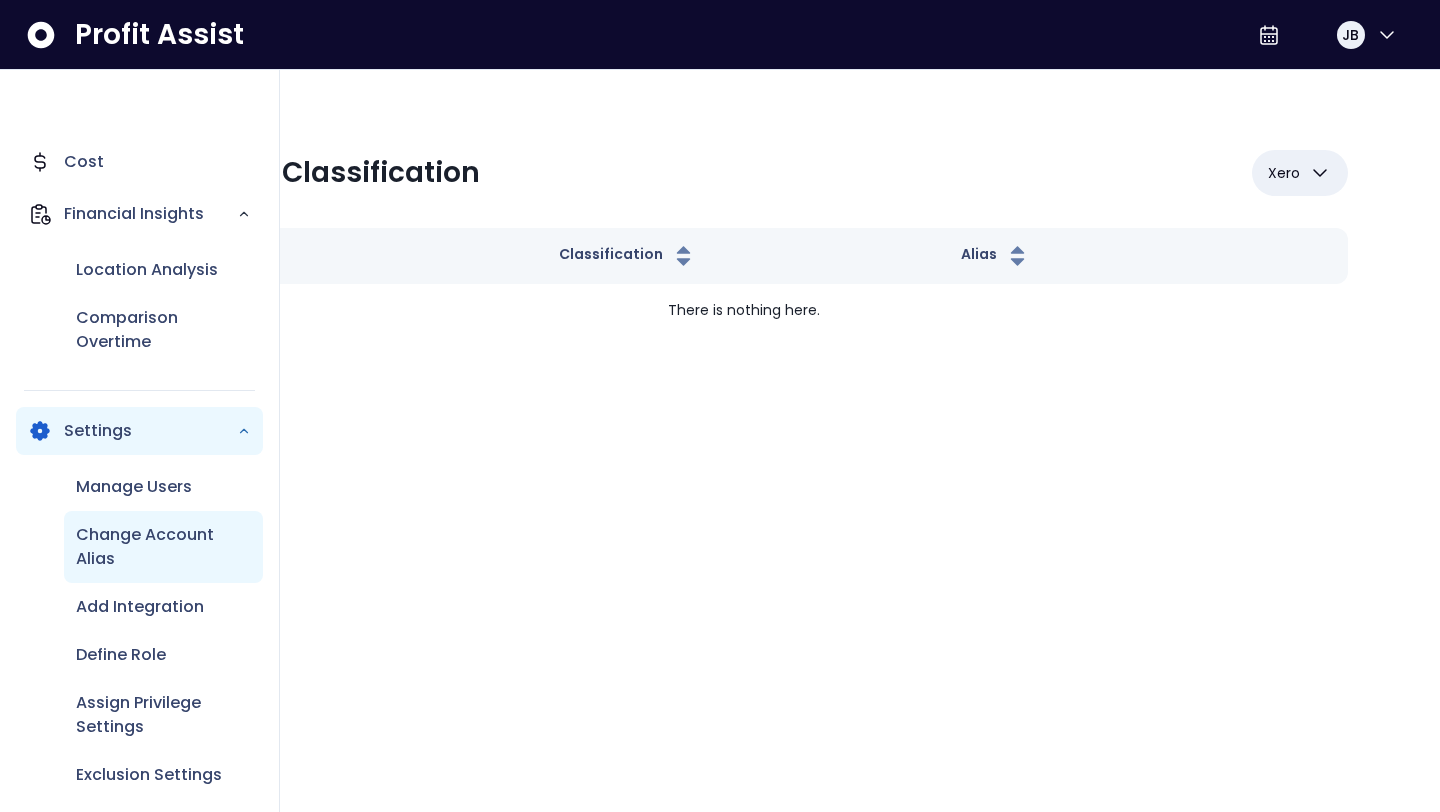 scroll, scrollTop: 118, scrollLeft: 0, axis: vertical 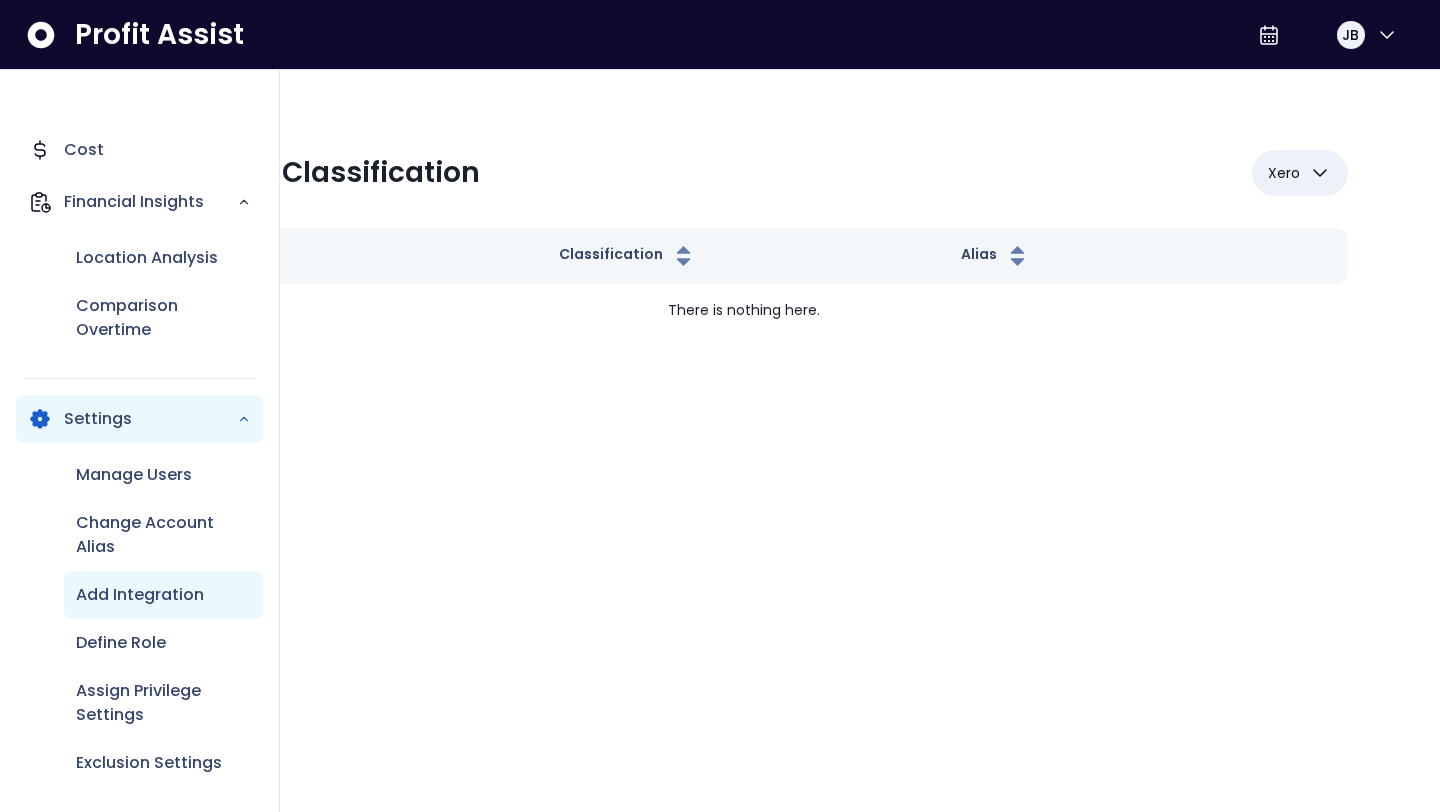 click on "Add Integration" at bounding box center (140, 595) 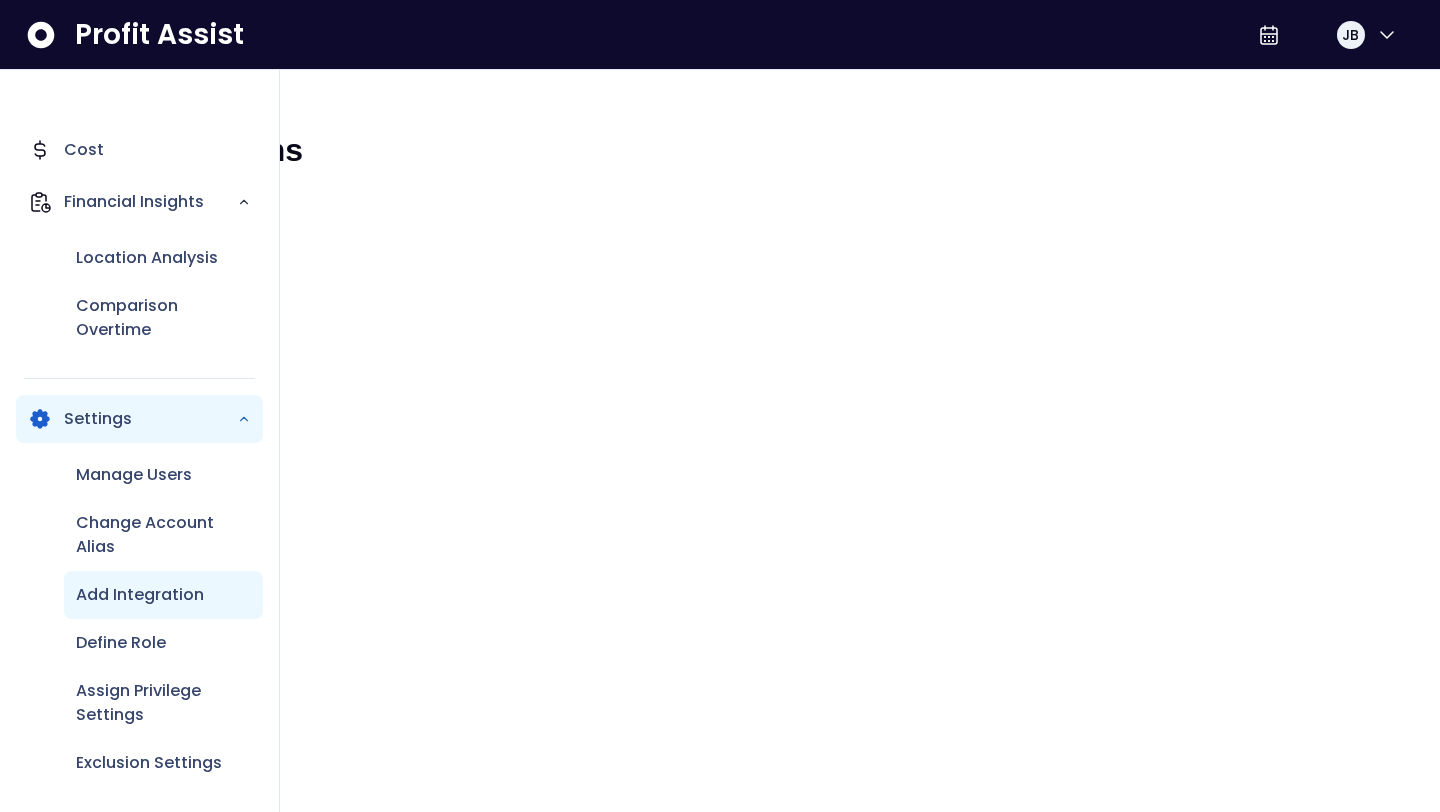 scroll, scrollTop: 0, scrollLeft: 0, axis: both 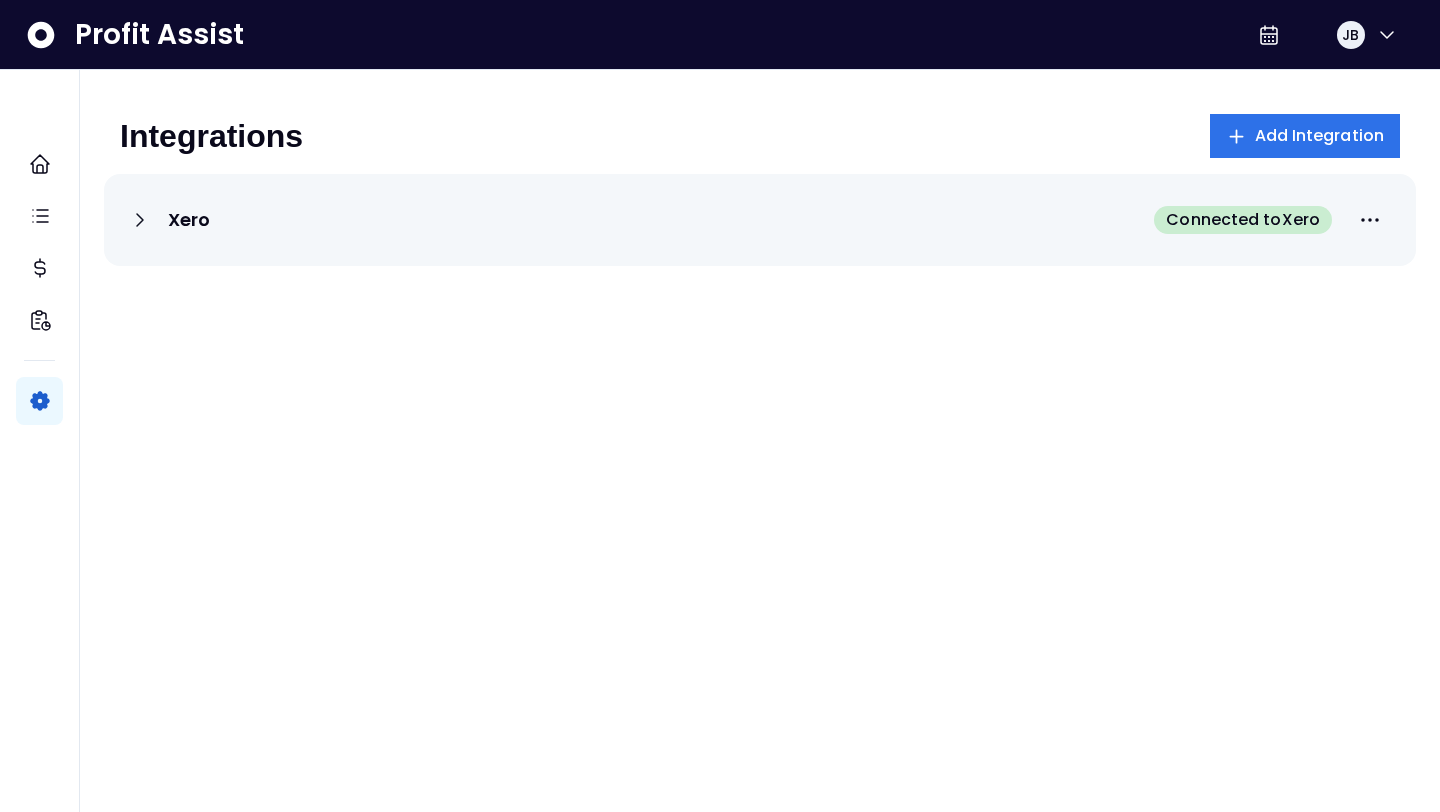 click 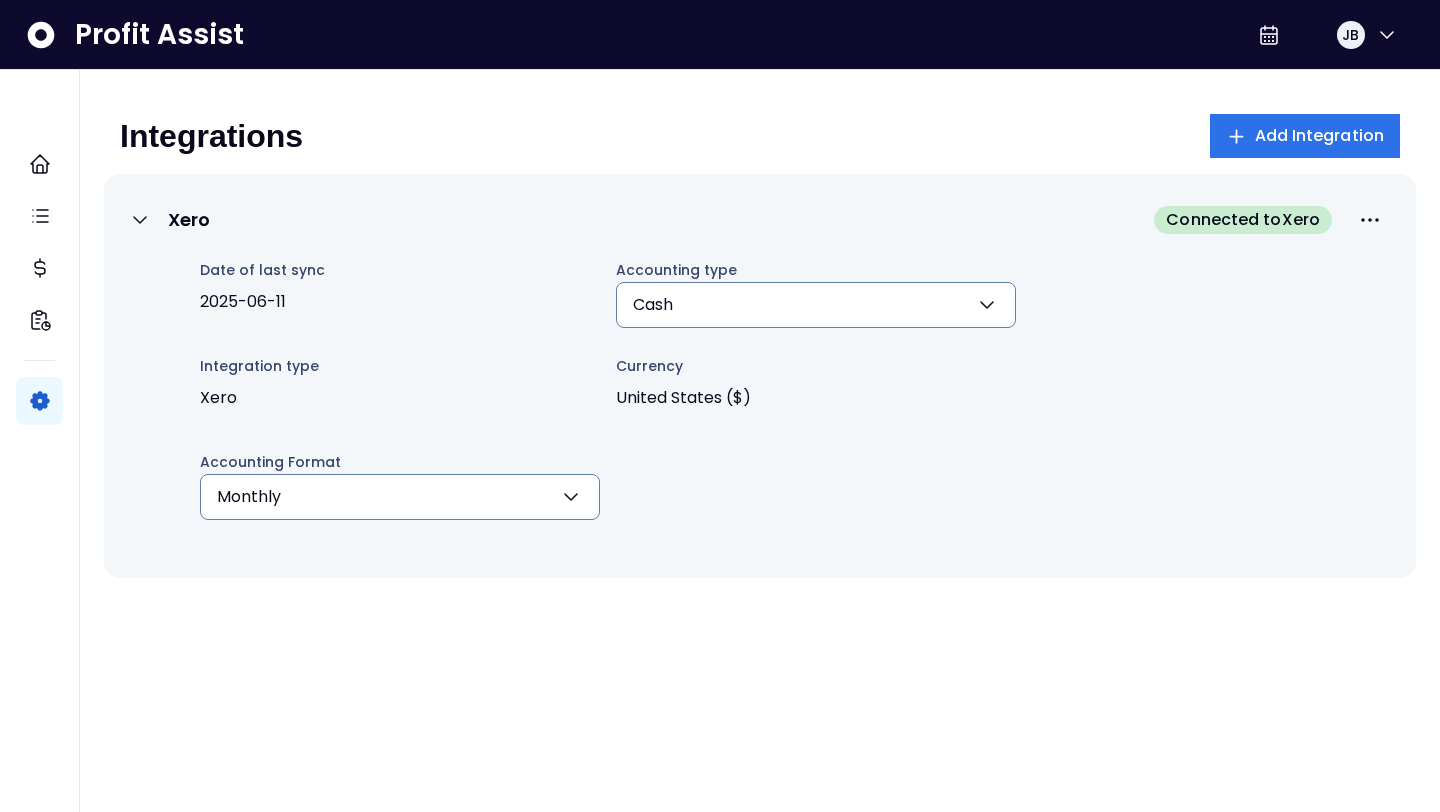 click on "Cash" at bounding box center (816, 305) 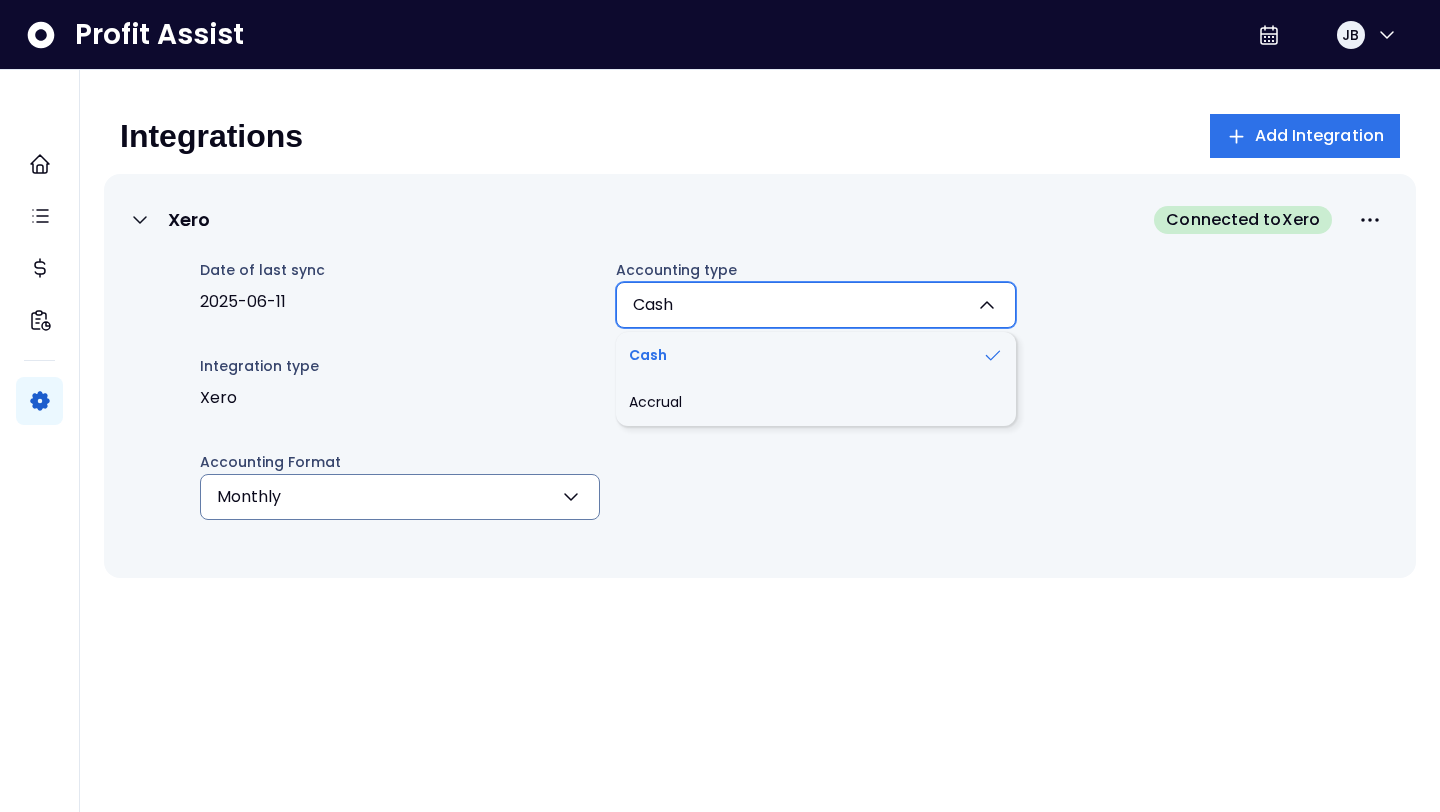 click on "Cash" at bounding box center [816, 305] 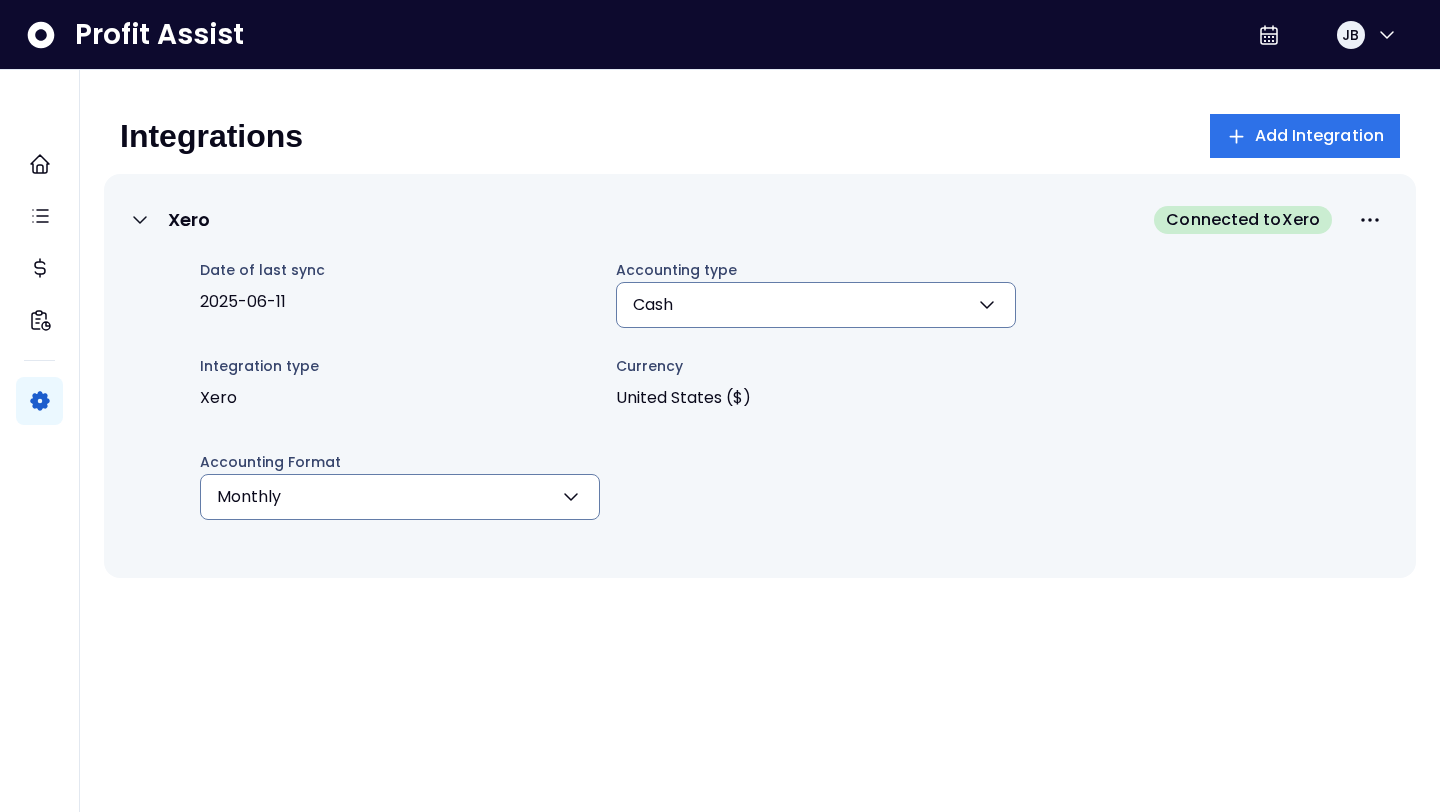 click on "Monthly" at bounding box center [400, 497] 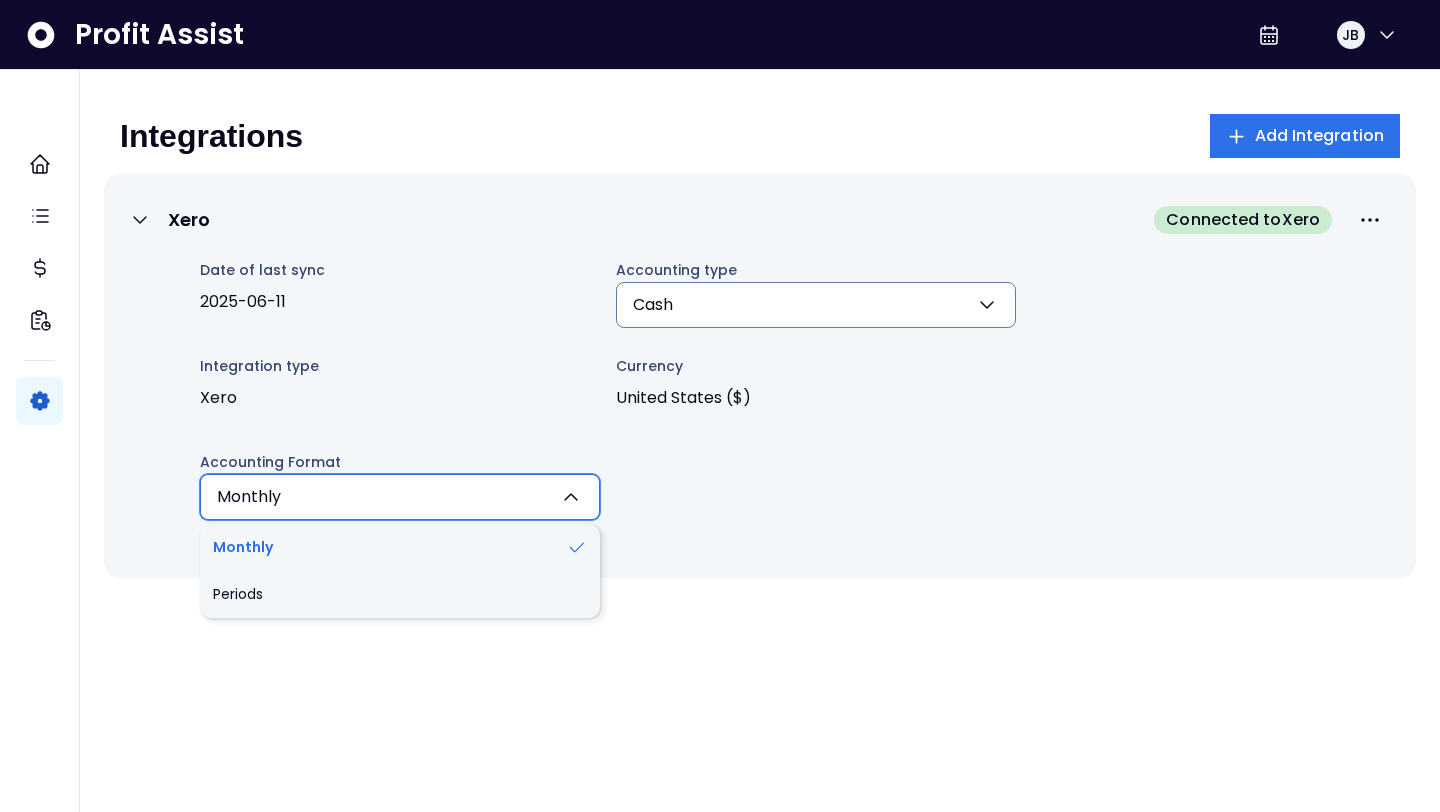 click on "Monthly" at bounding box center [400, 497] 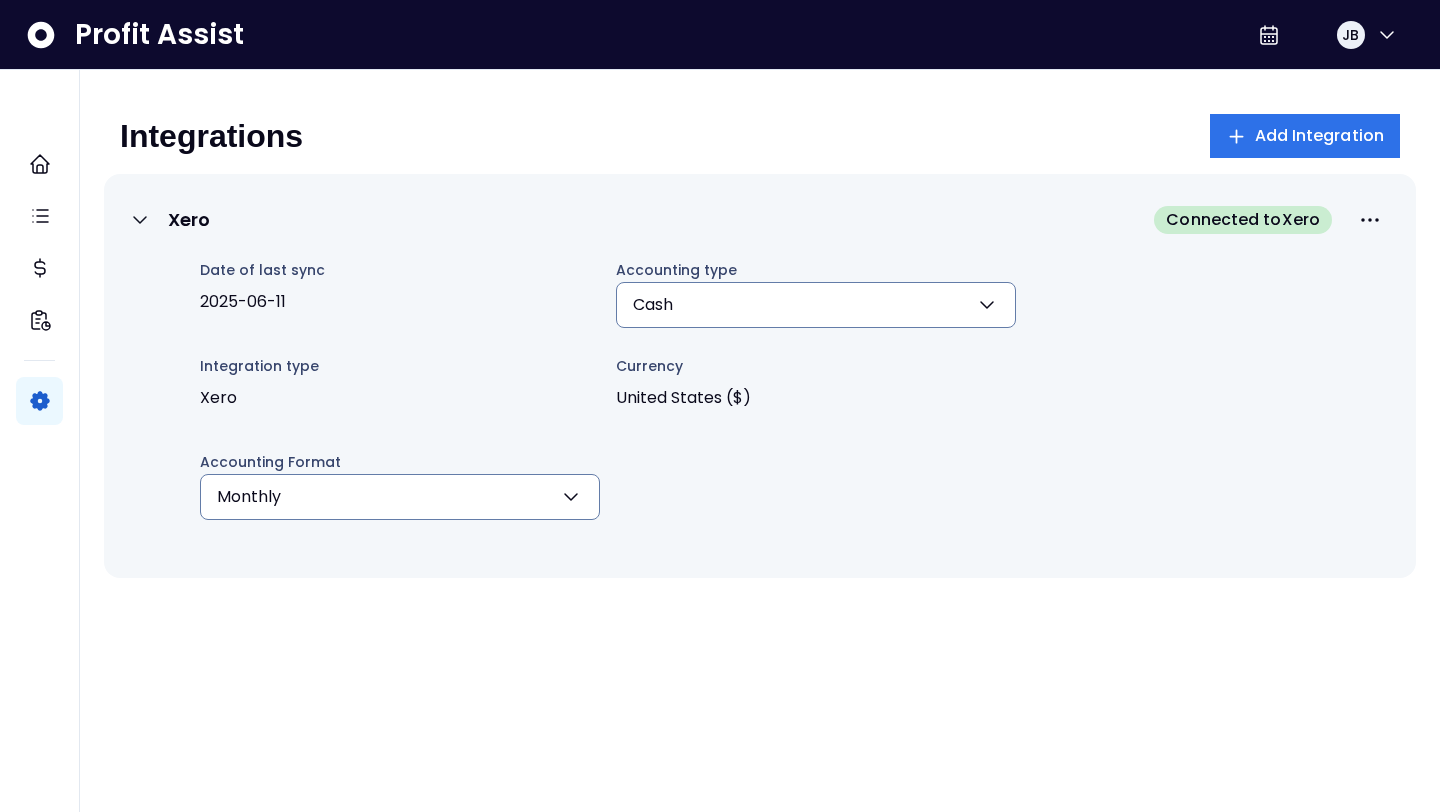 click on "Xero" at bounding box center (400, 398) 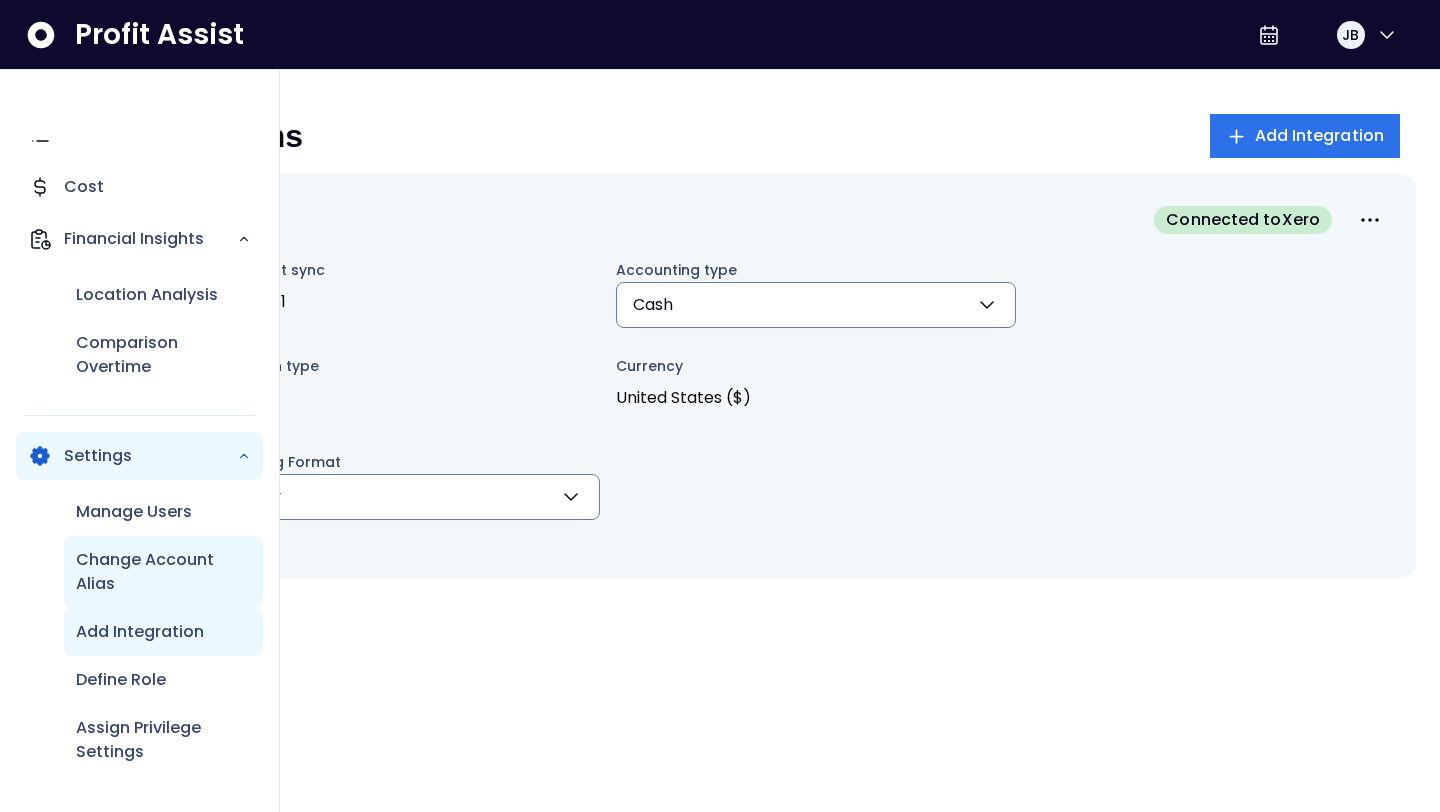 scroll, scrollTop: 121, scrollLeft: 0, axis: vertical 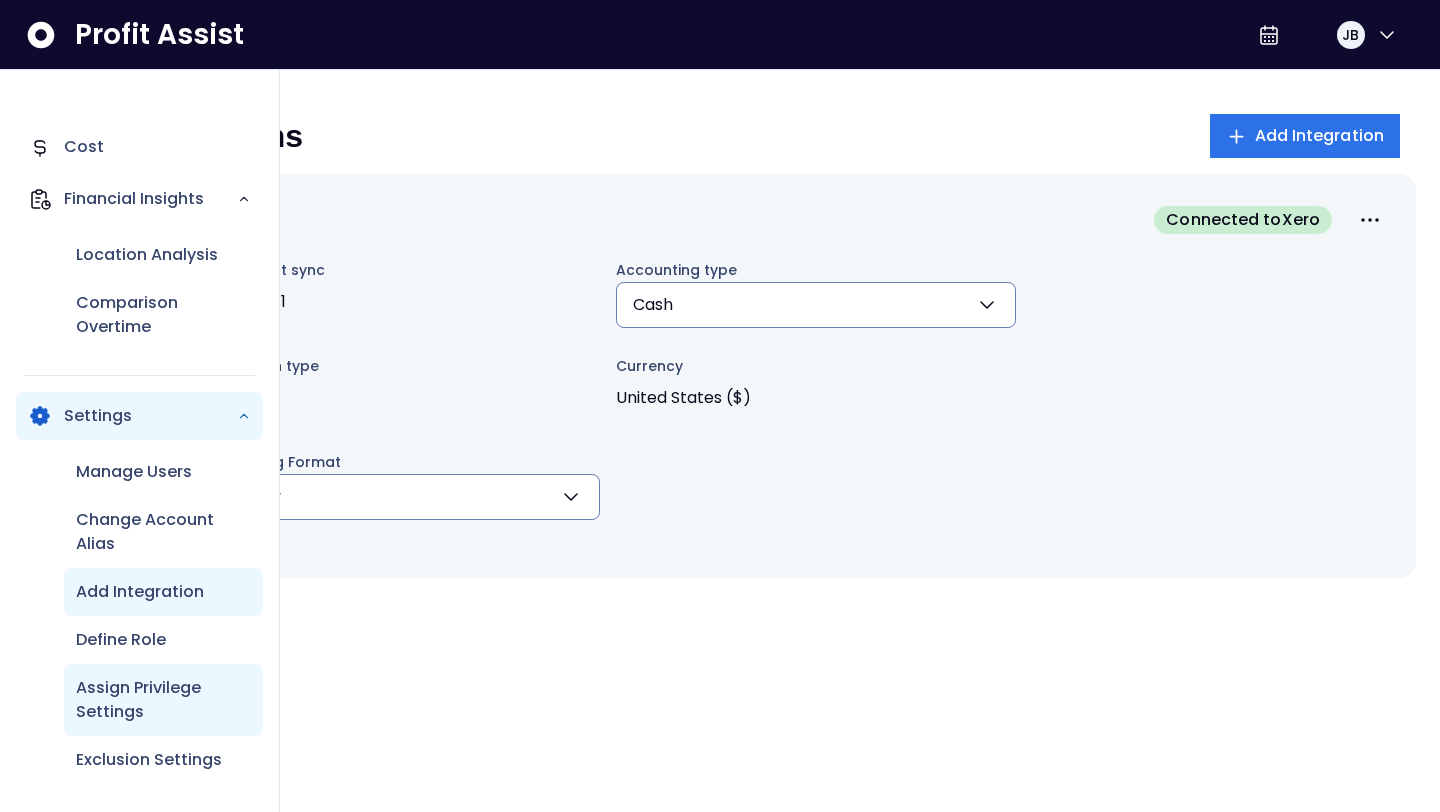 click on "Assign Privilege Settings" at bounding box center [163, 700] 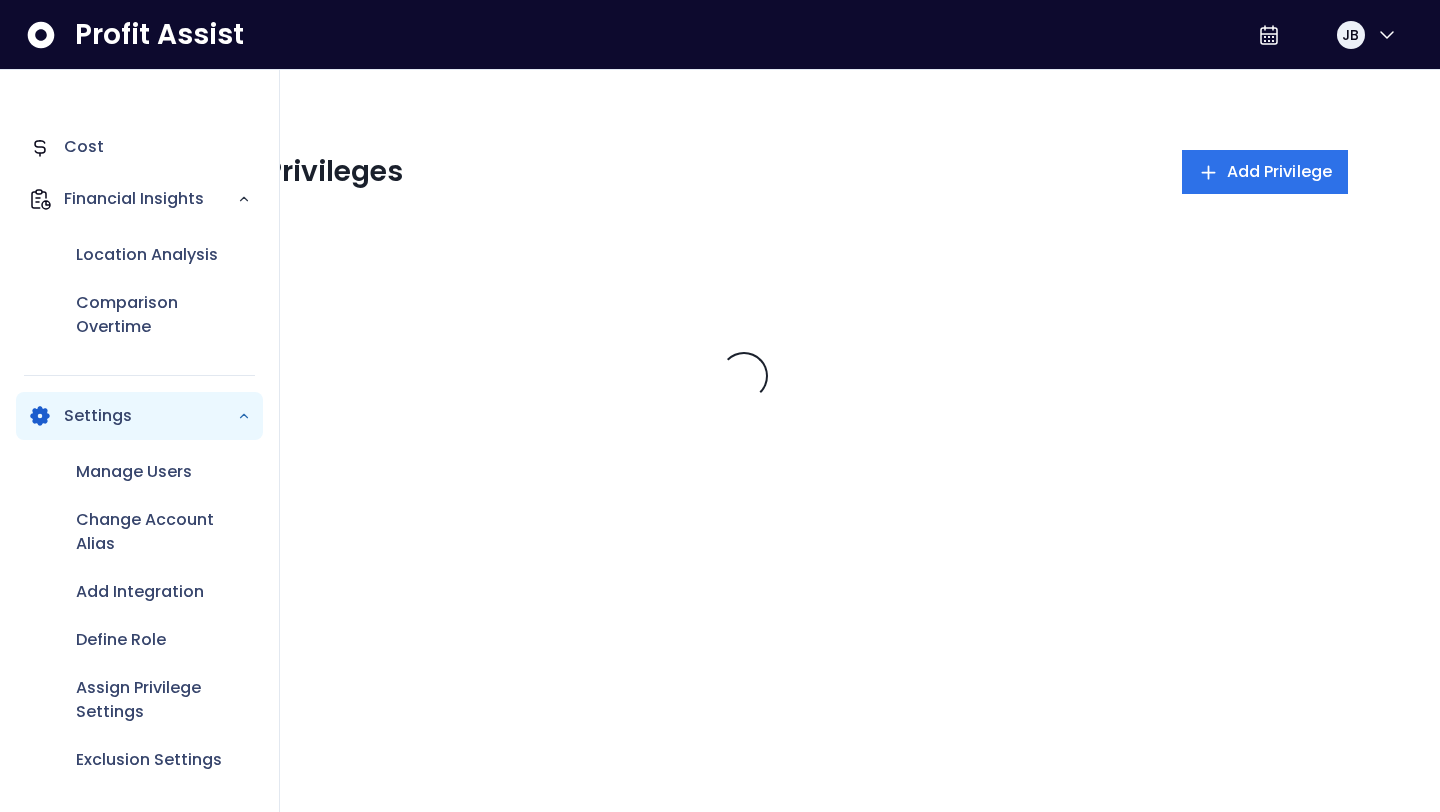 scroll, scrollTop: 0, scrollLeft: 0, axis: both 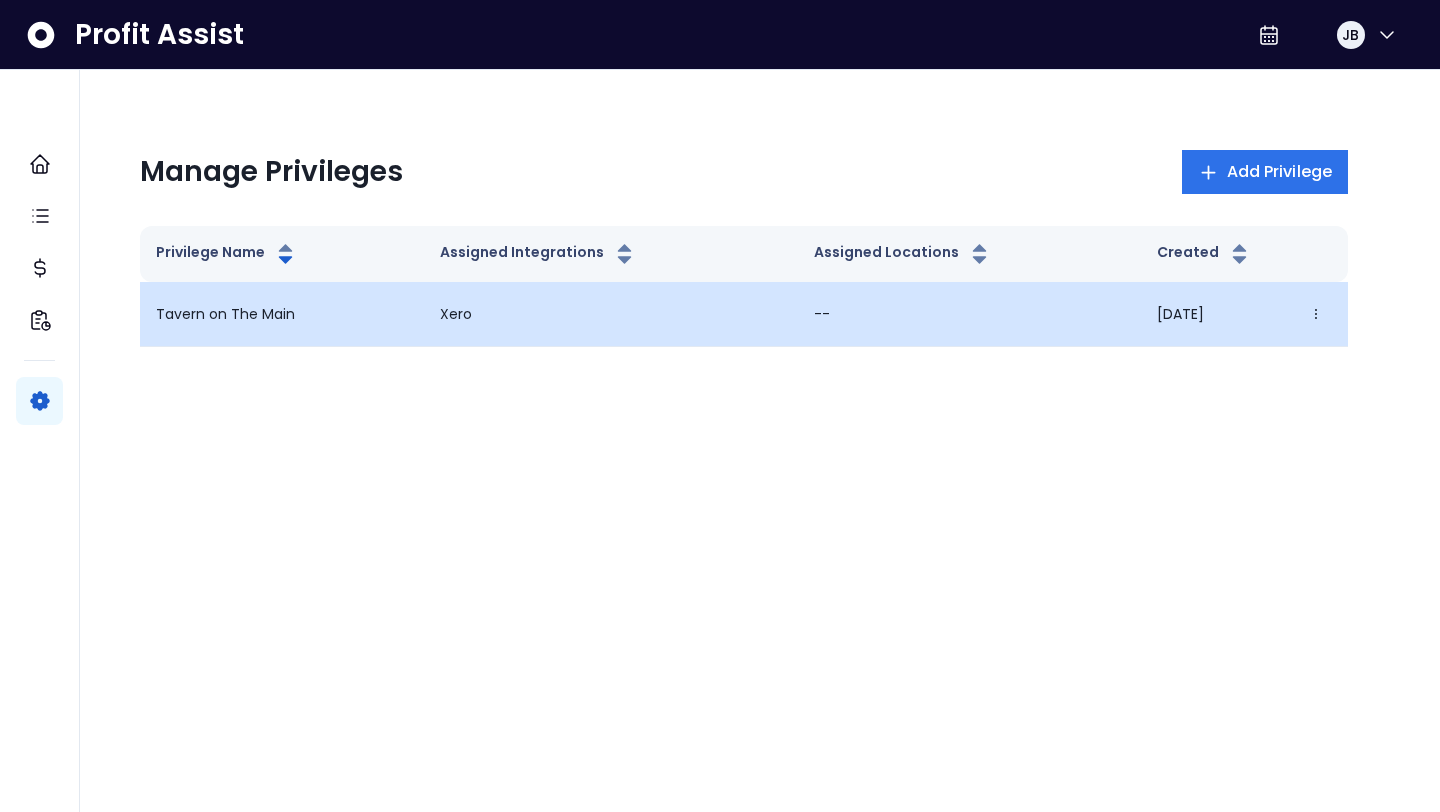 click on "--" at bounding box center [969, 314] 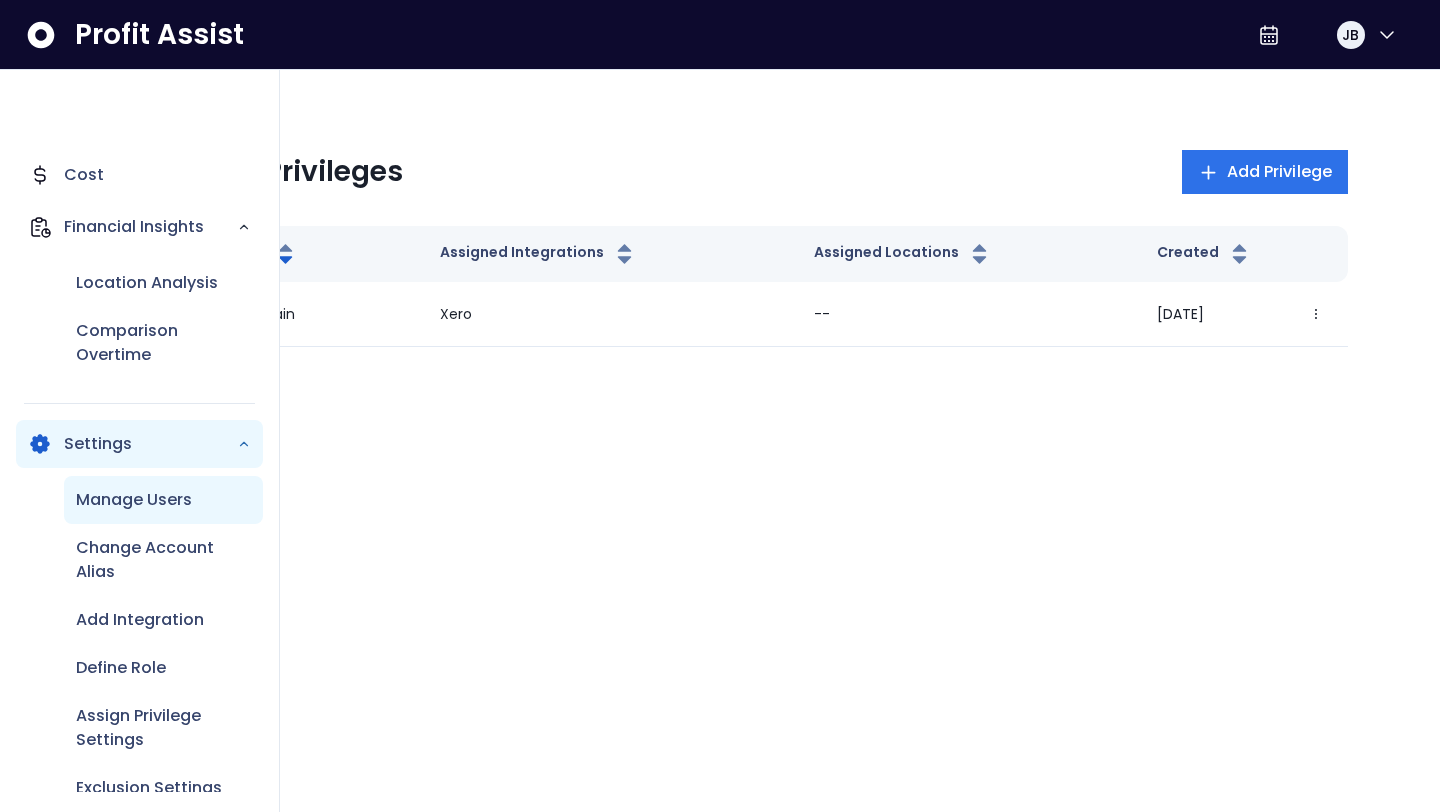 scroll, scrollTop: 121, scrollLeft: 0, axis: vertical 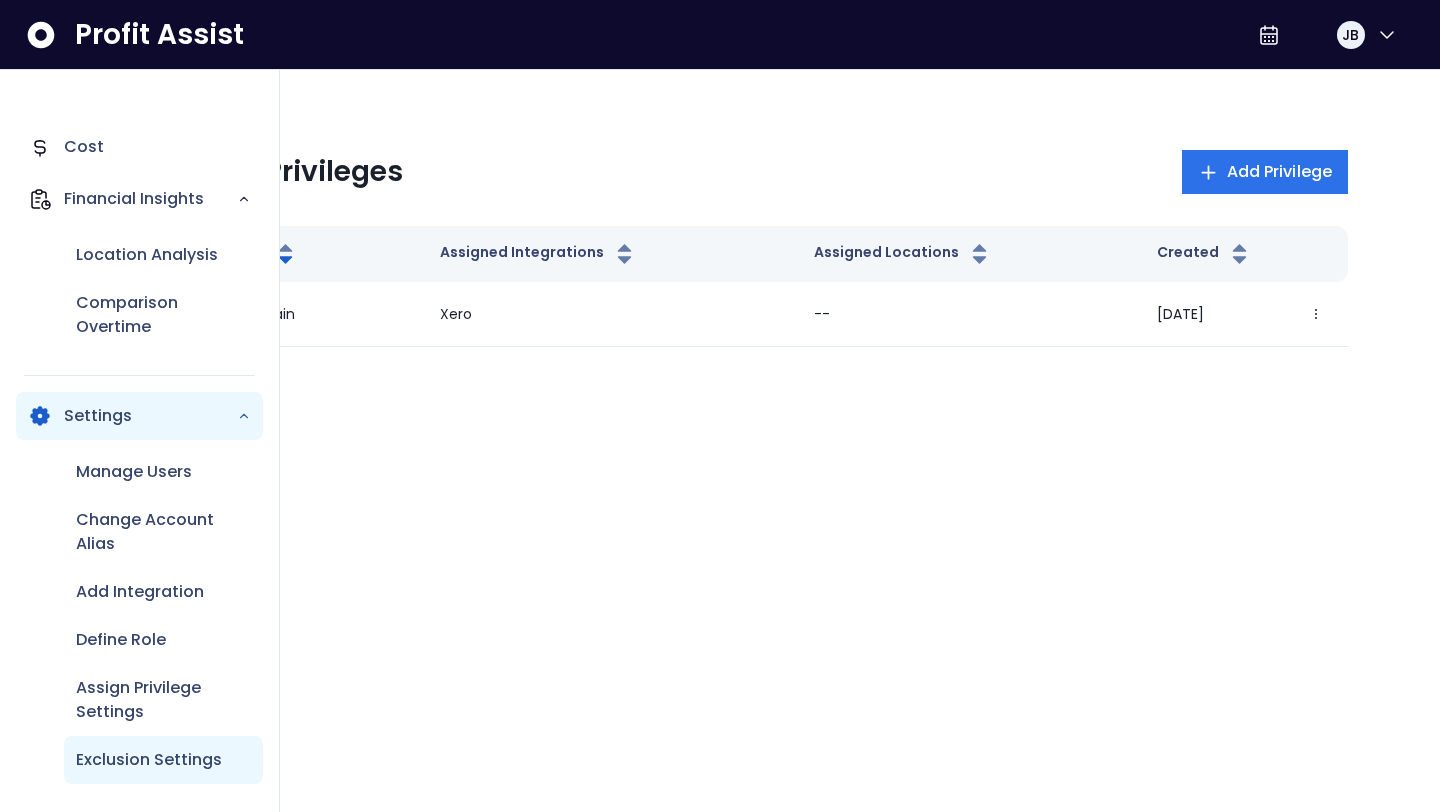 click on "Exclusion Settings" at bounding box center (149, 760) 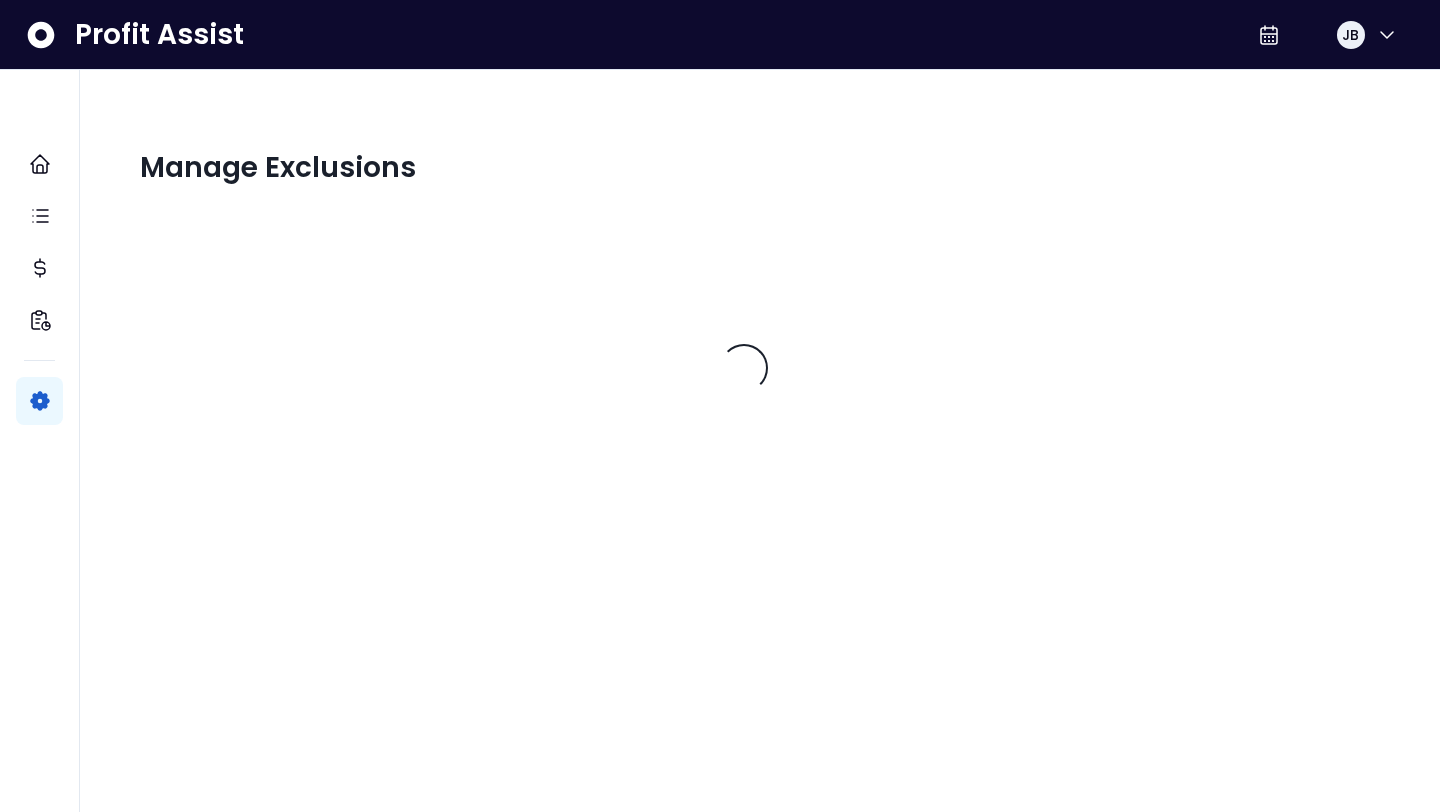 scroll, scrollTop: 0, scrollLeft: 0, axis: both 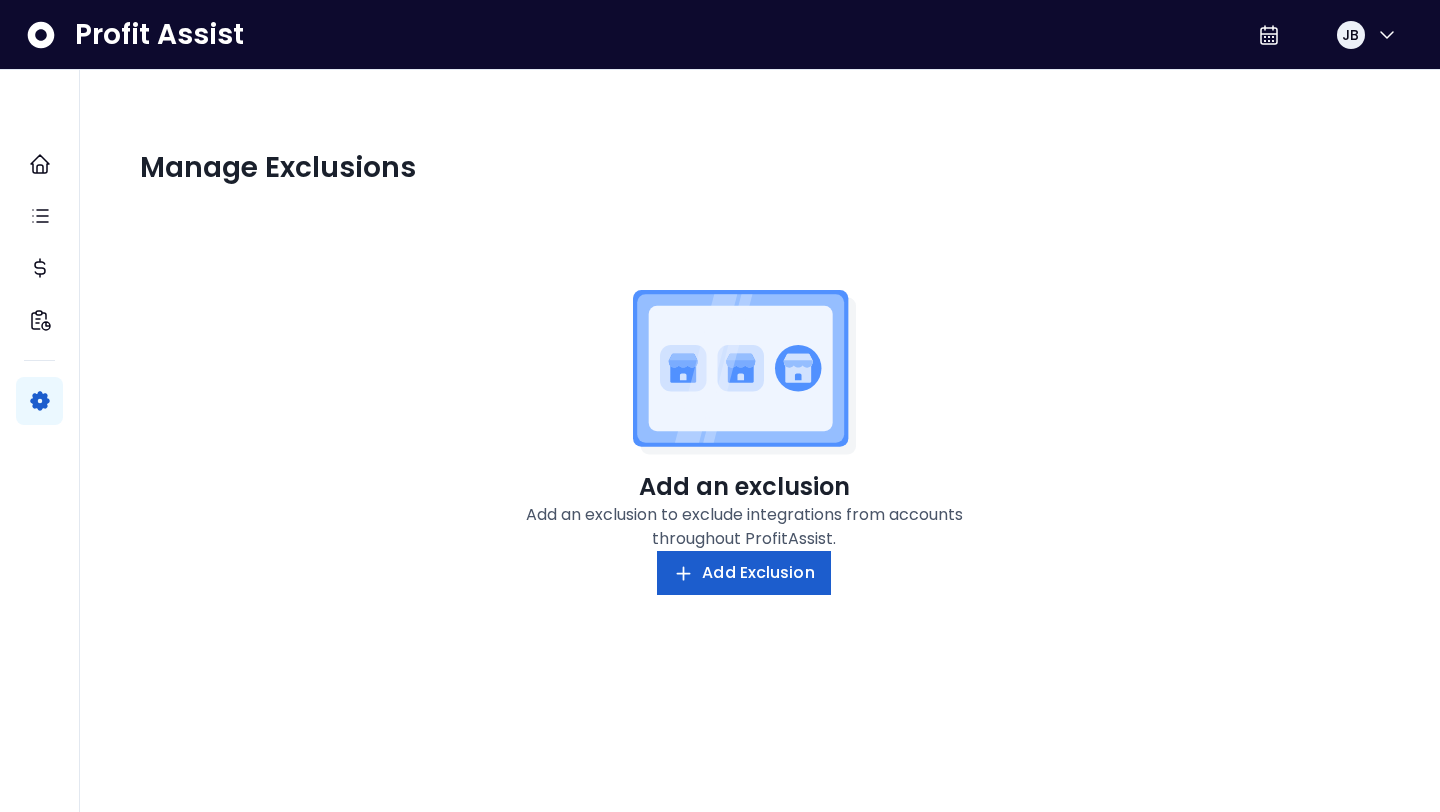 click on "Add Exclusion" at bounding box center (743, 573) 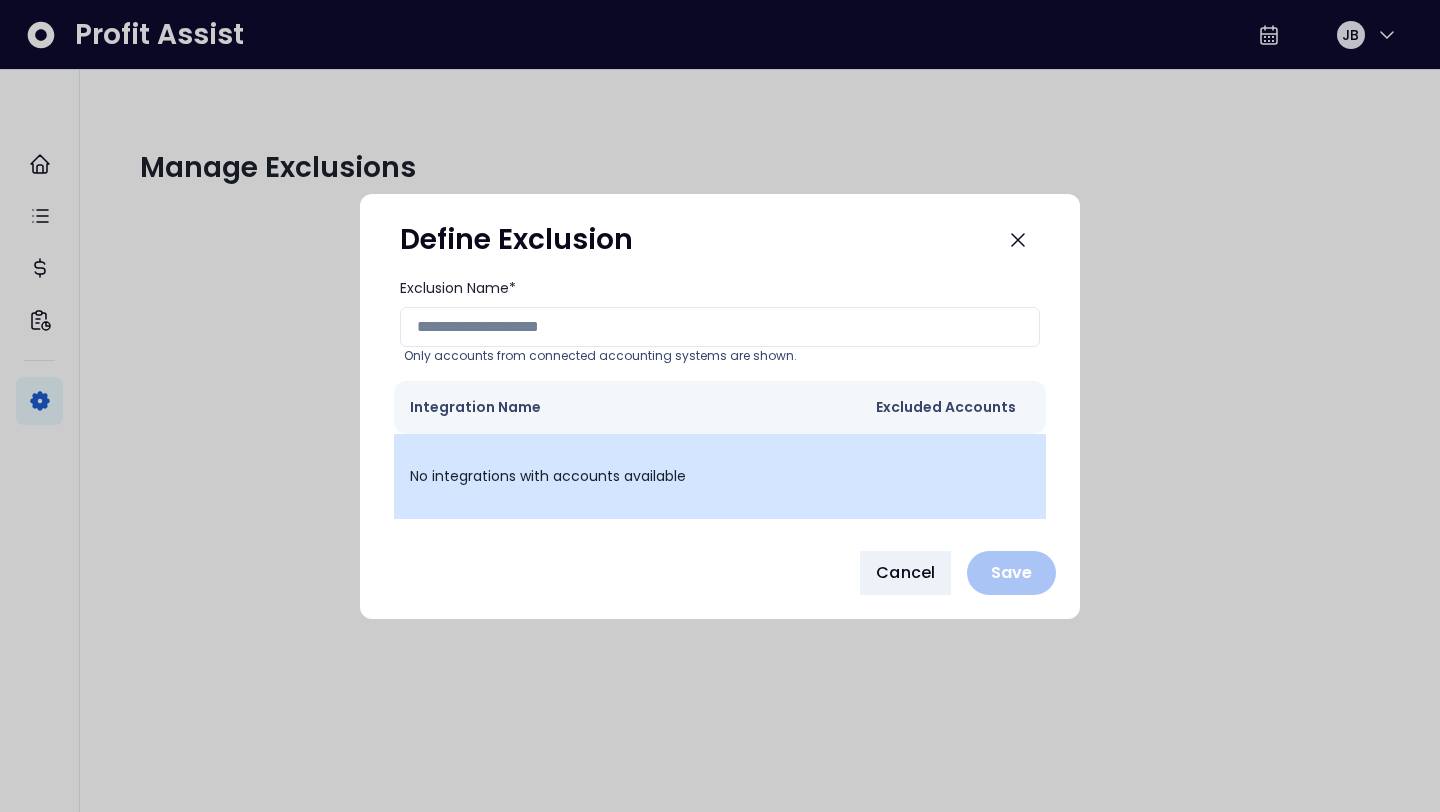 click on "No integrations with accounts available" at bounding box center [720, 476] 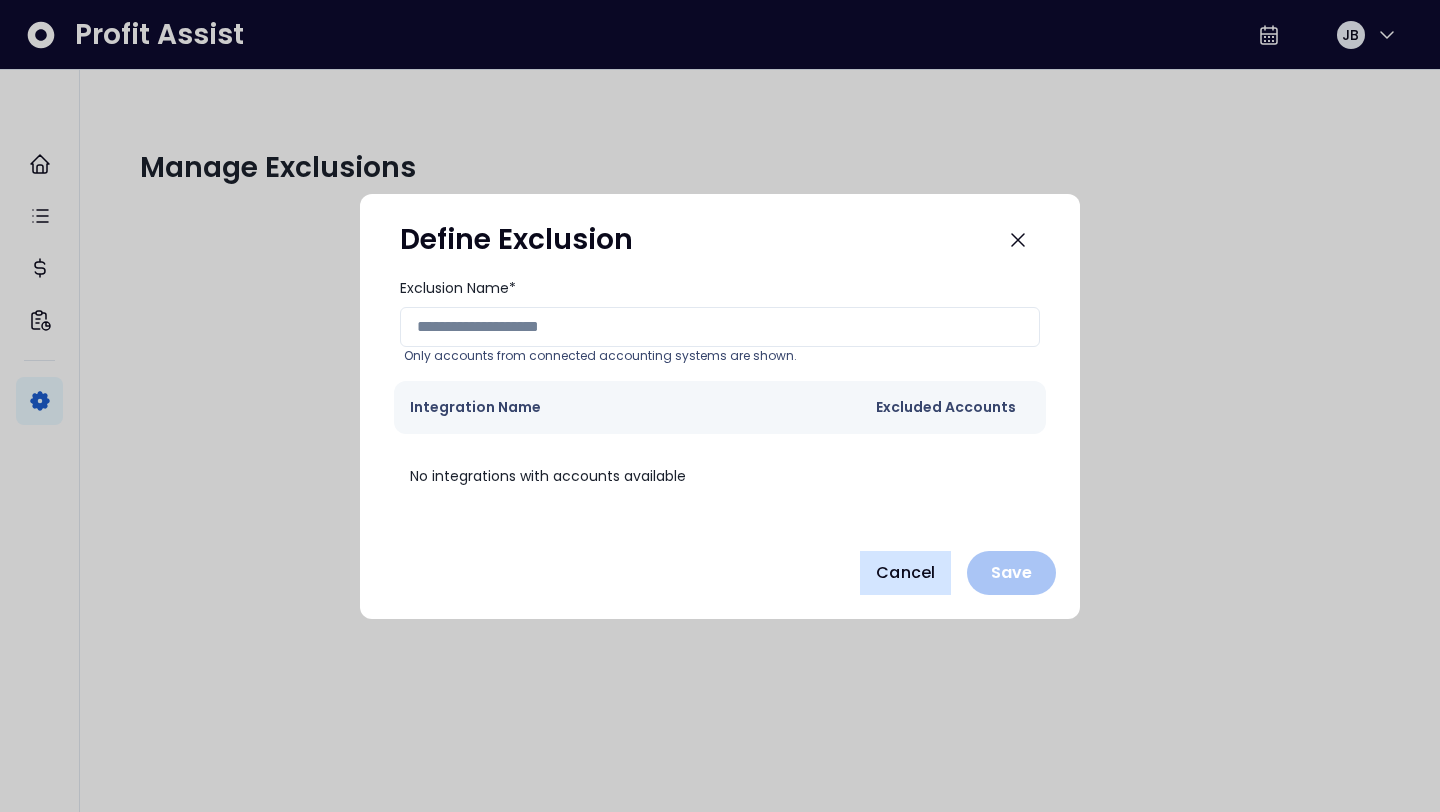 click on "Cancel" at bounding box center [905, 573] 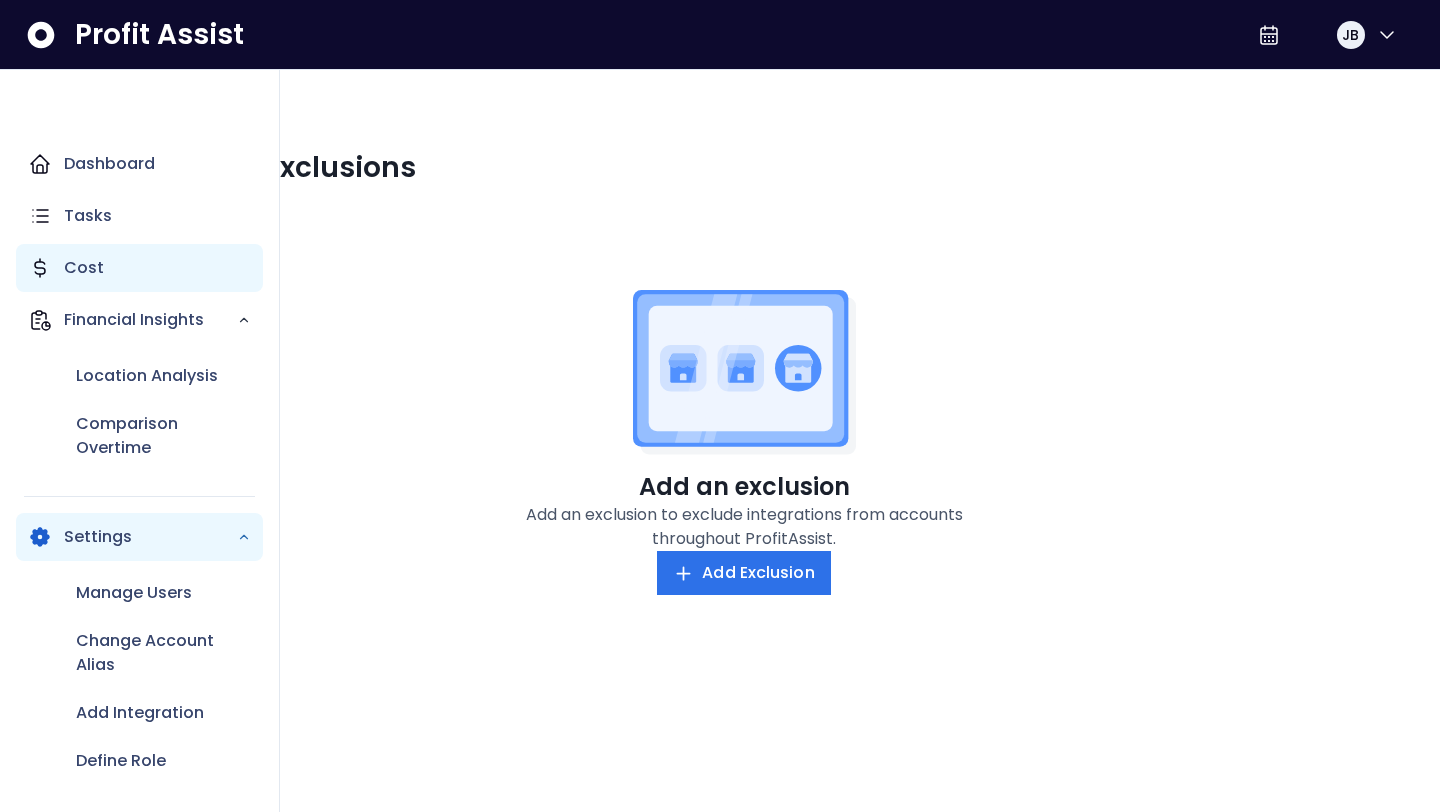 click on "Cost" at bounding box center [84, 268] 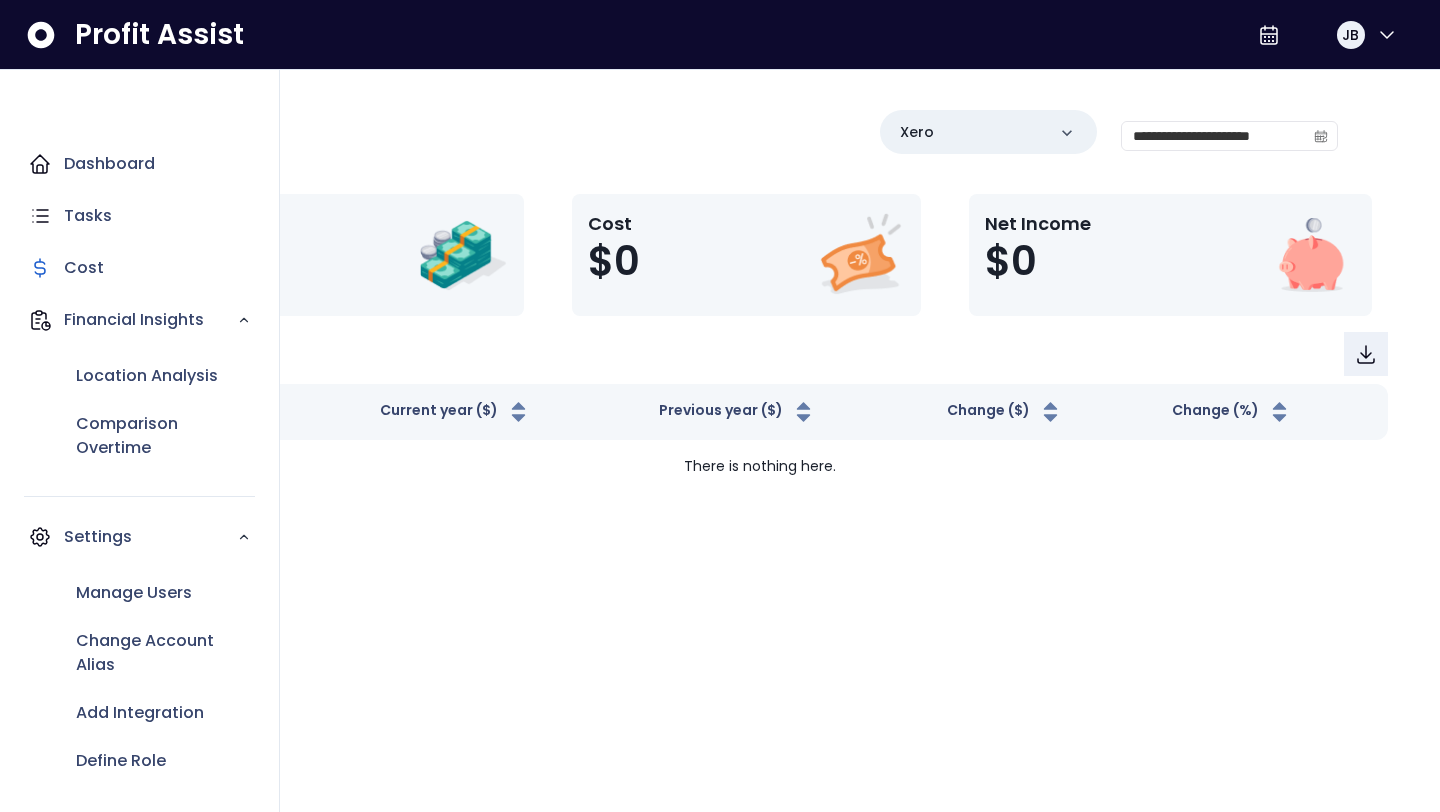 click on "Dashboard Tasks Cost Financial Insights Location Analysis Comparison Overtime Settings Manage Users Change Account Alias Add Integration Define Role Assign Privilege Settings Exclusion Settings" at bounding box center (139, 466) 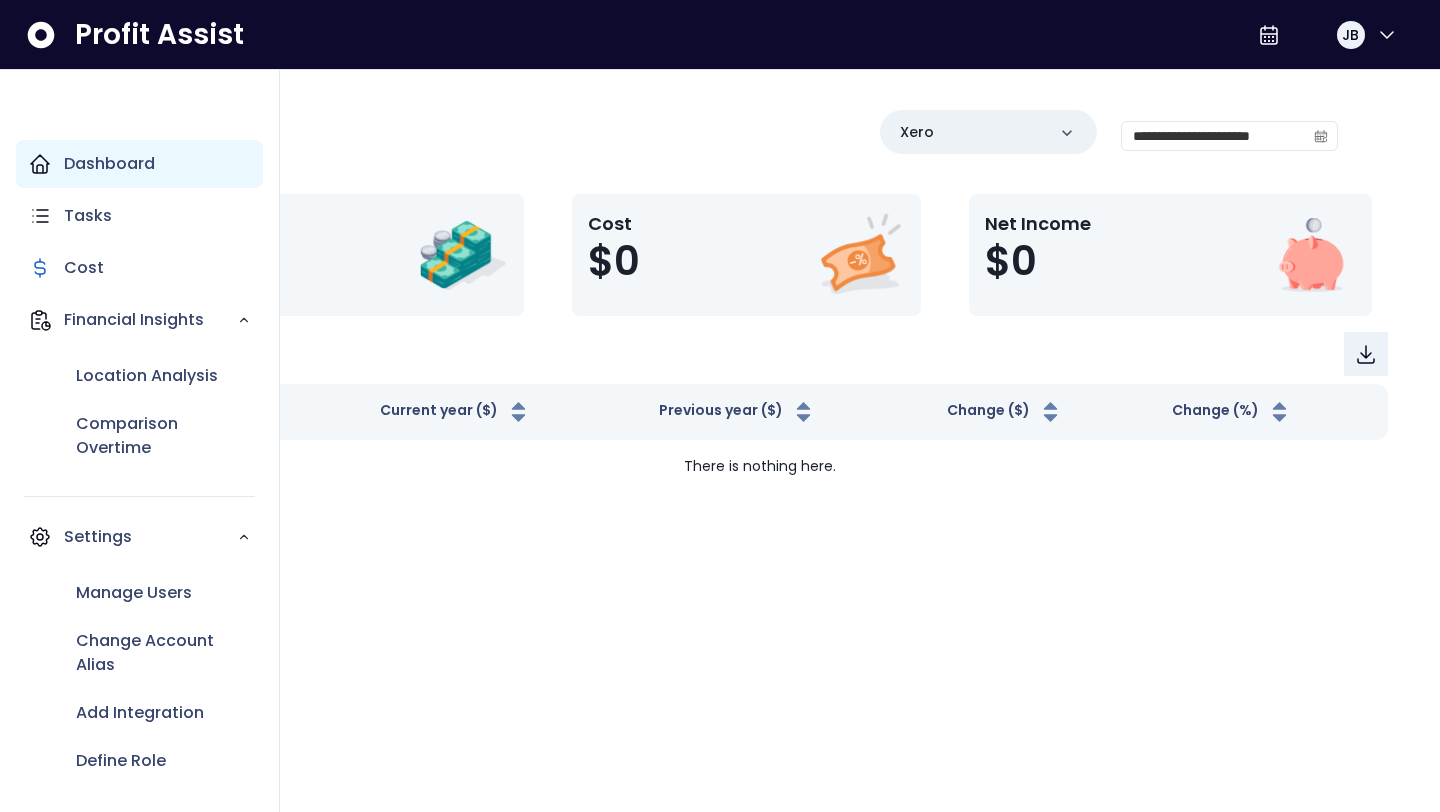 click on "Dashboard" at bounding box center (109, 164) 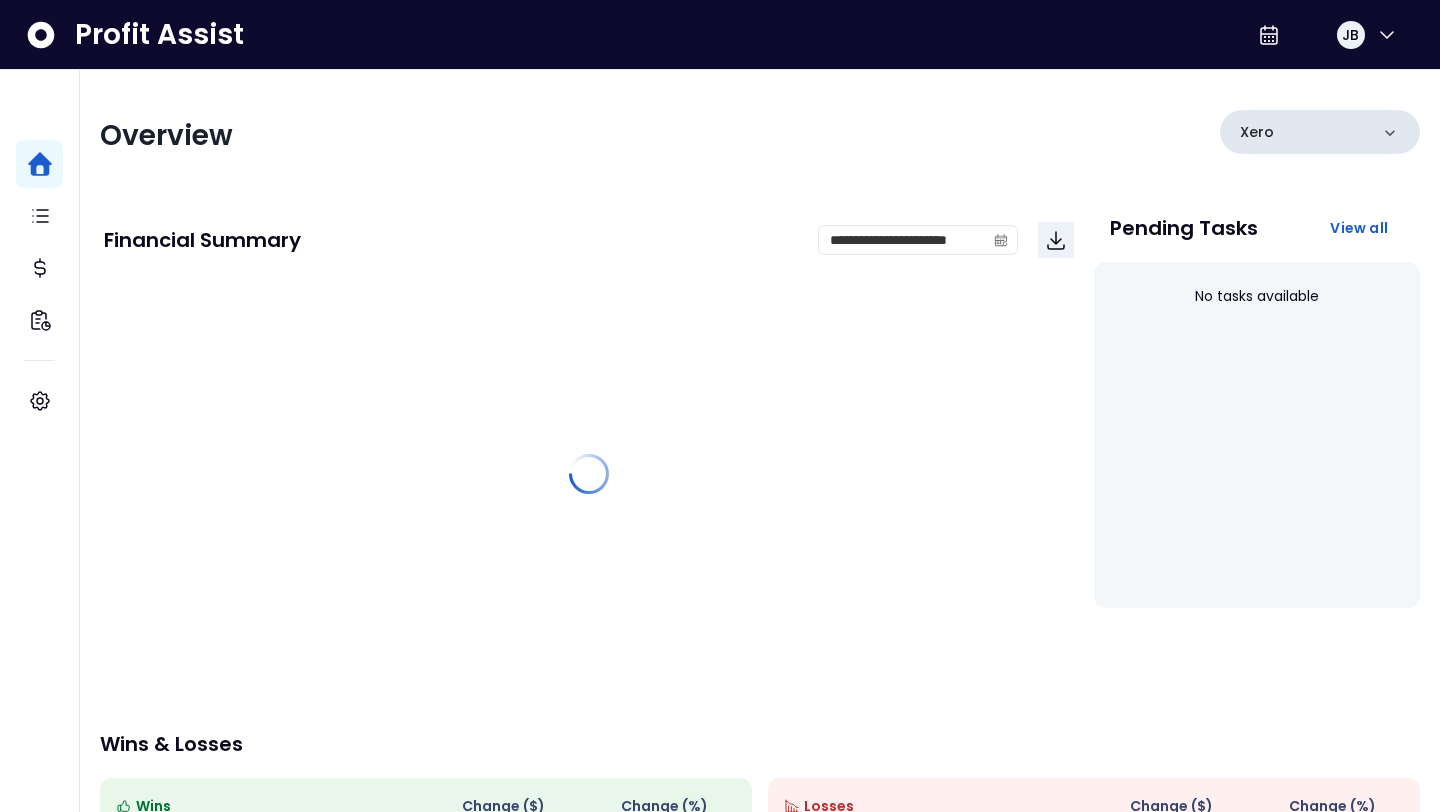 click on "Xero" at bounding box center (1320, 132) 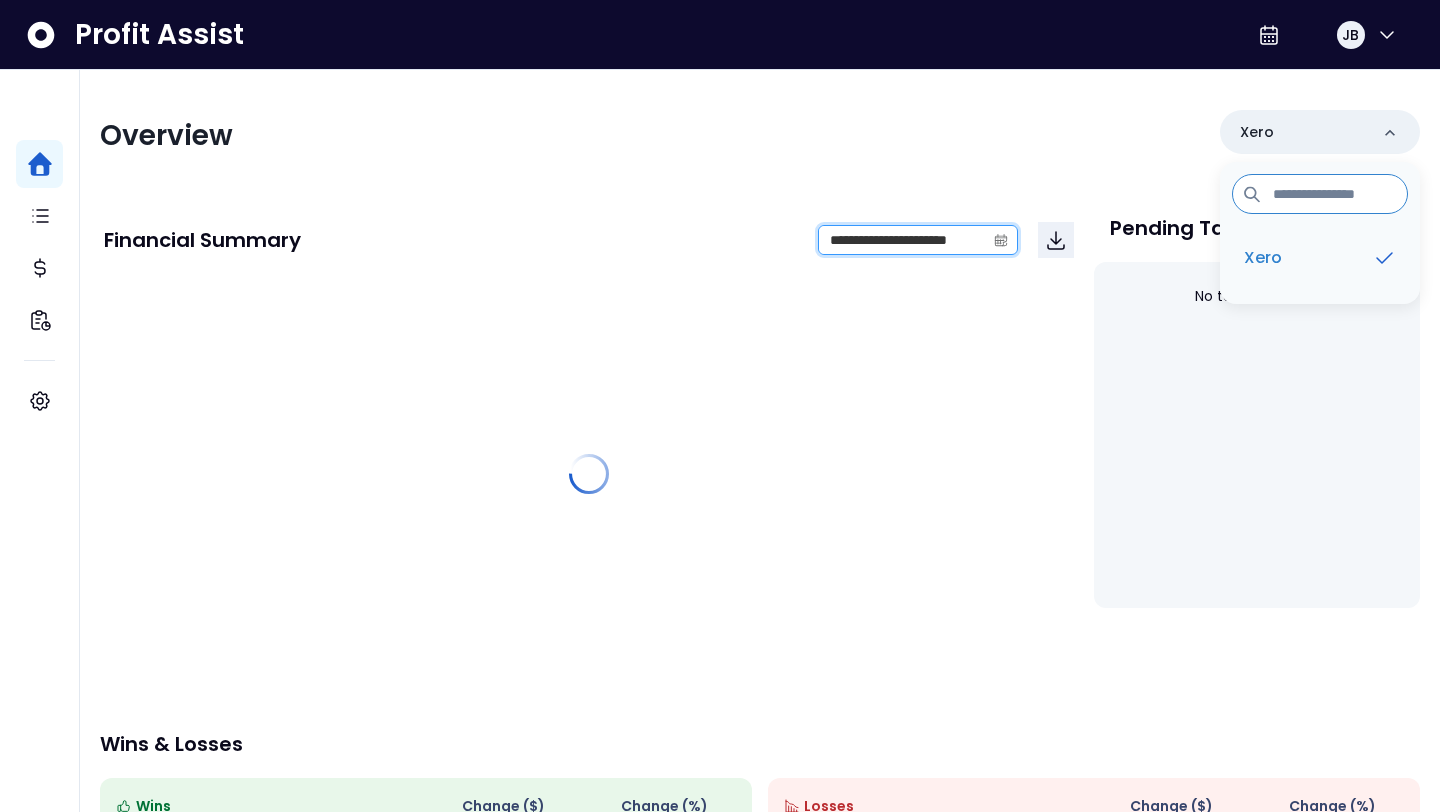 click on "**********" at bounding box center [902, 240] 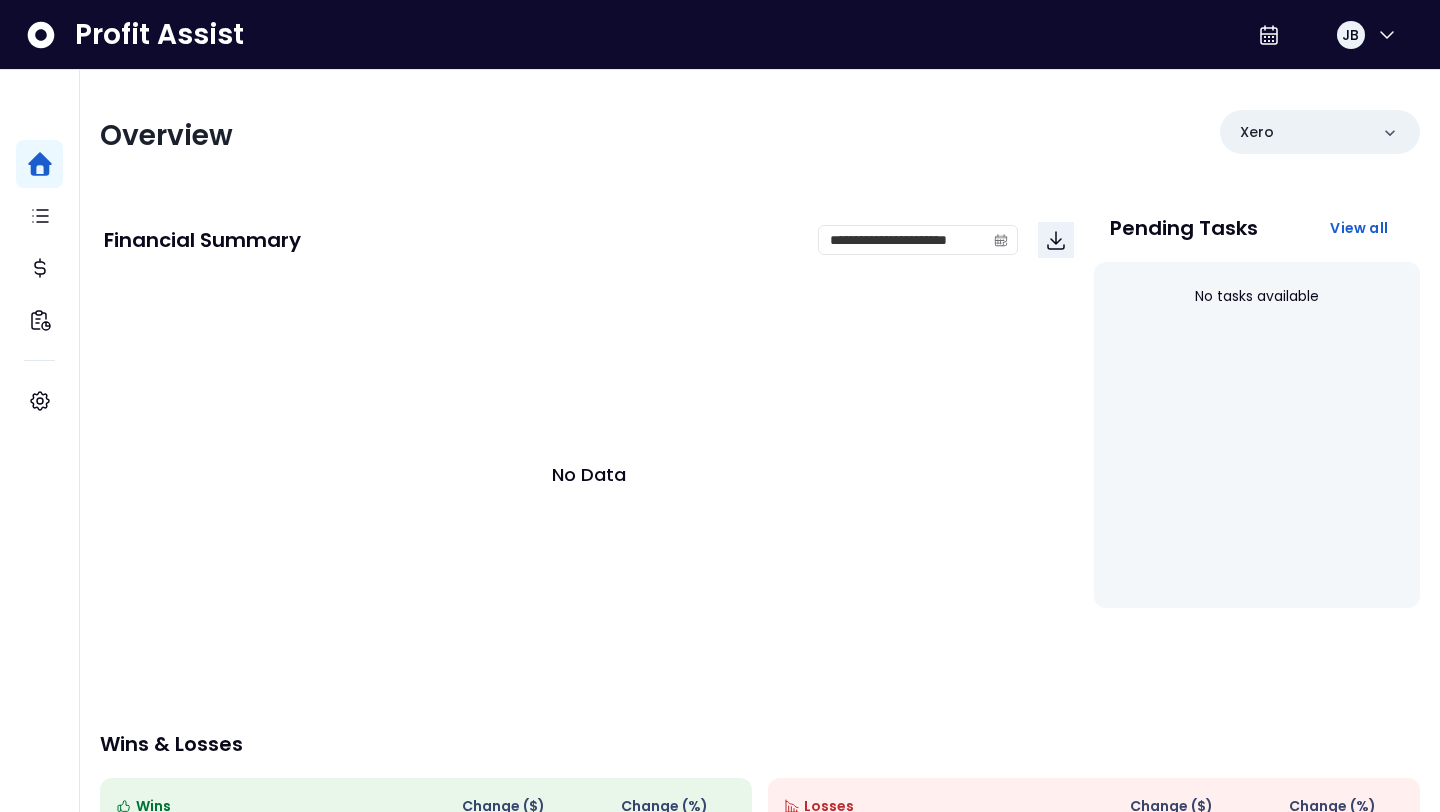 click on "No Data" at bounding box center [589, 474] 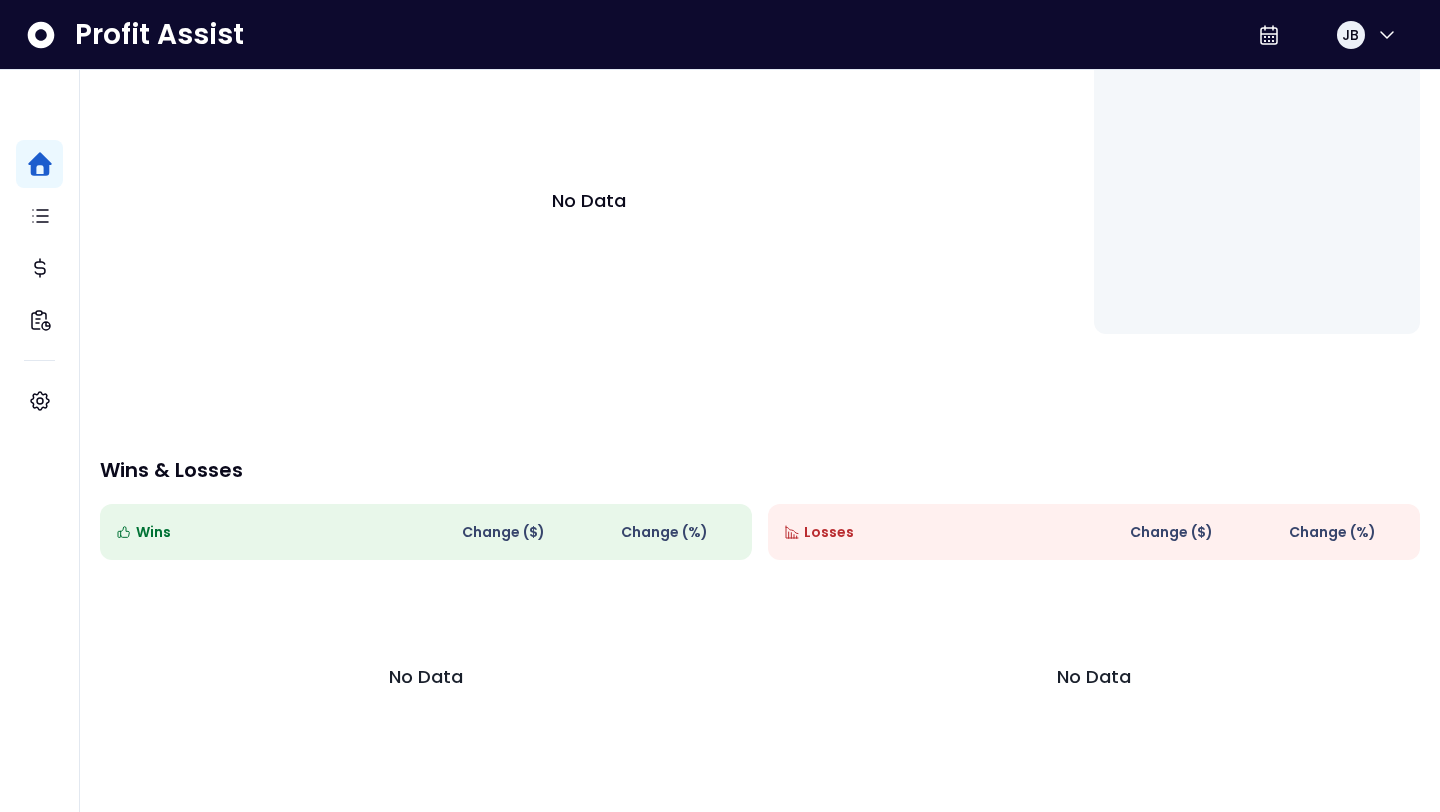 scroll, scrollTop: 0, scrollLeft: 0, axis: both 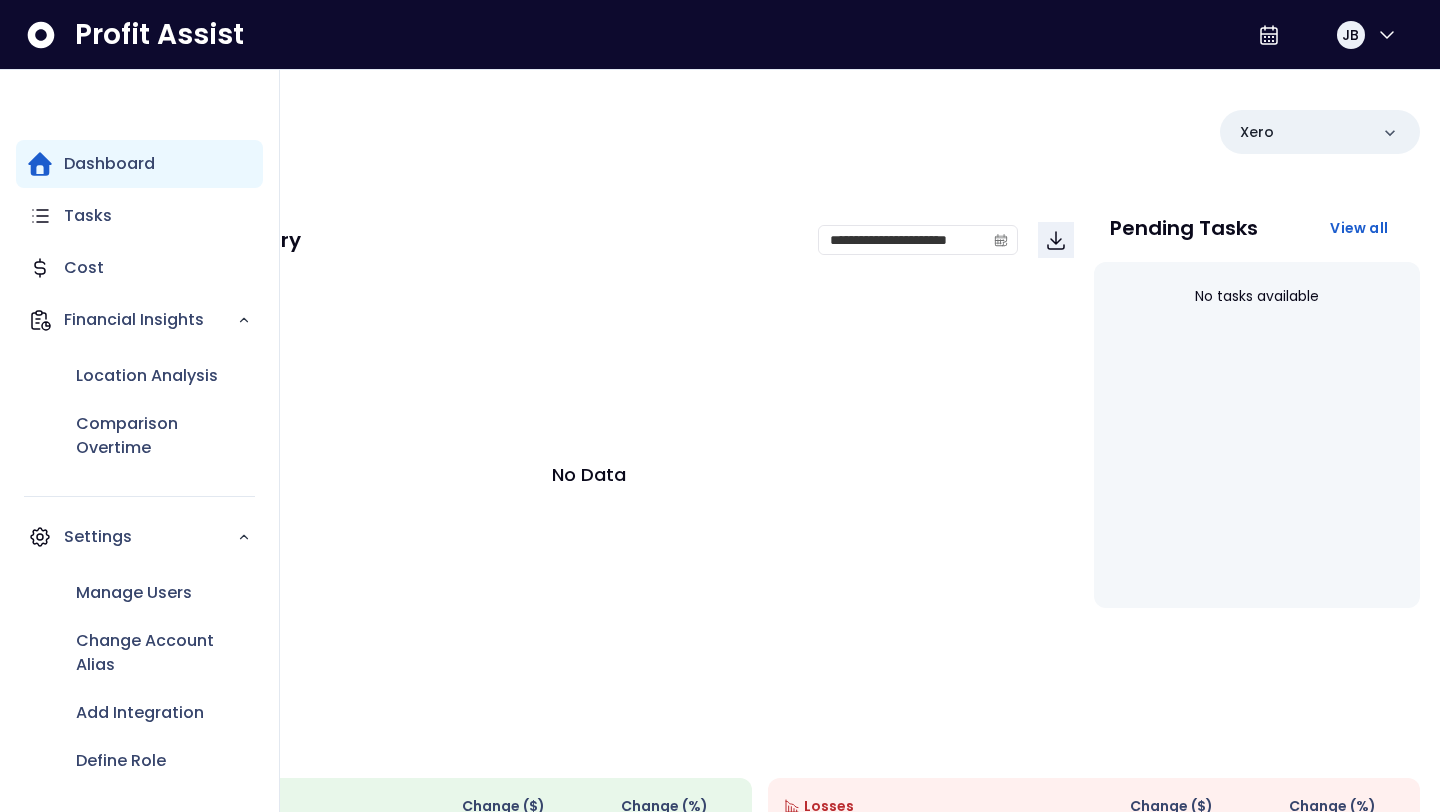 click on "Dashboard" at bounding box center [139, 164] 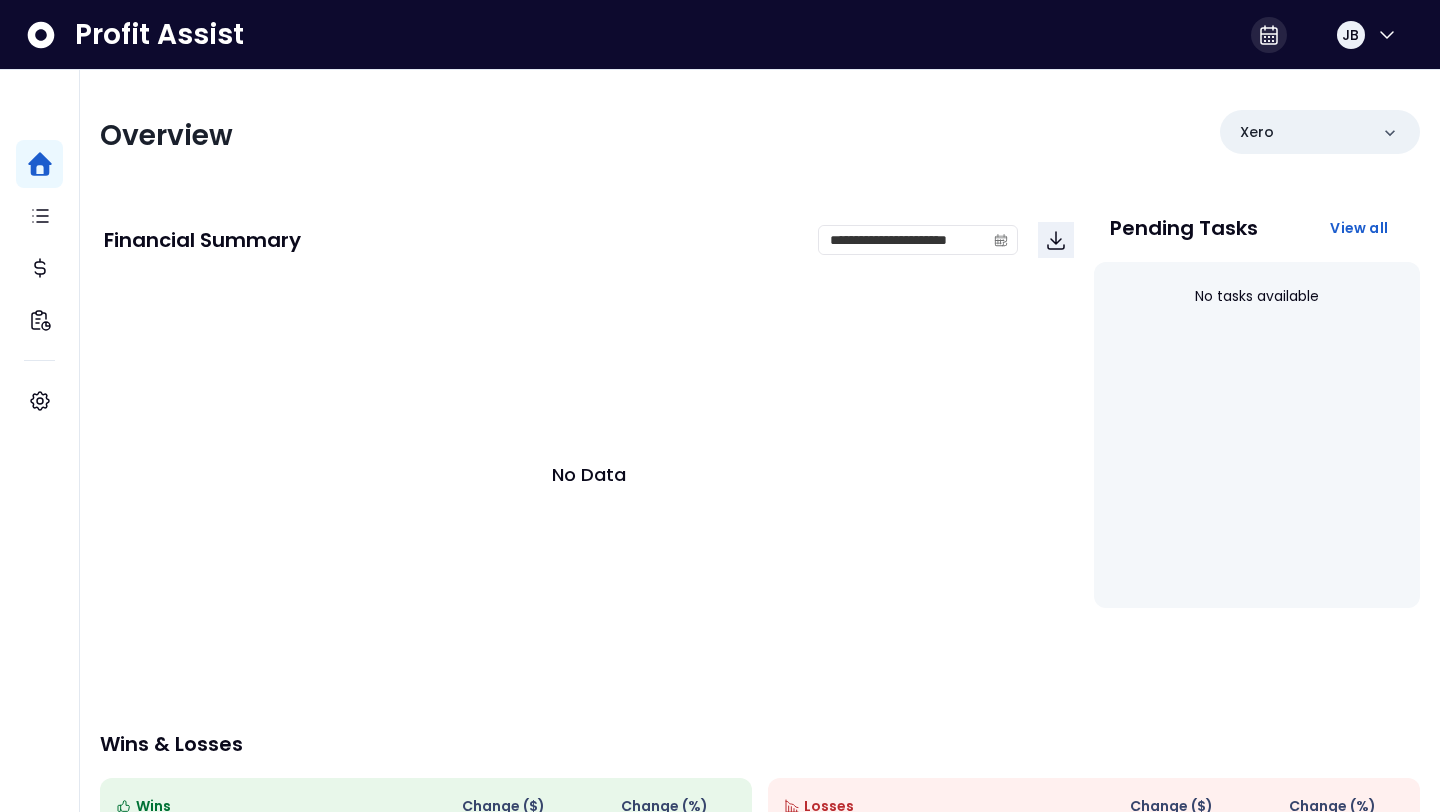 click 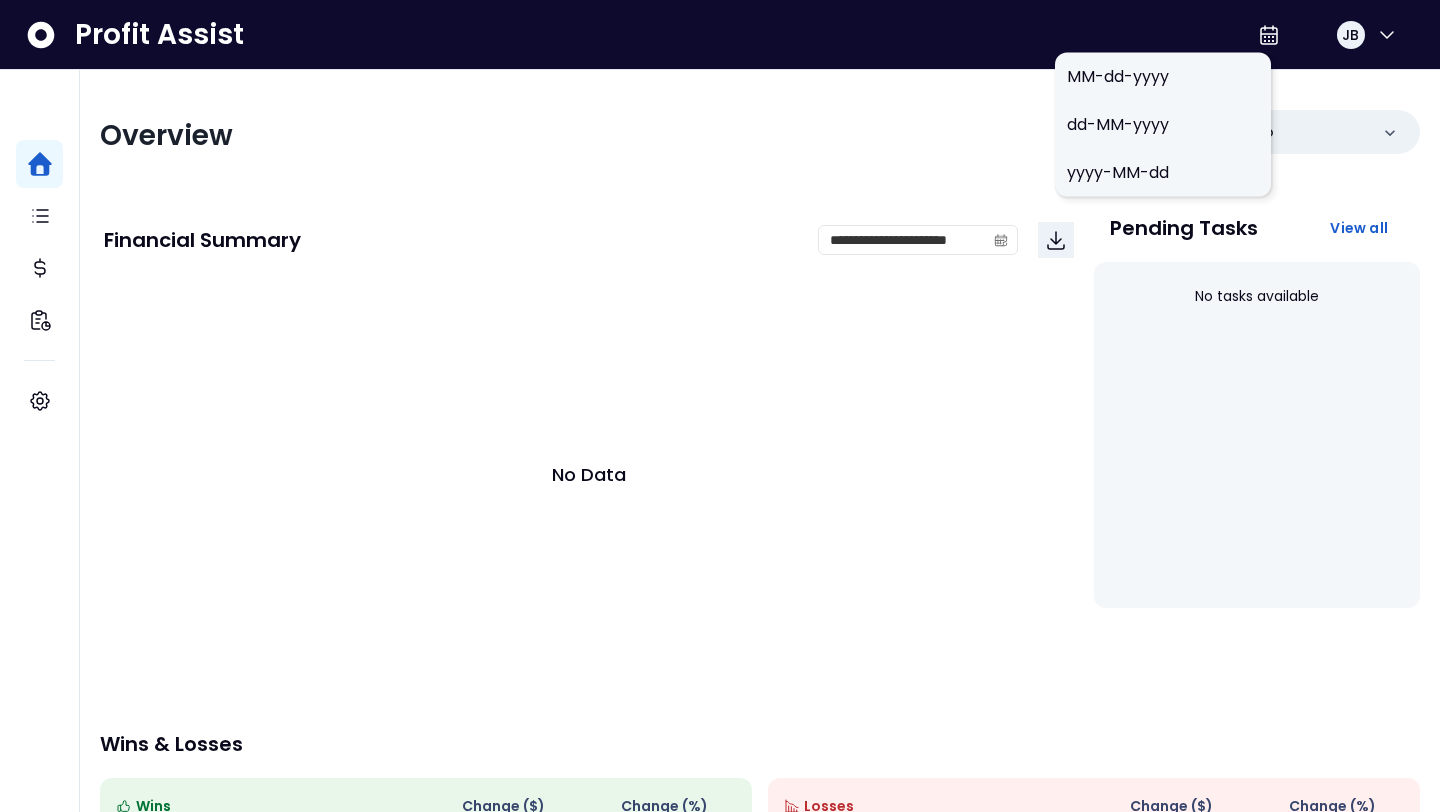 click on "**********" at bounding box center [589, 440] 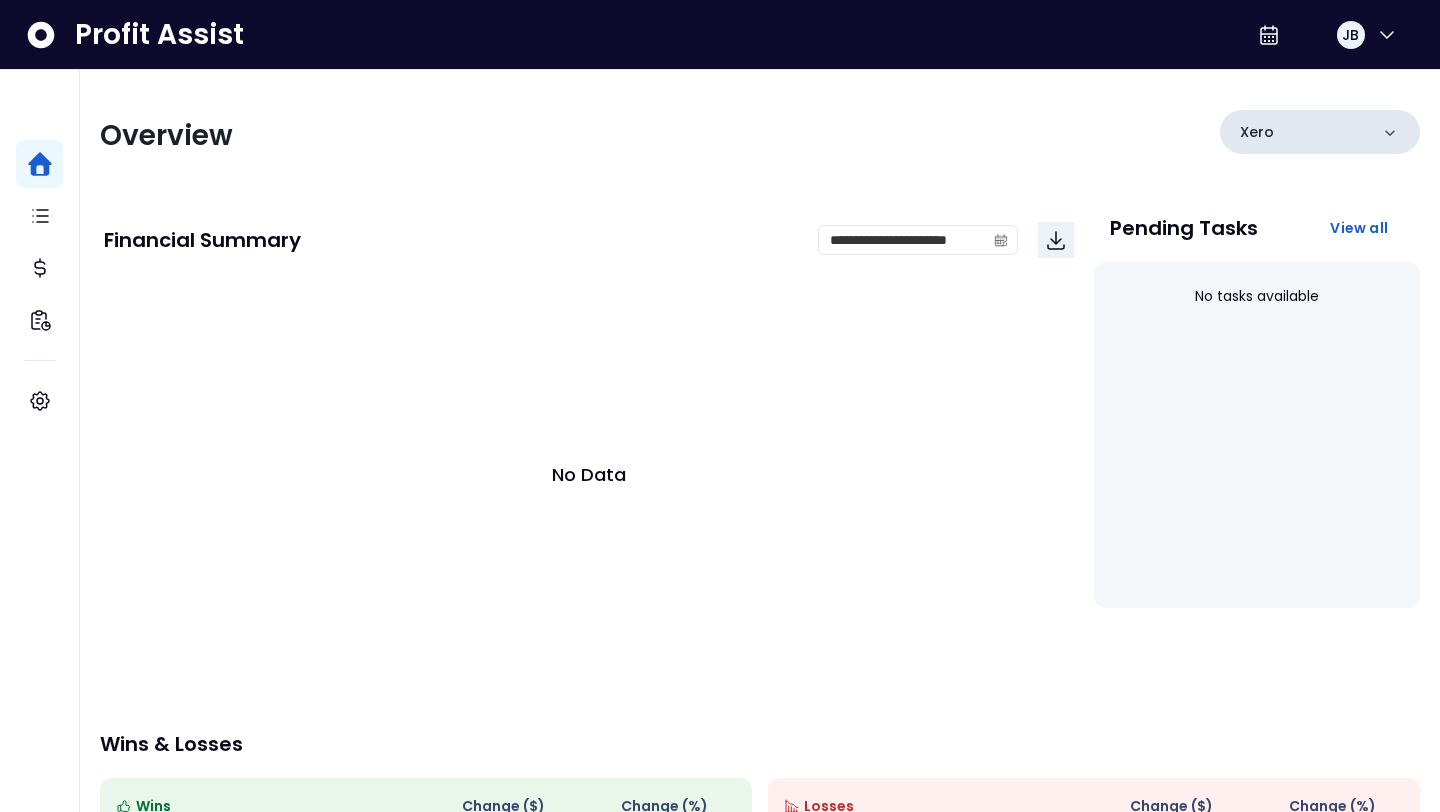 click on "Xero" at bounding box center [1320, 132] 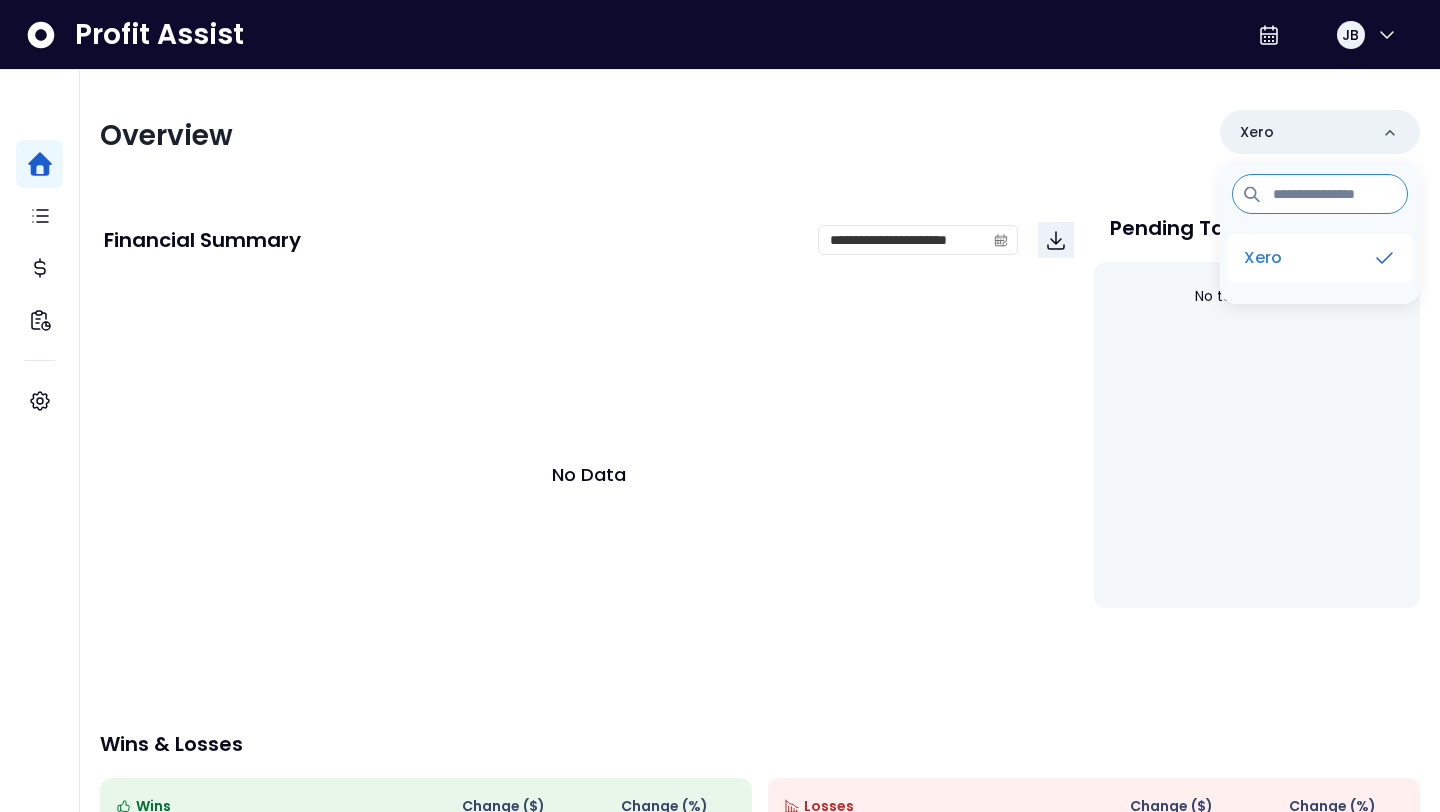 click on "Xero" at bounding box center (1320, 258) 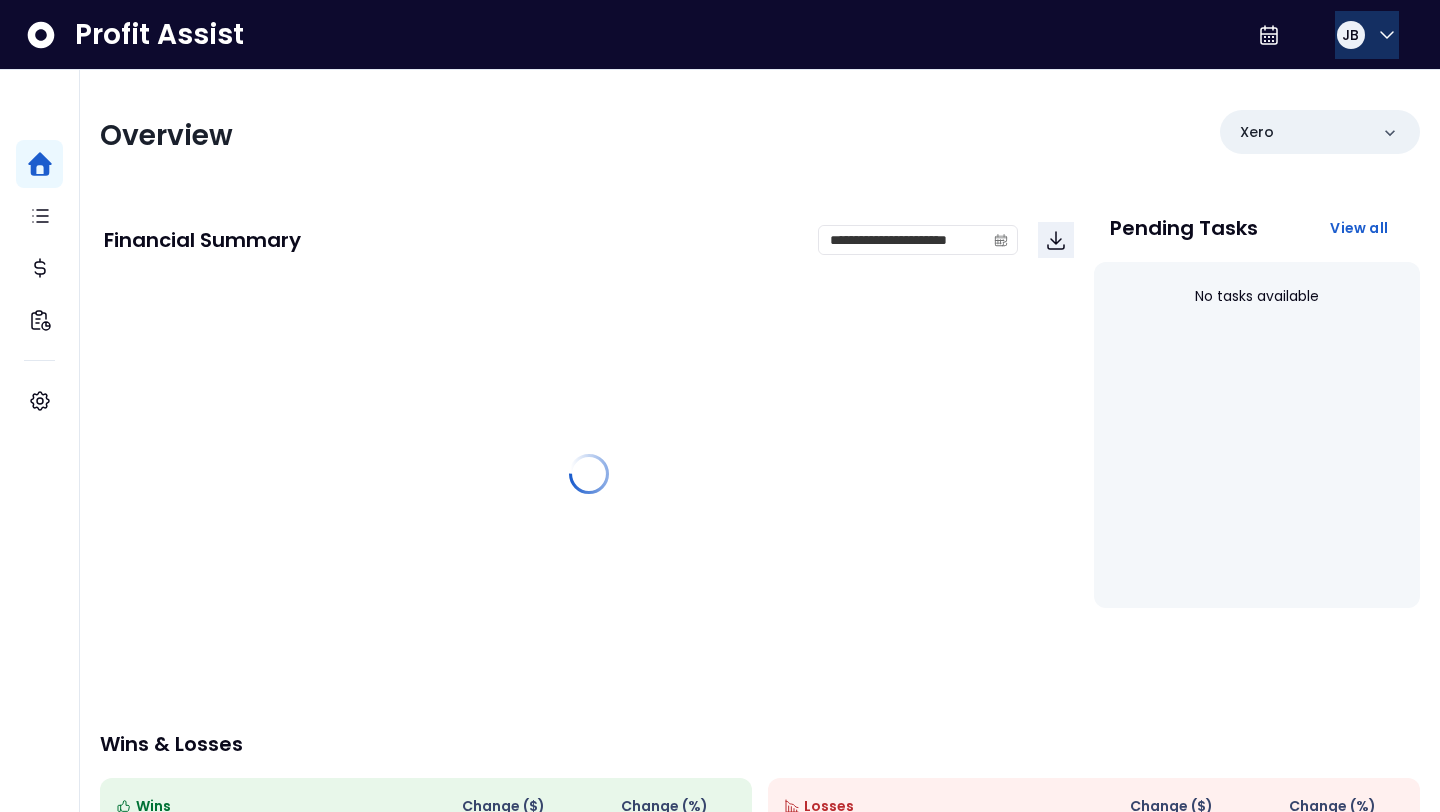 click 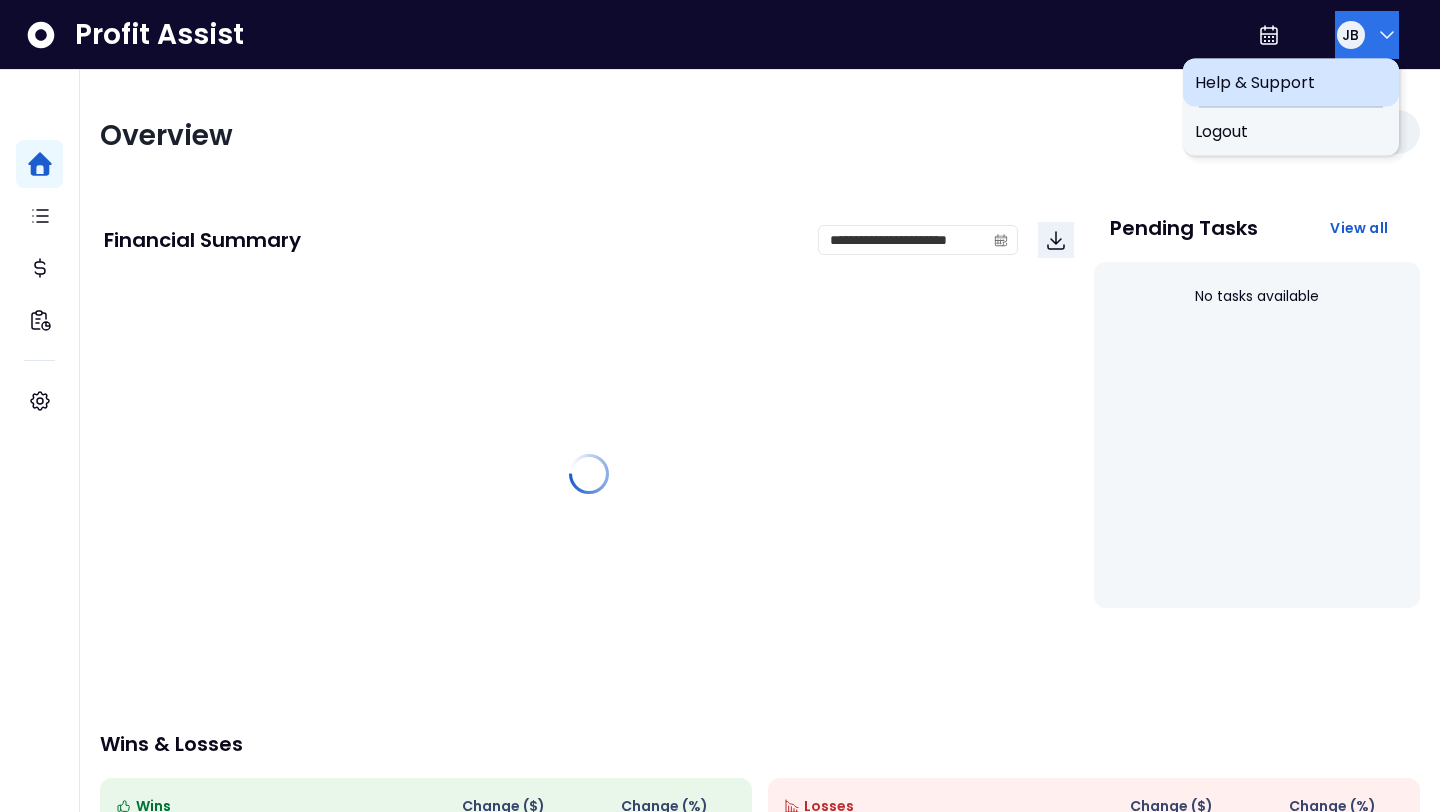 click on "Help & Support" at bounding box center (1291, 83) 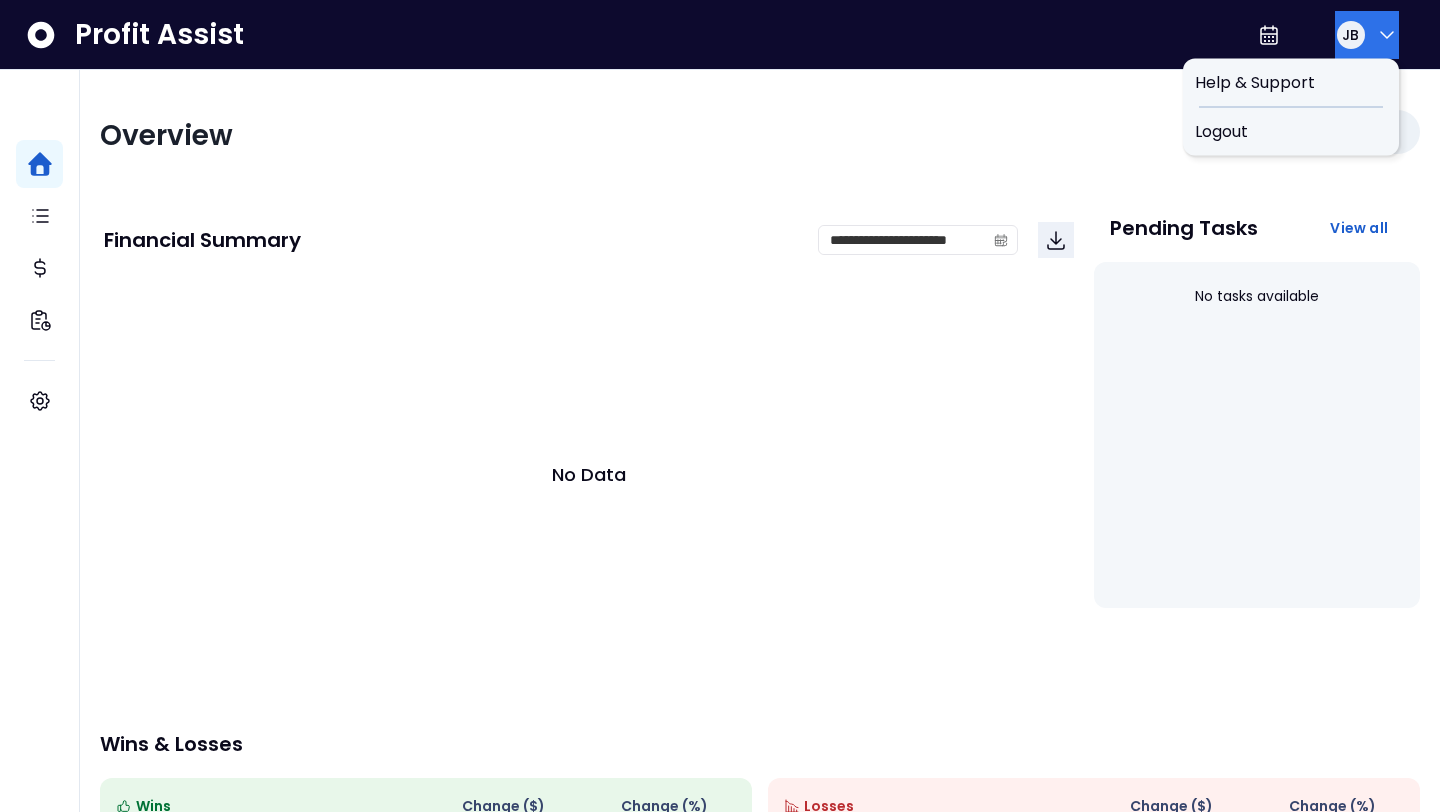 click on "JB" at bounding box center (1367, 35) 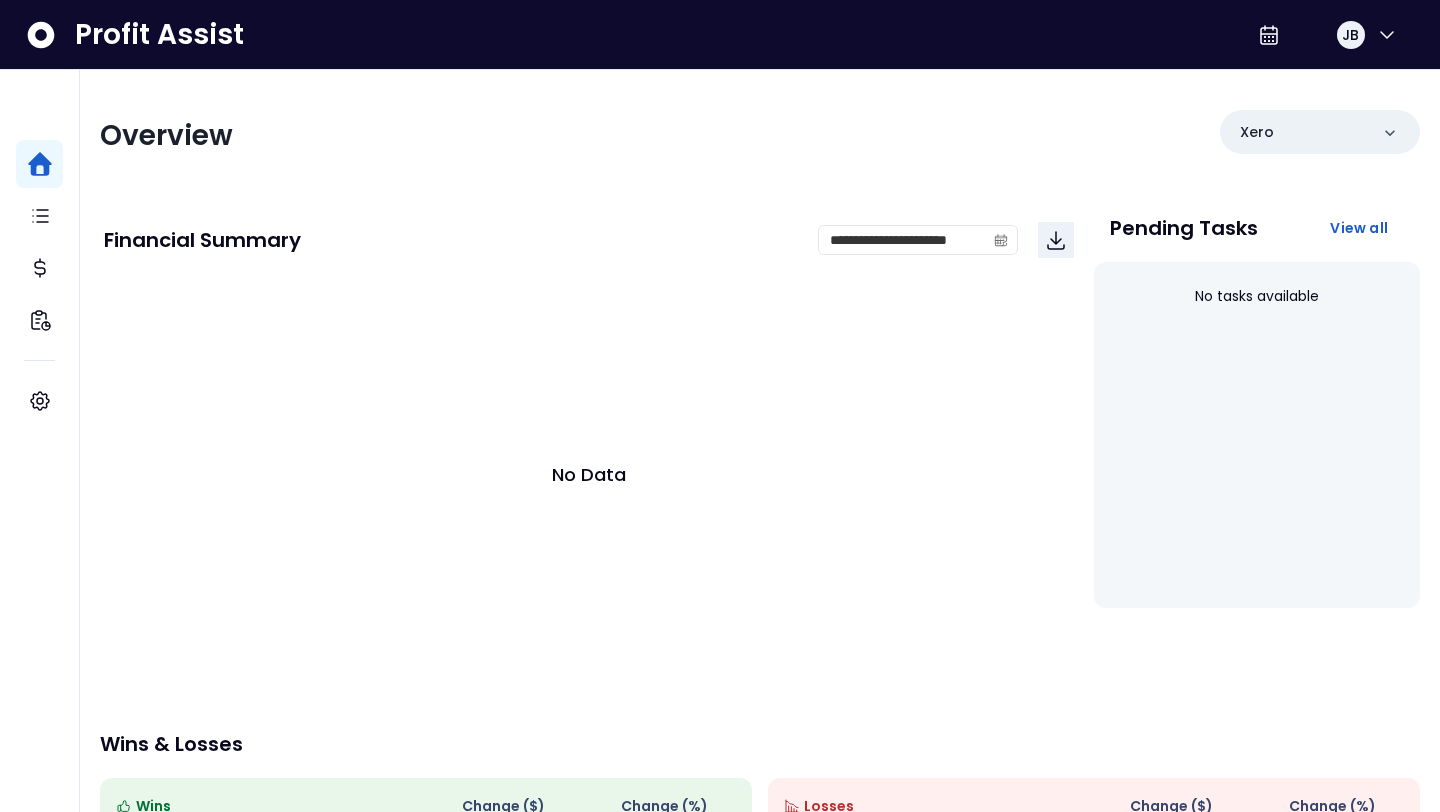 click on "**********" at bounding box center (760, 578) 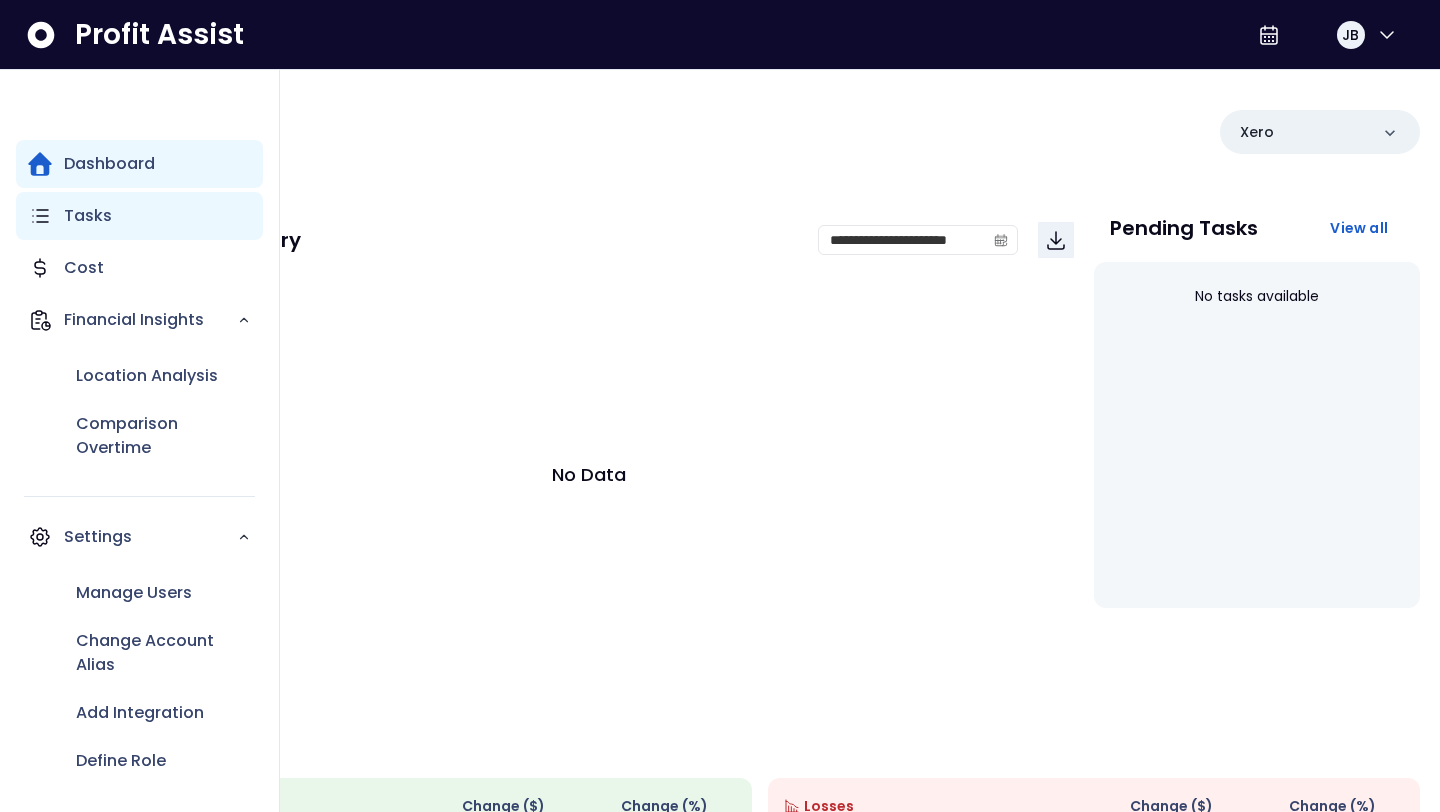 click on "Tasks" at bounding box center [139, 216] 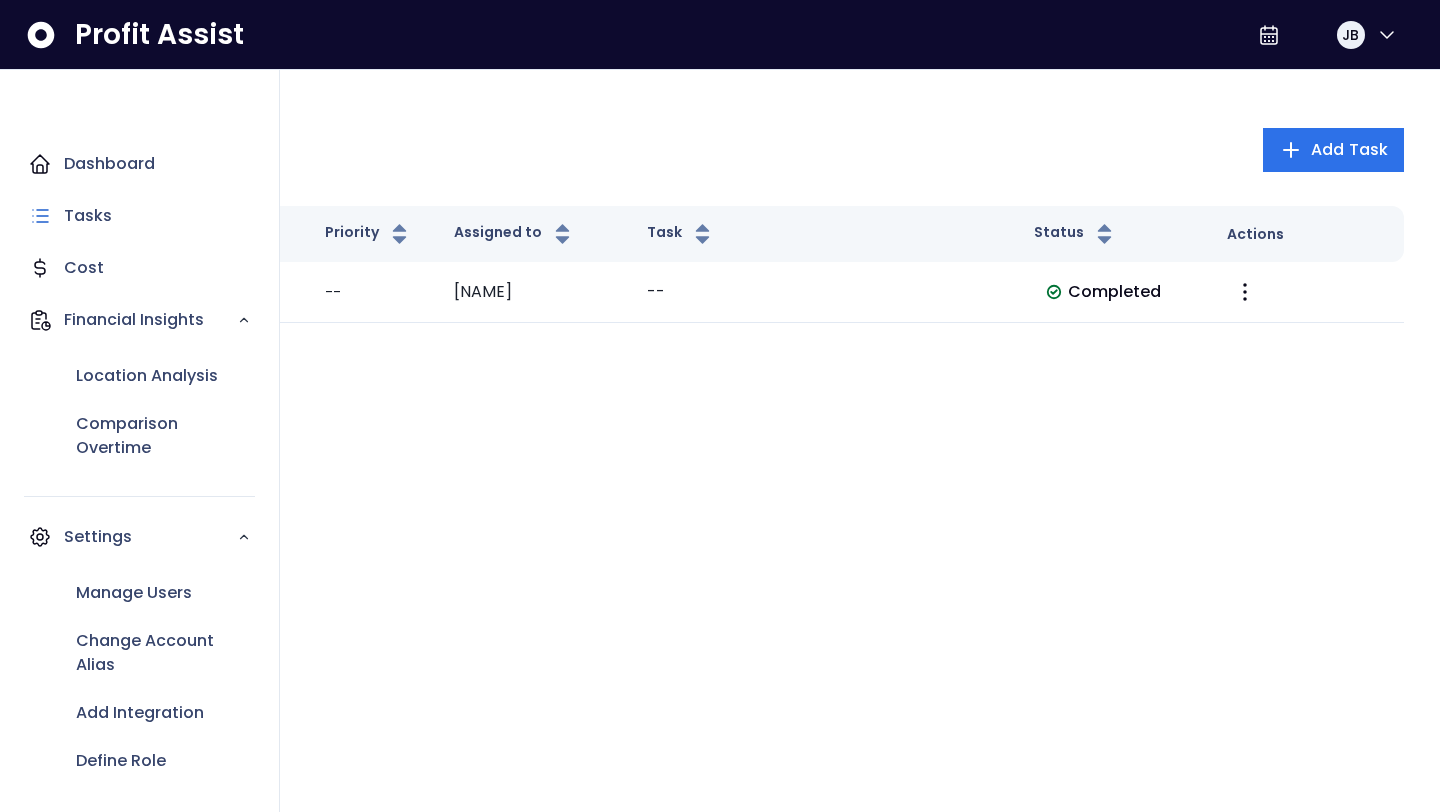 scroll, scrollTop: 121, scrollLeft: 0, axis: vertical 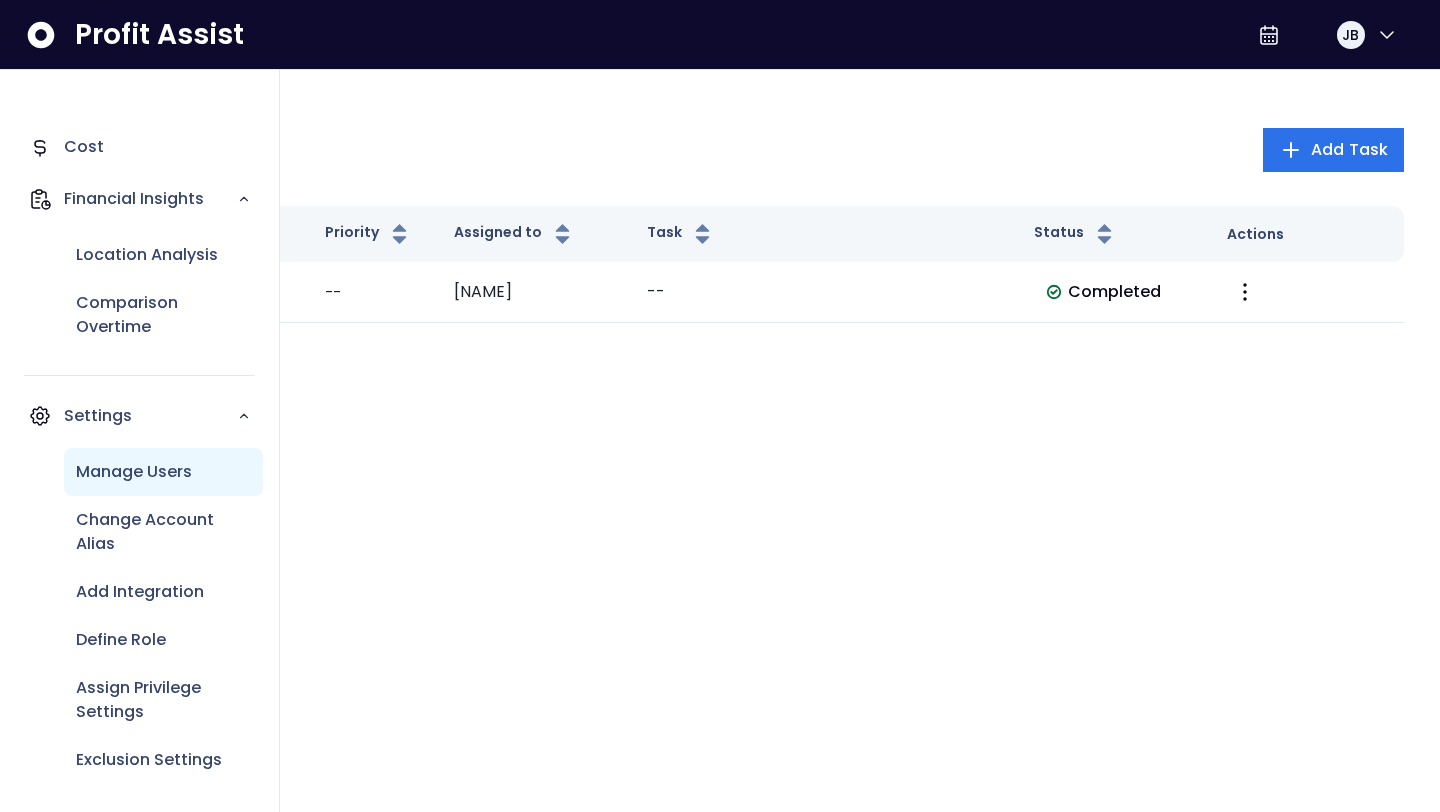 click on "Manage Users" at bounding box center (134, 472) 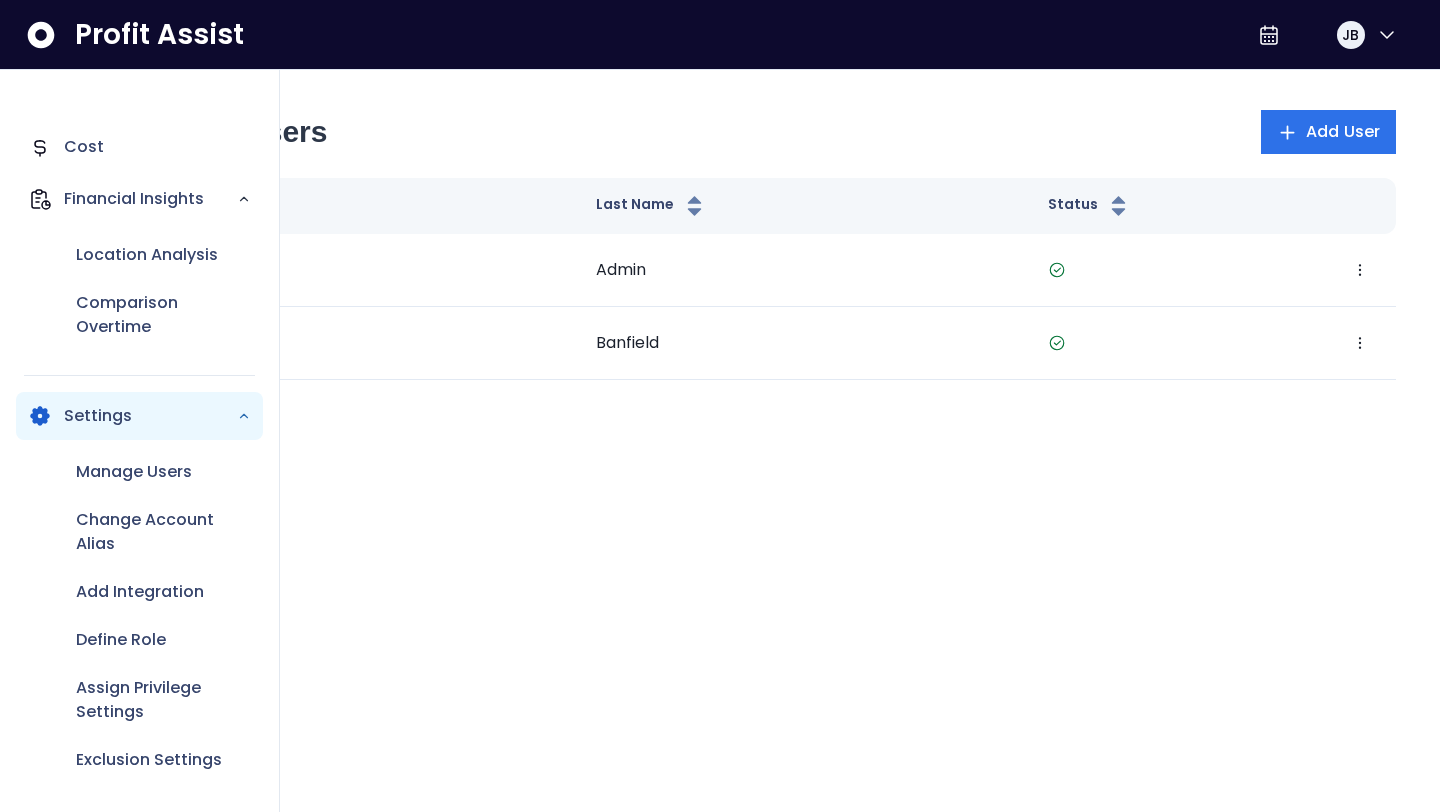 scroll, scrollTop: 0, scrollLeft: 0, axis: both 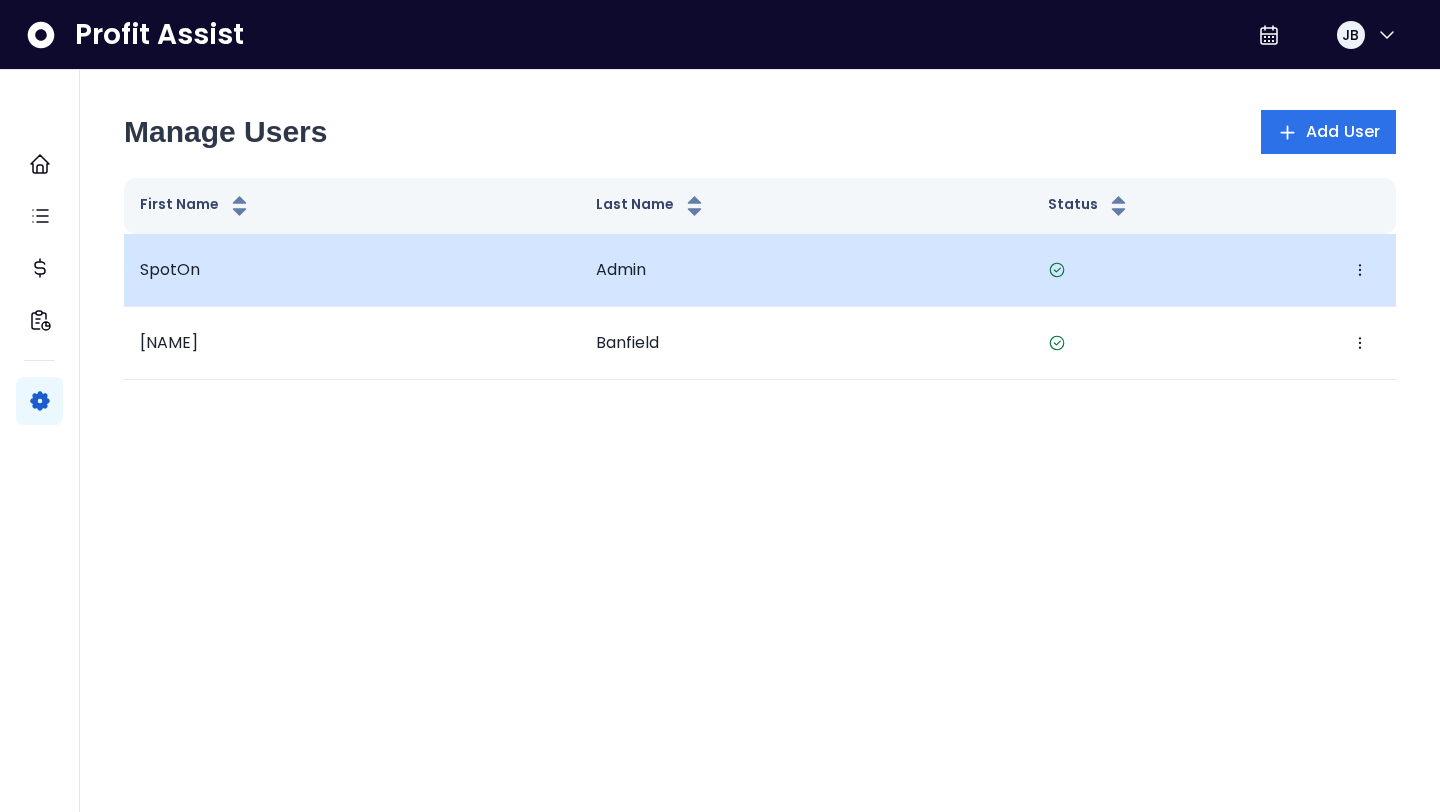 click on "Admin" at bounding box center [621, 269] 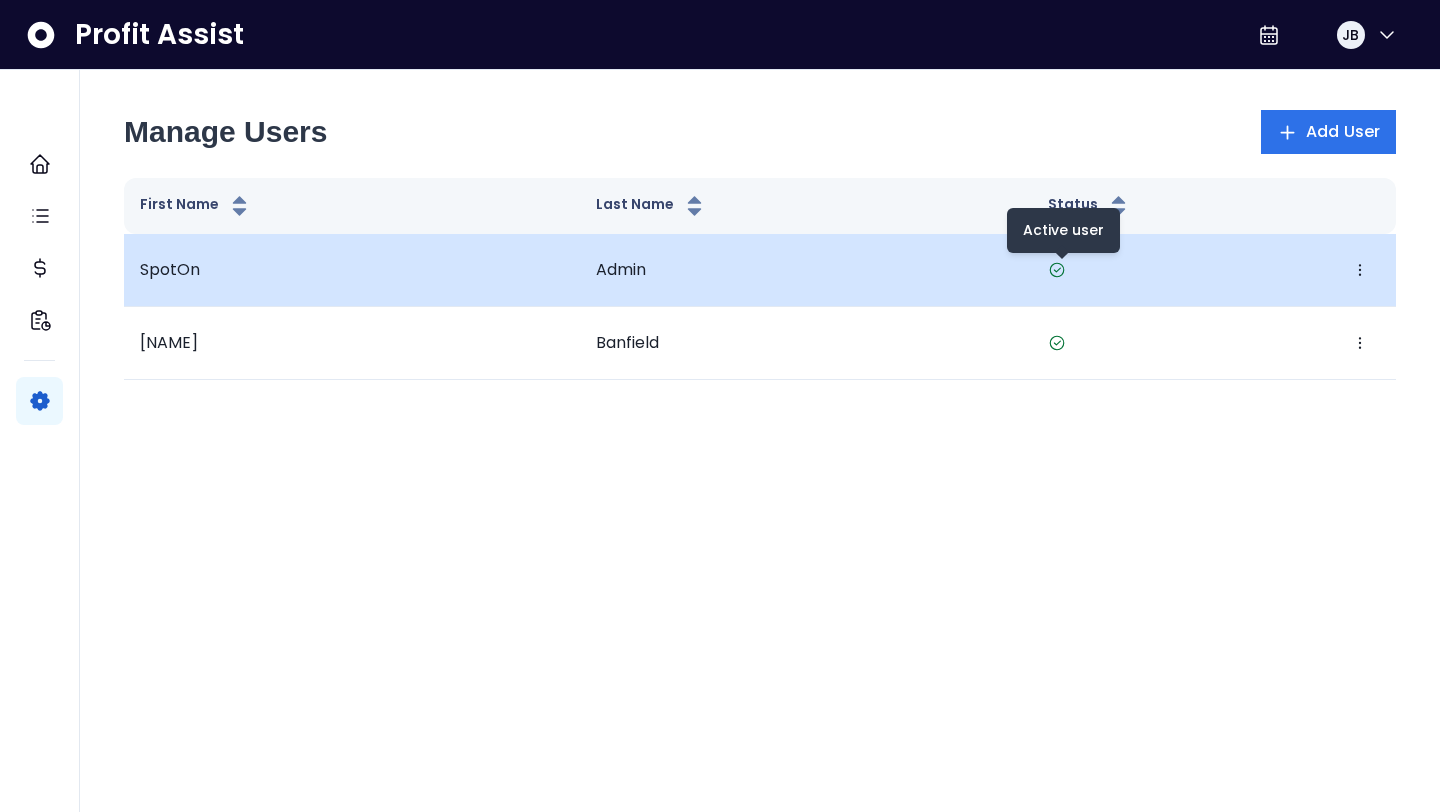 click 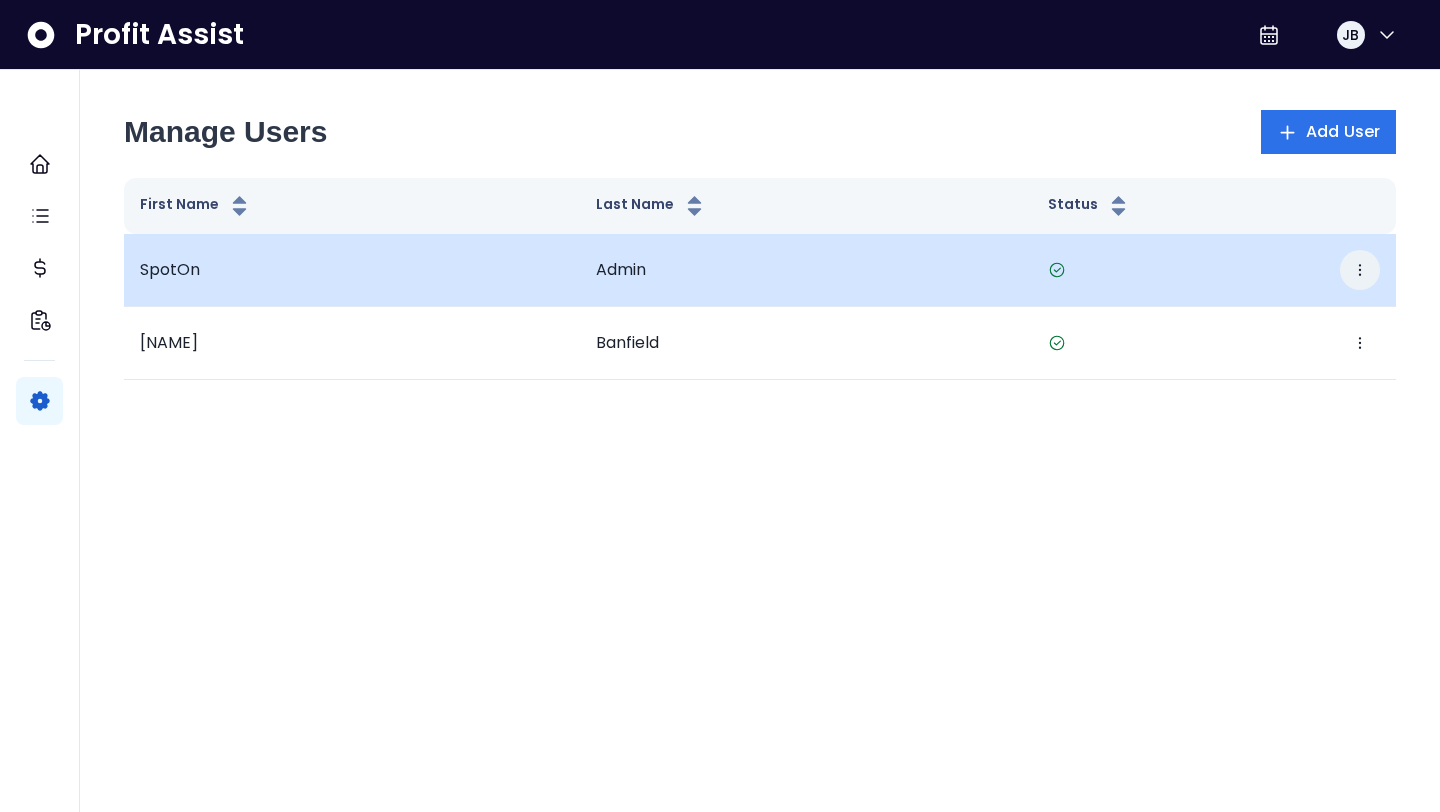 click 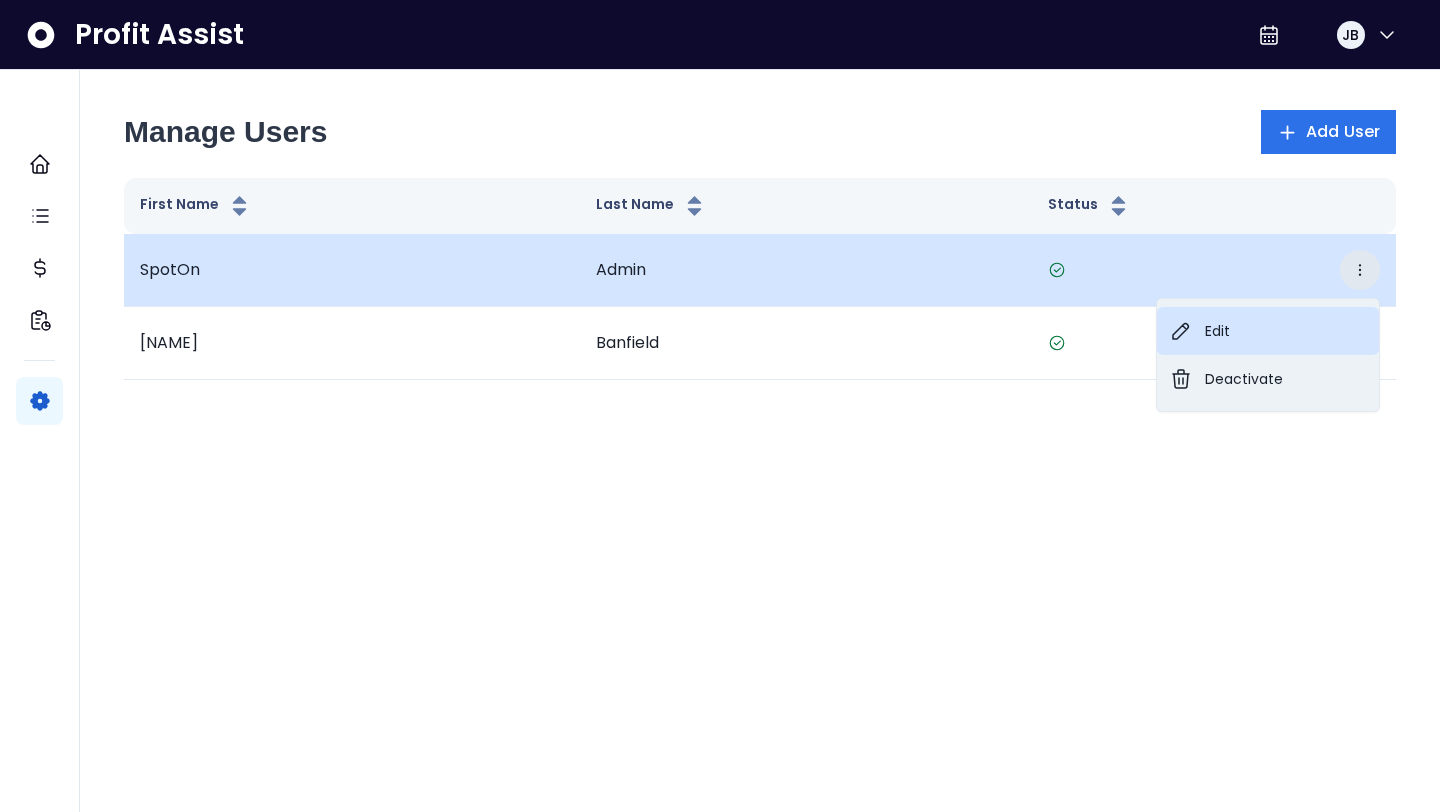 click on "Edit" at bounding box center (1268, 331) 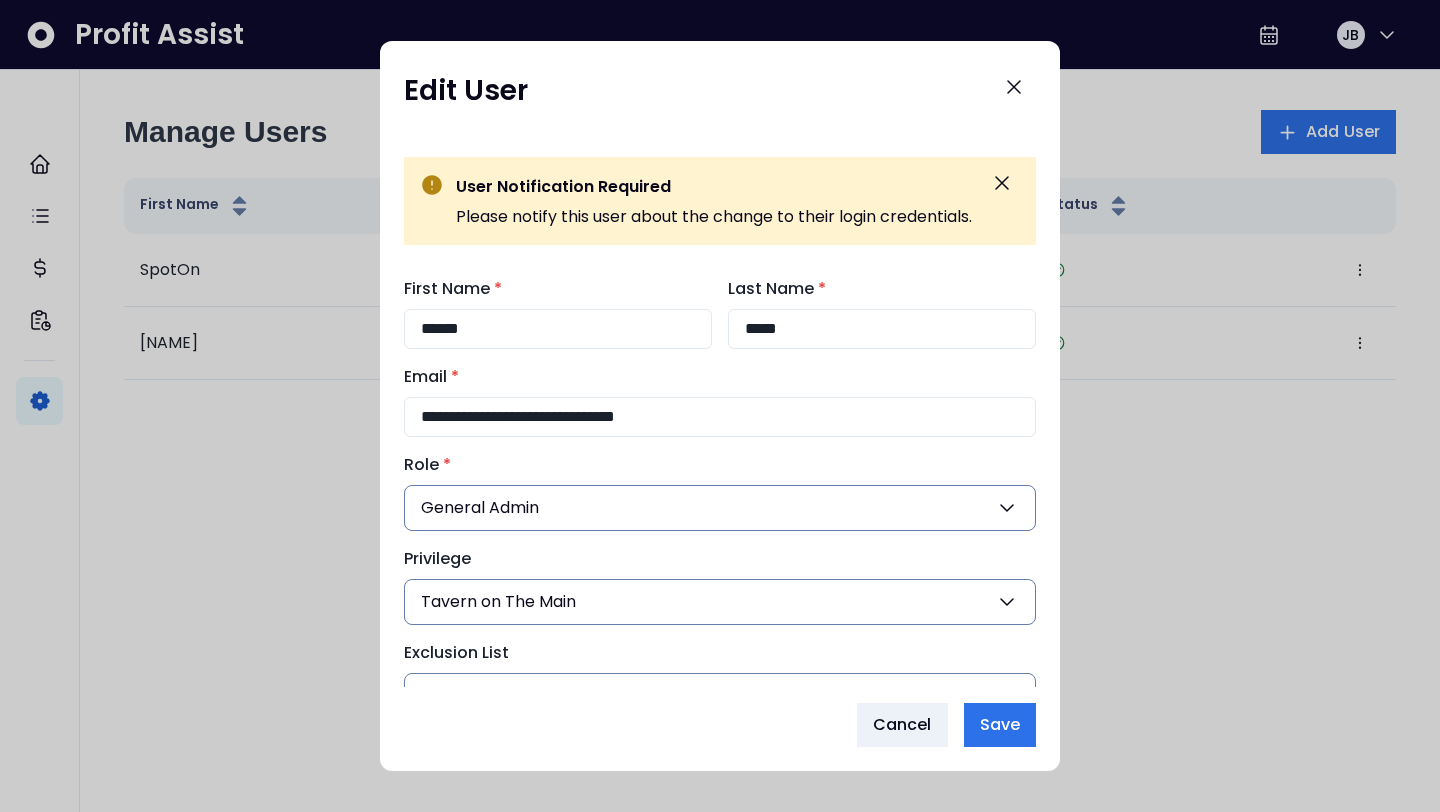 scroll, scrollTop: 116, scrollLeft: 0, axis: vertical 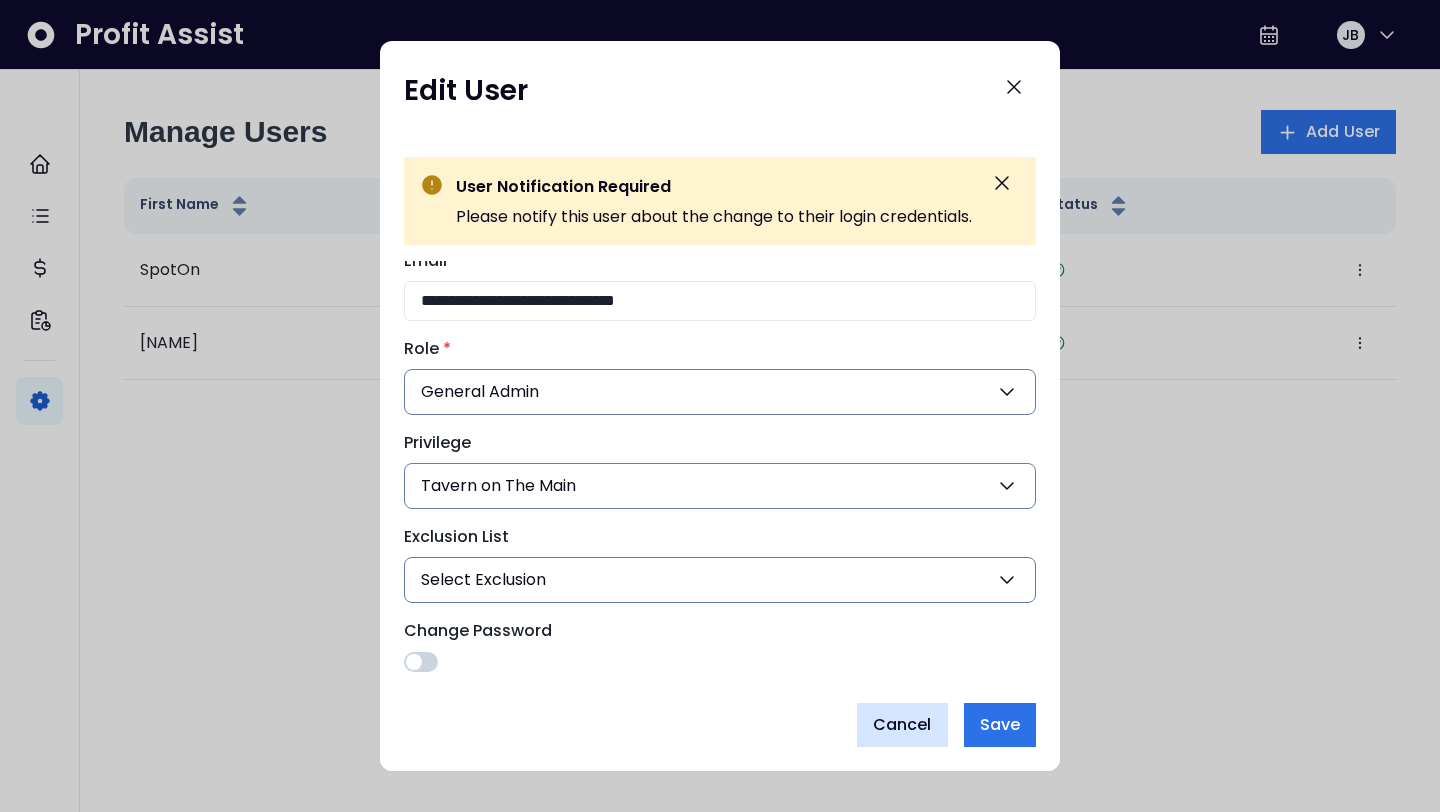 click on "Cancel" at bounding box center [902, 725] 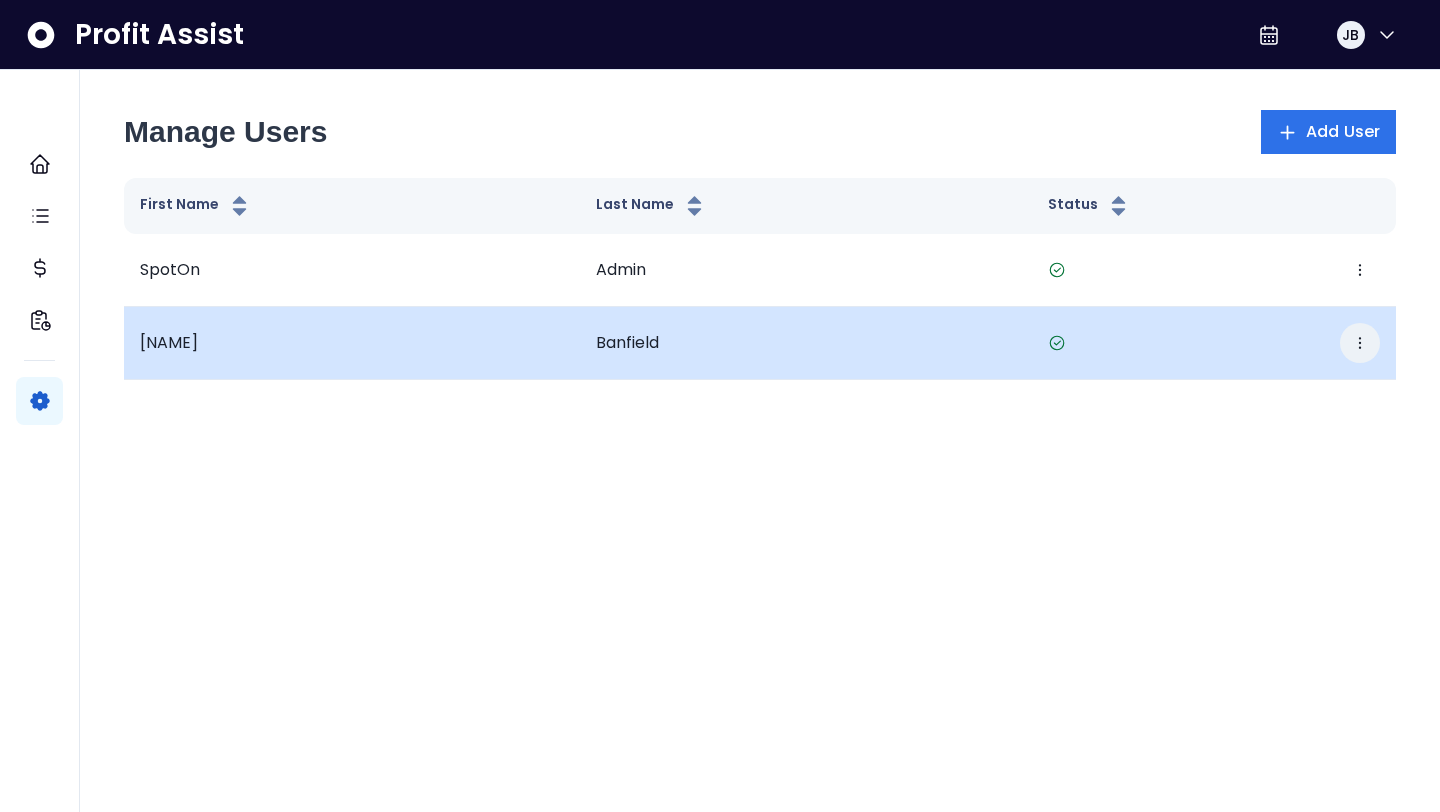 click 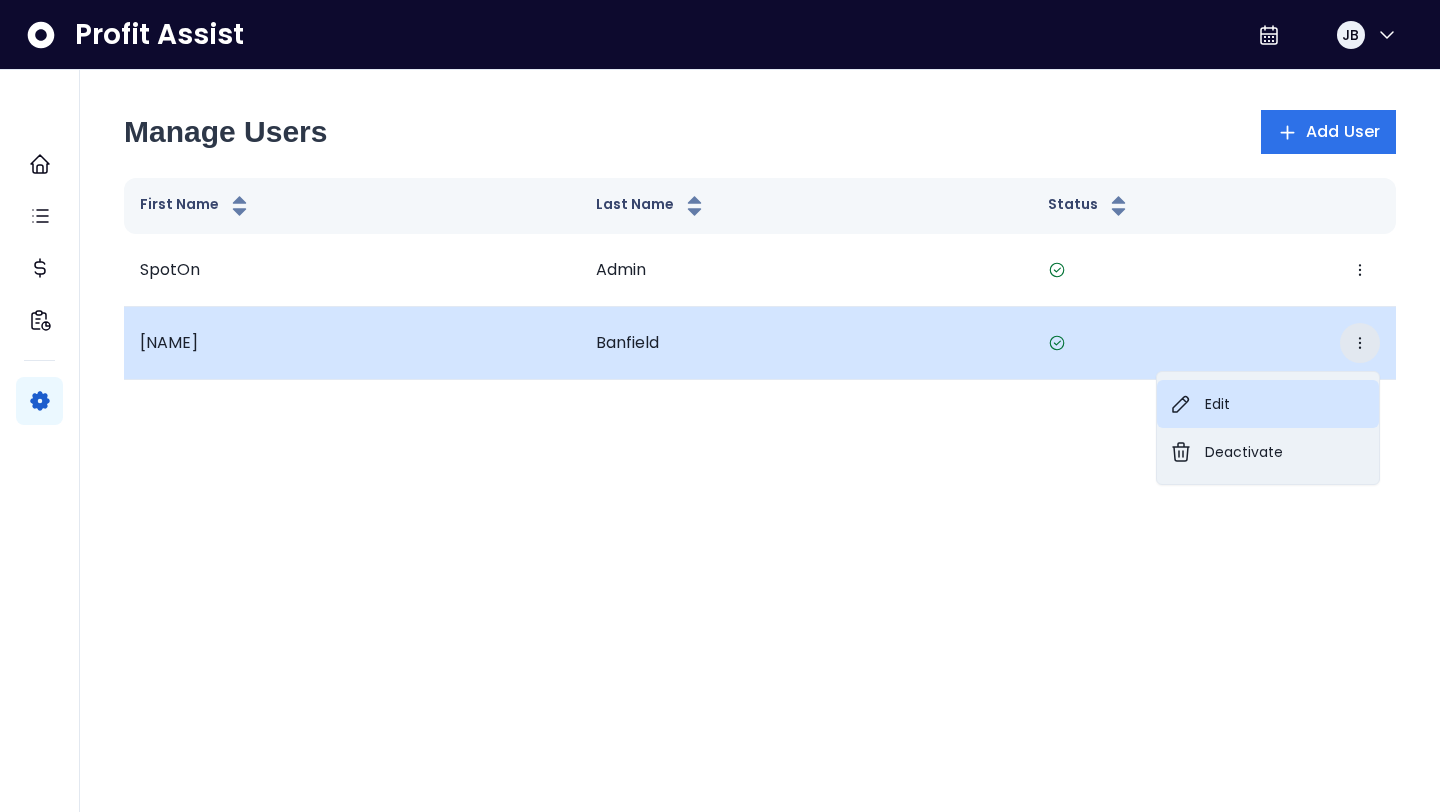 click on "Edit" at bounding box center [1268, 404] 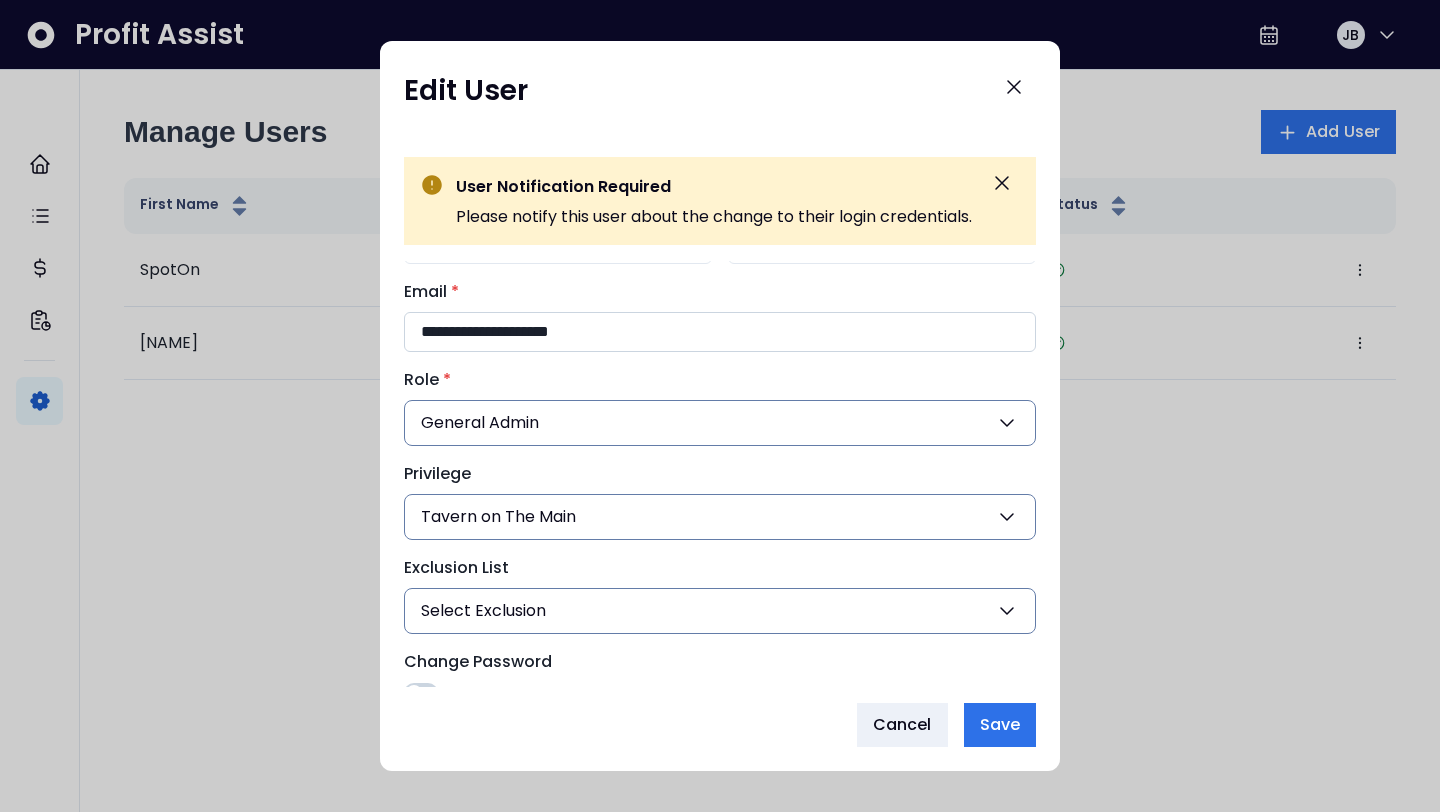 scroll, scrollTop: 91, scrollLeft: 0, axis: vertical 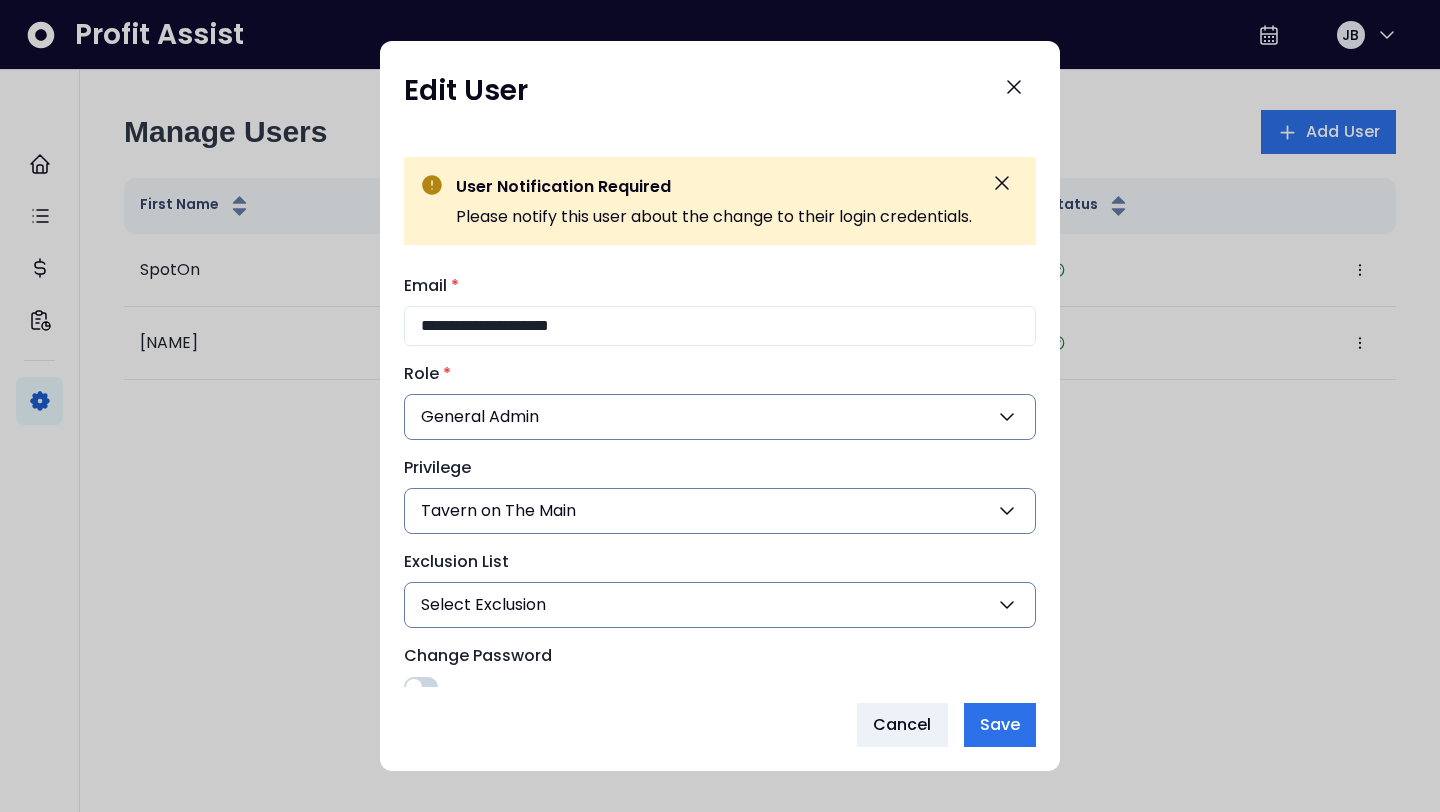 click on "General Admin" at bounding box center (720, 417) 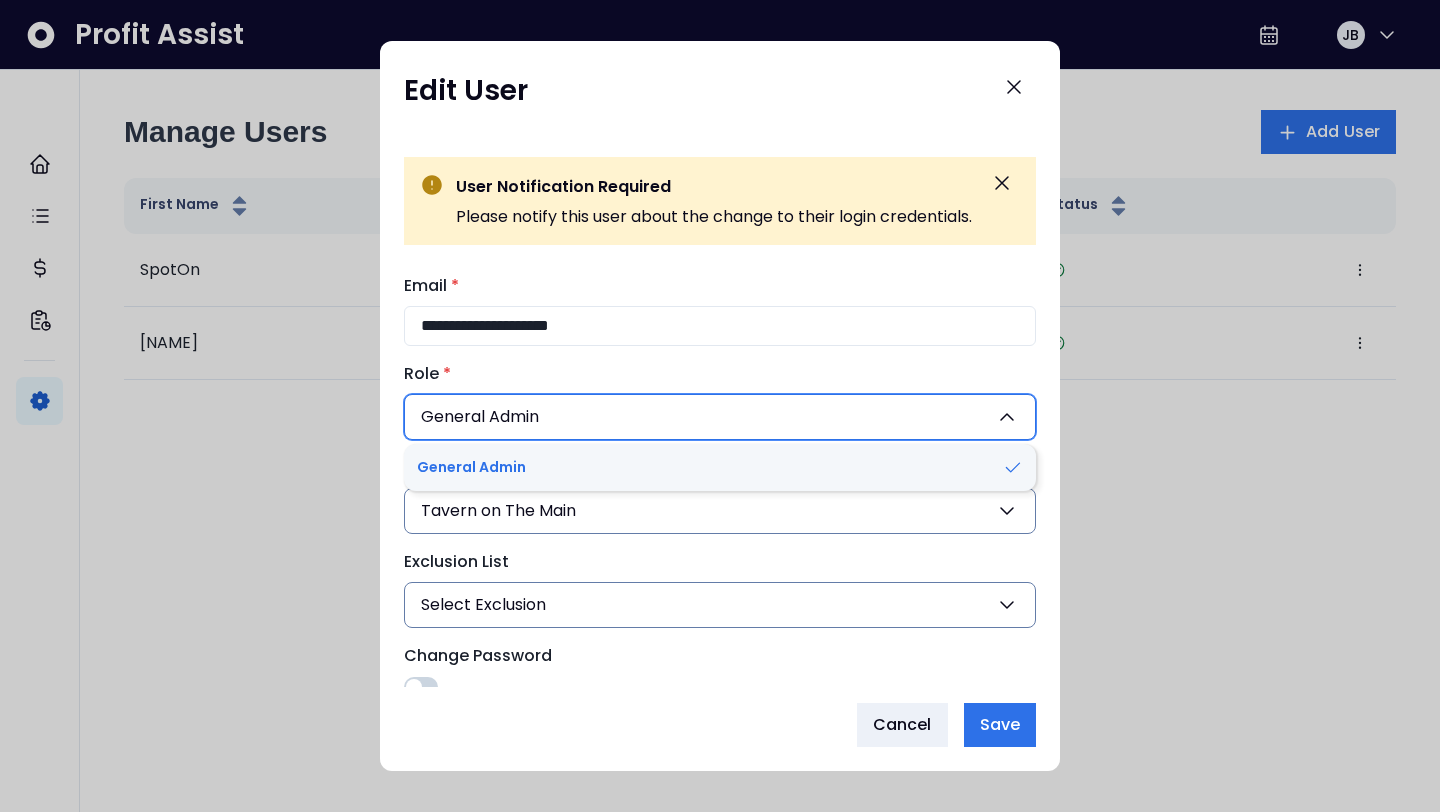 click on "General Admin" at bounding box center (720, 417) 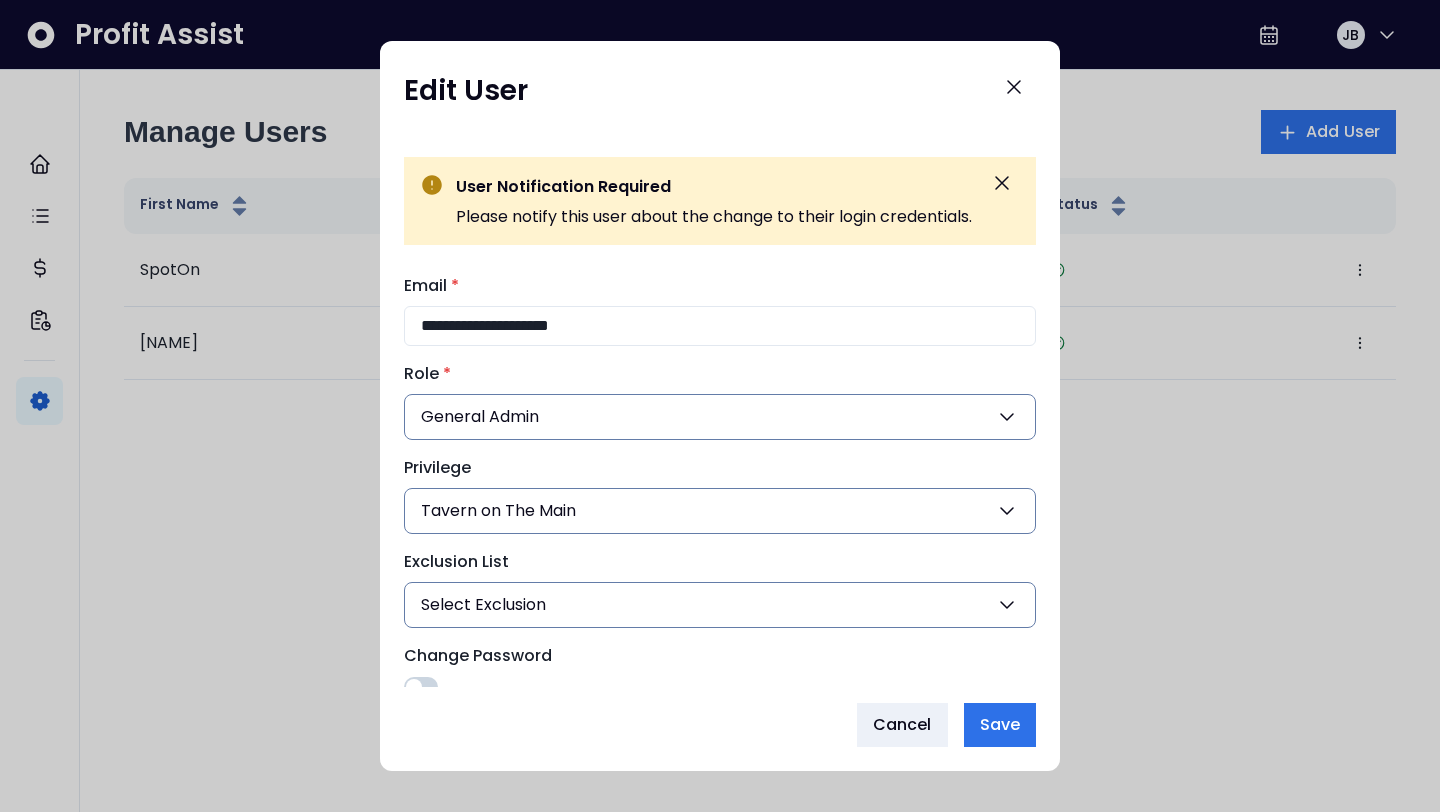 click on "Tavern on The Main" at bounding box center (498, 511) 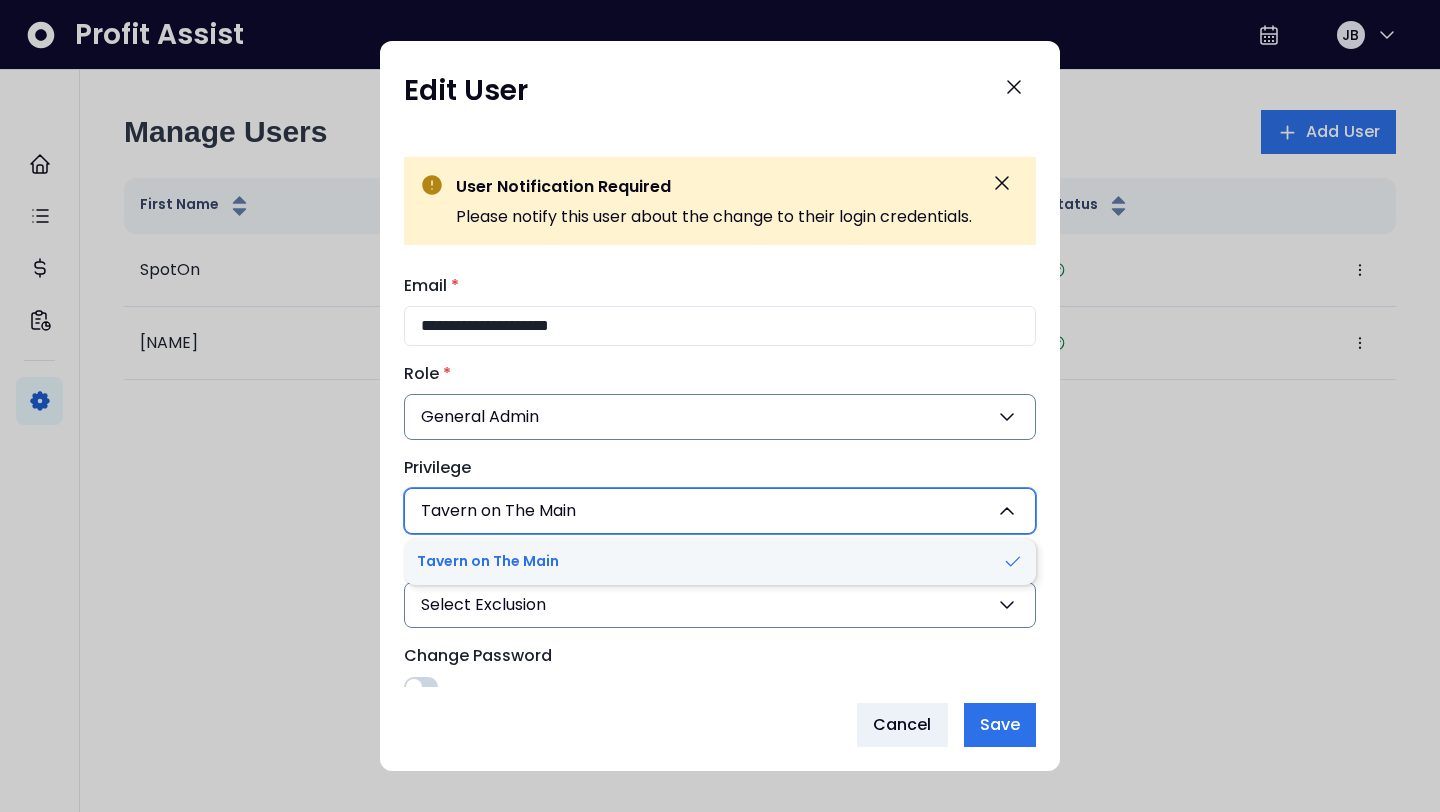 click on "Tavern on The Main" at bounding box center [498, 511] 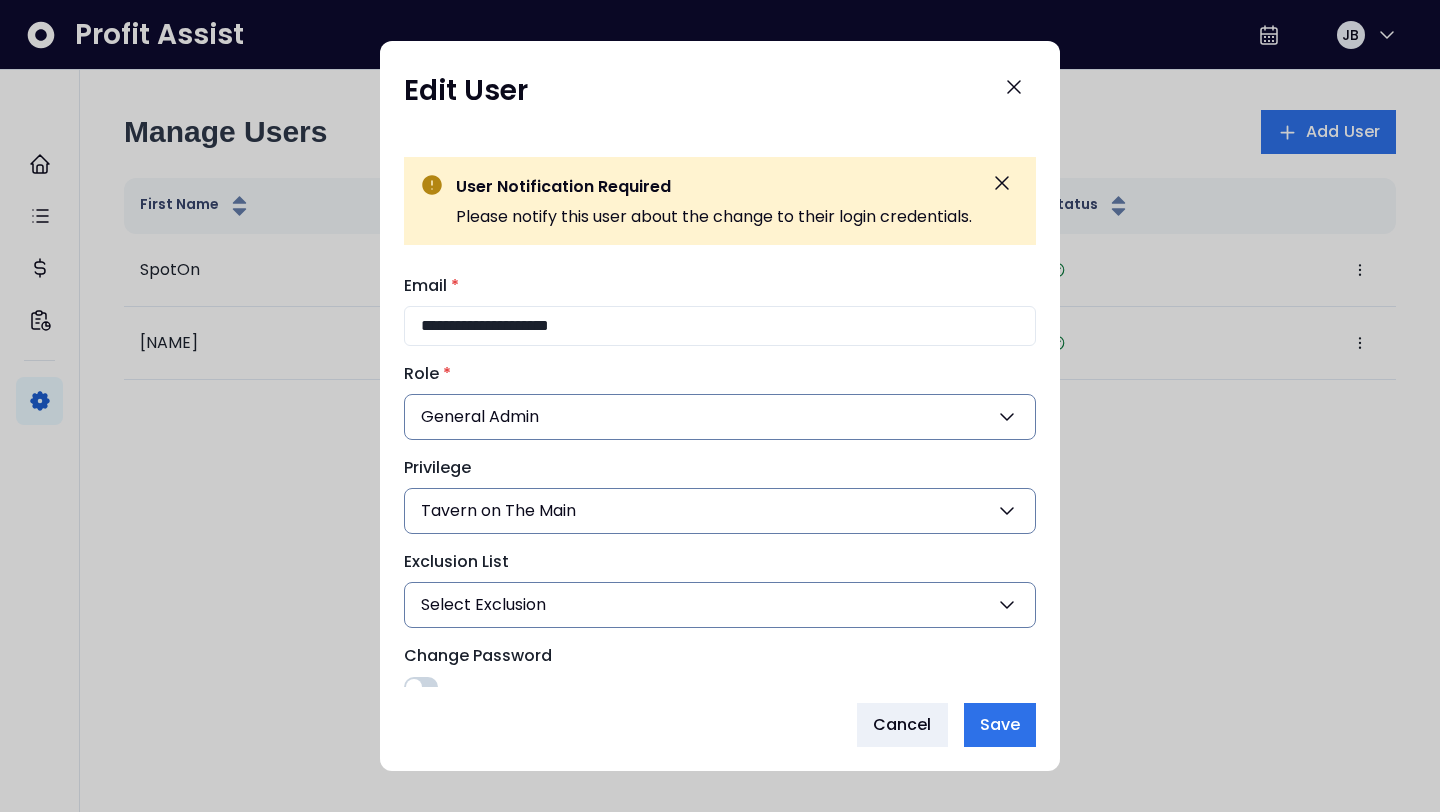 click on "Select Exclusion" at bounding box center (720, 605) 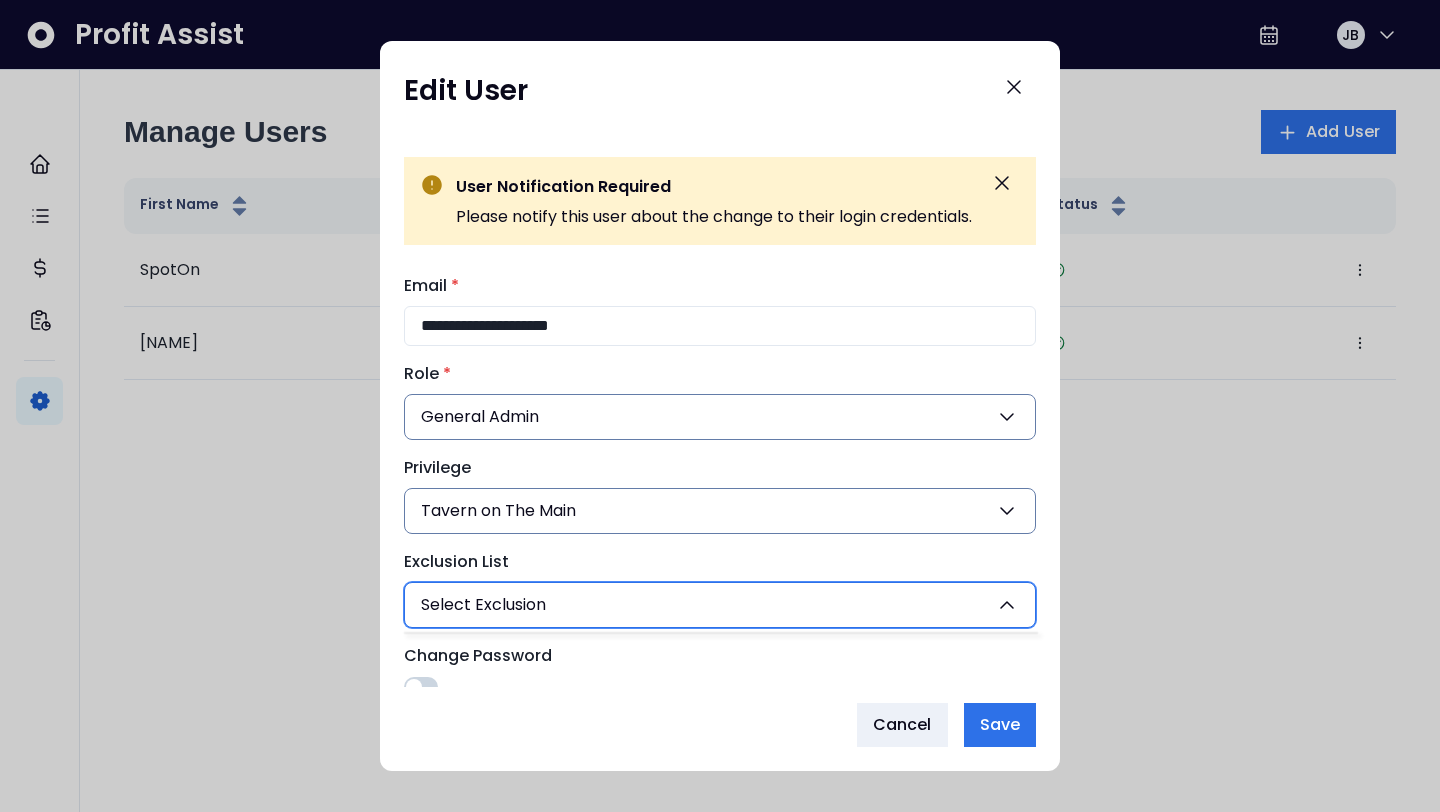 click on "Select Exclusion" at bounding box center (720, 605) 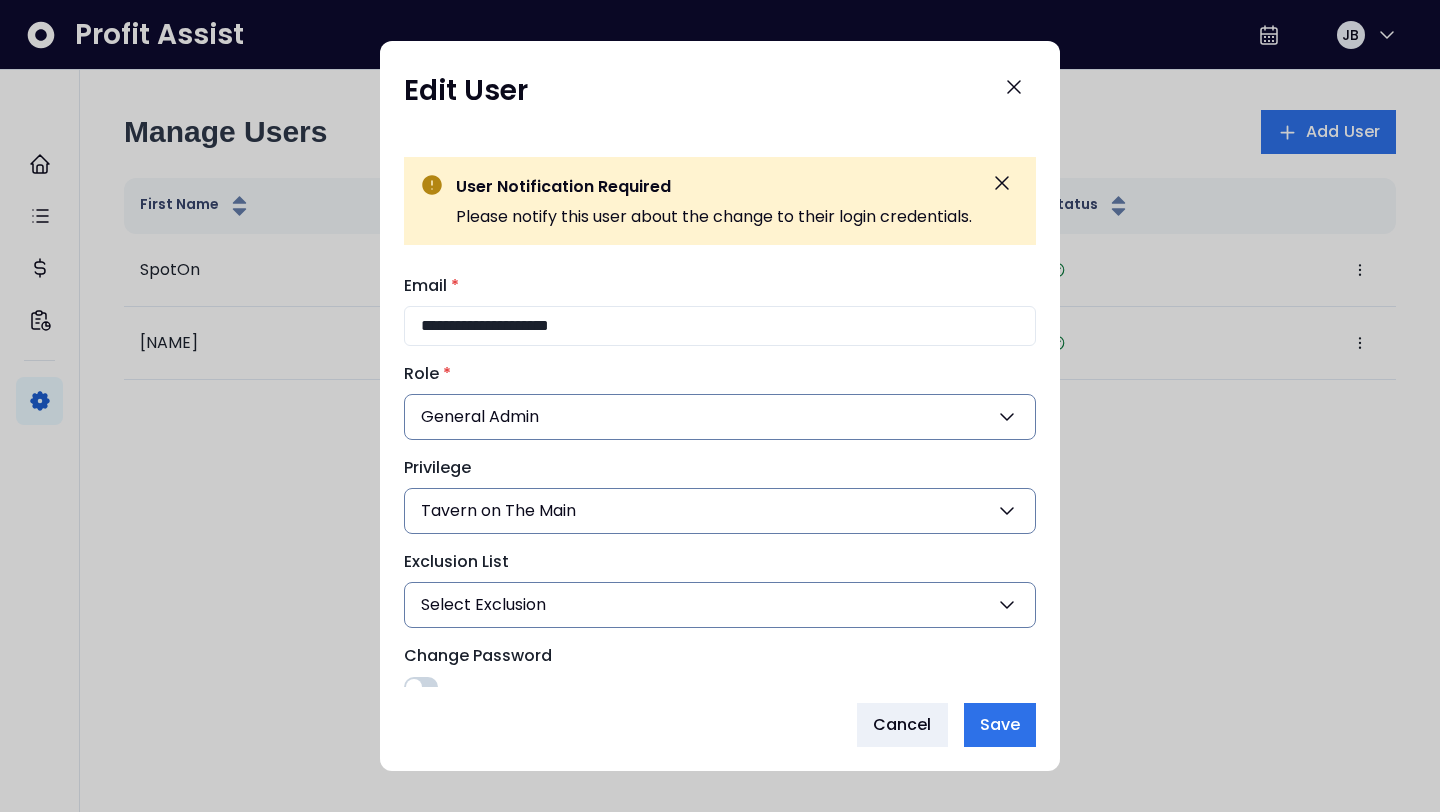 scroll, scrollTop: 116, scrollLeft: 0, axis: vertical 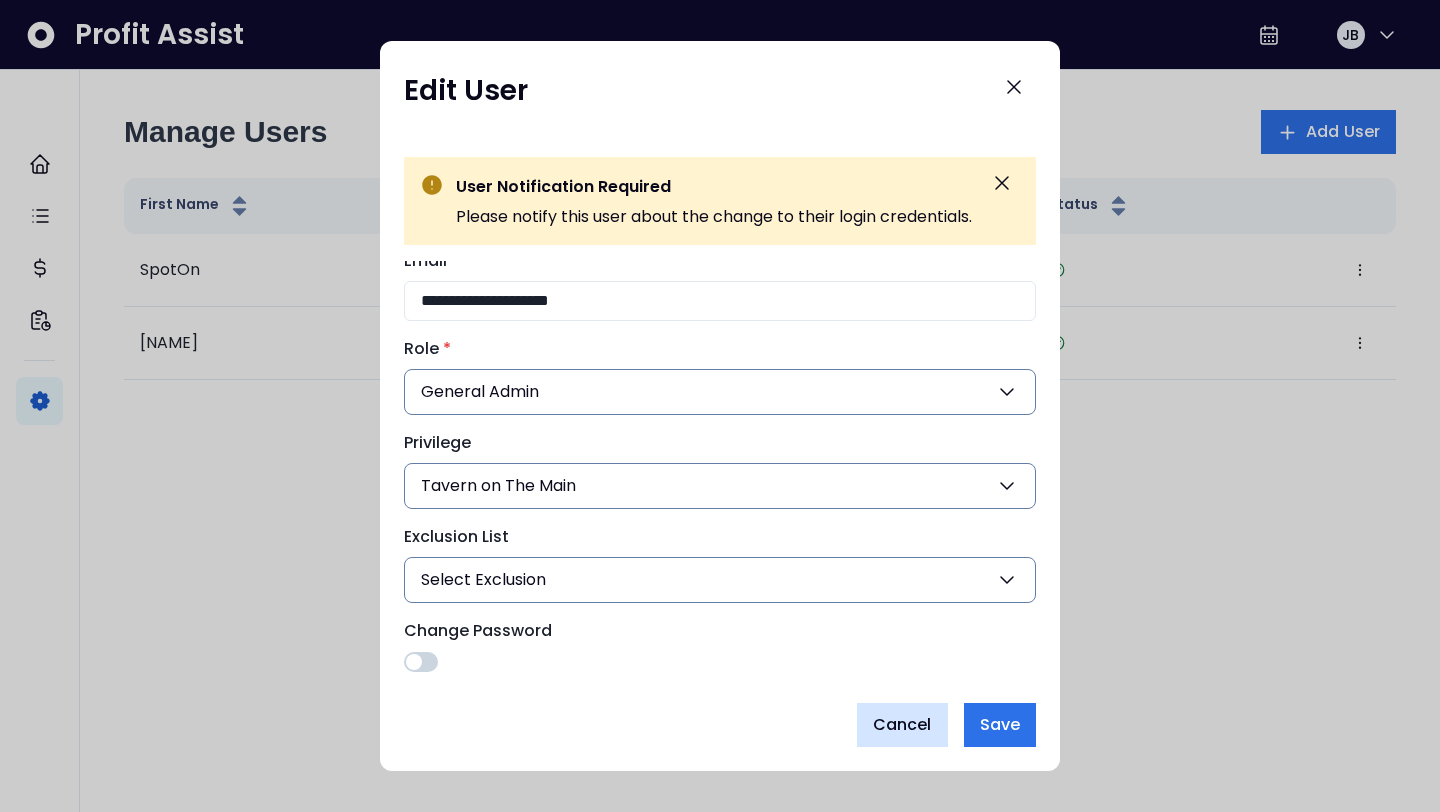 click on "Cancel" at bounding box center [902, 725] 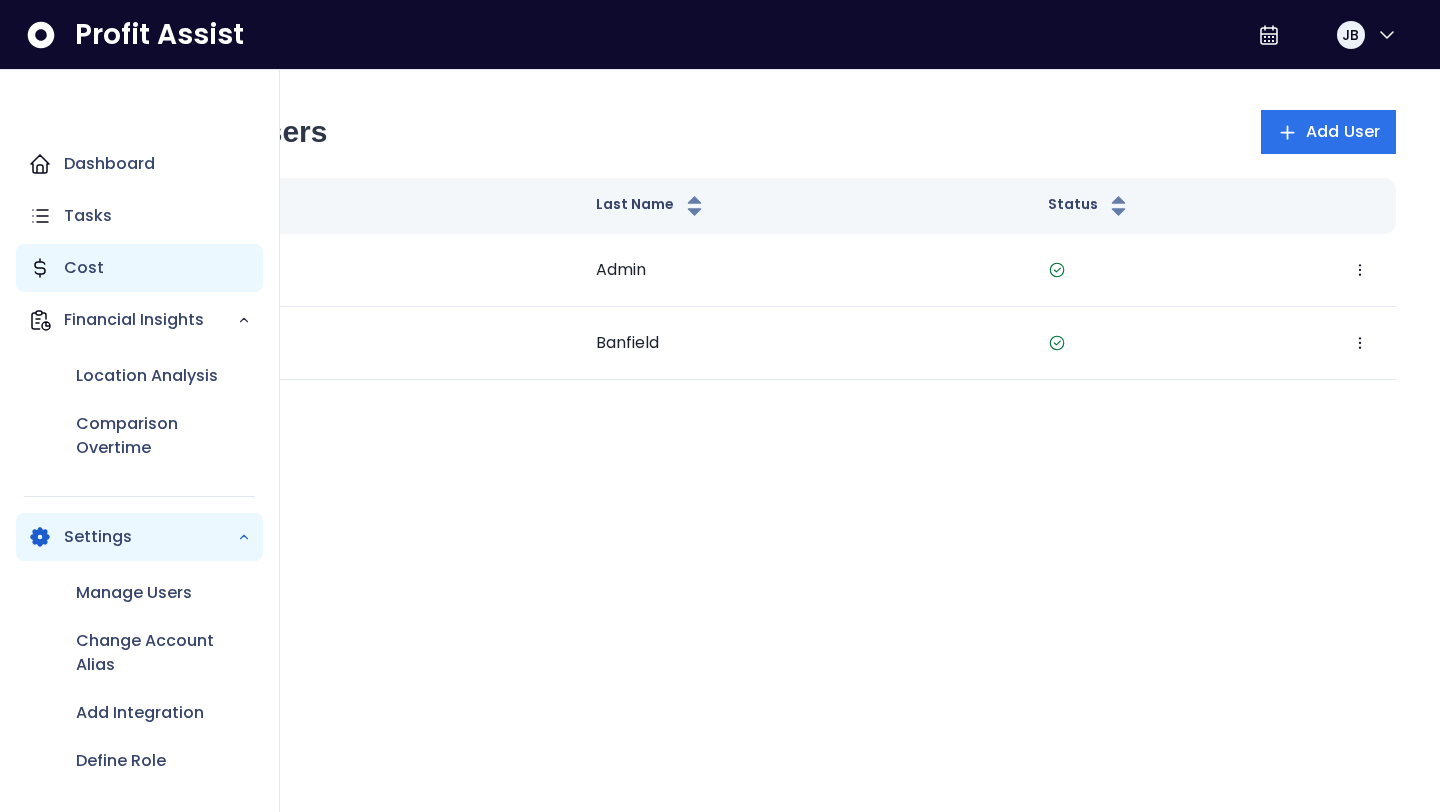 click on "Cost" at bounding box center (84, 268) 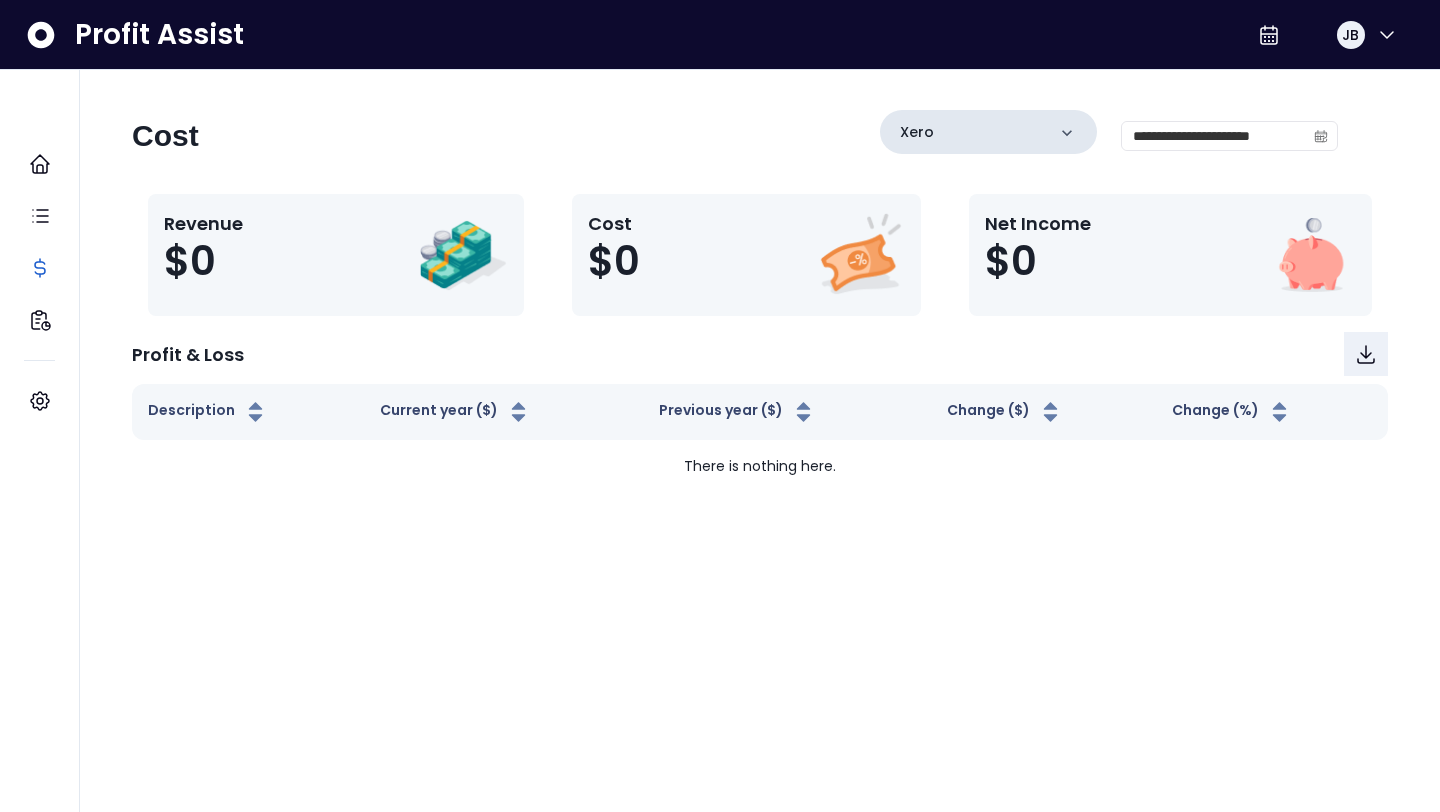 click on "Xero" at bounding box center [988, 132] 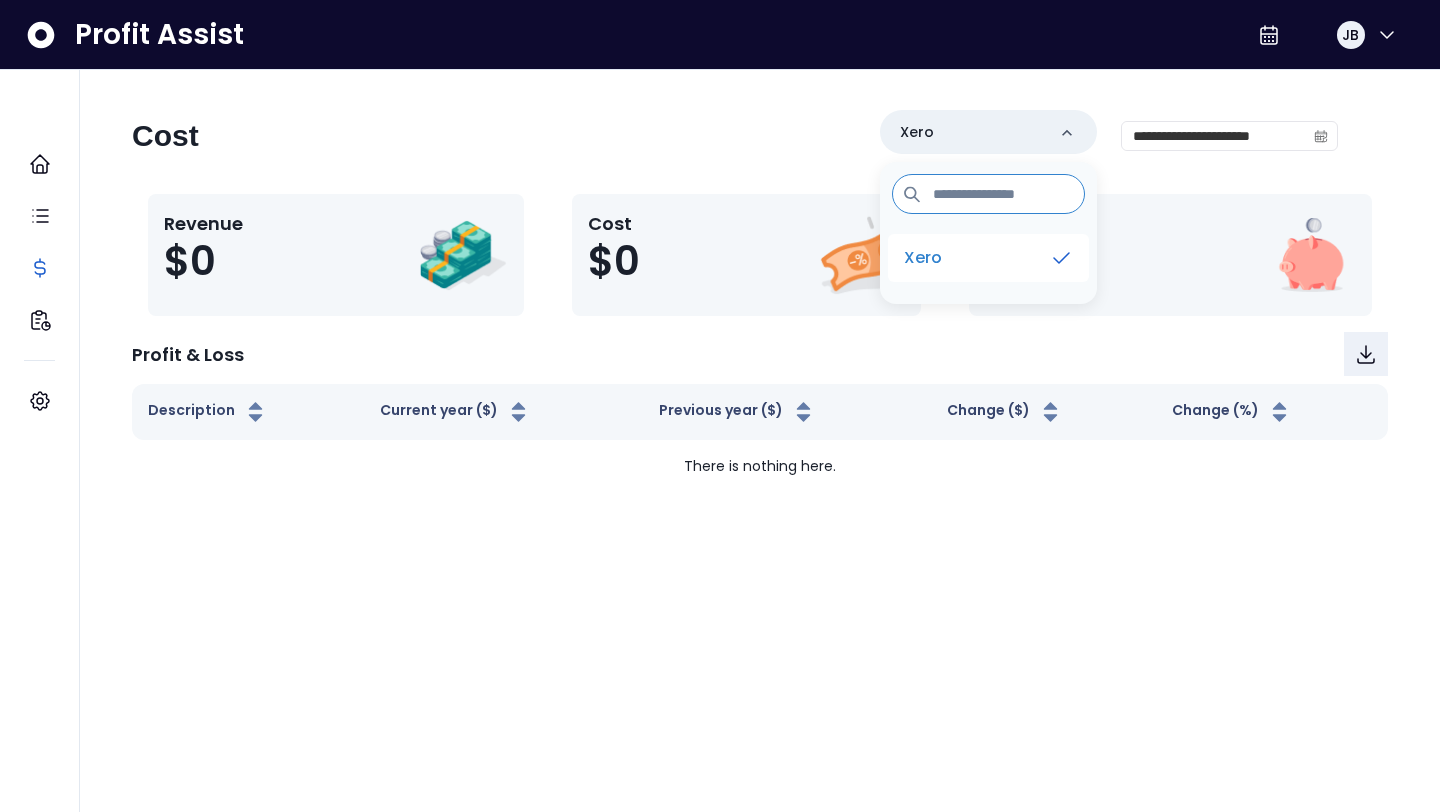 click on "Xero" at bounding box center (988, 258) 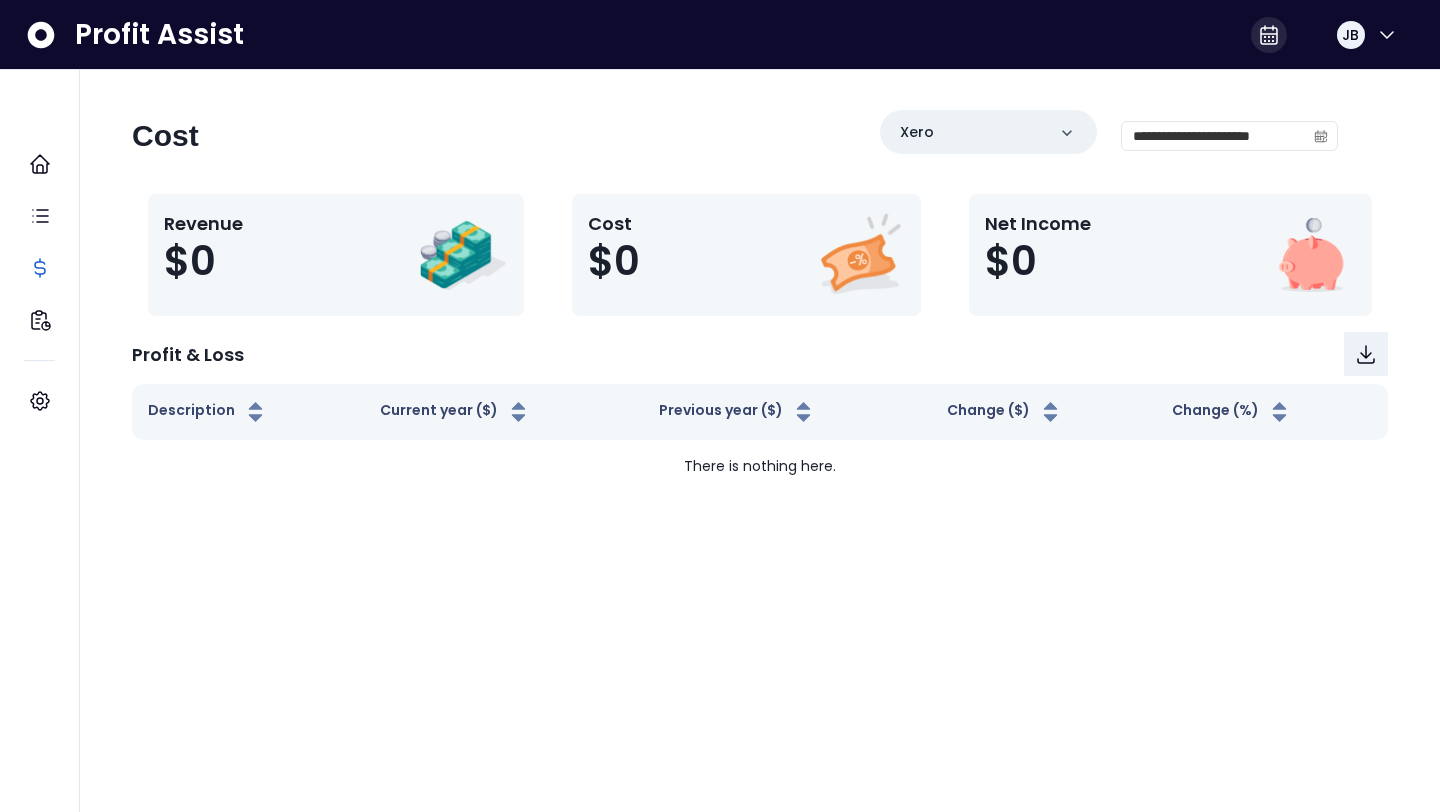 click 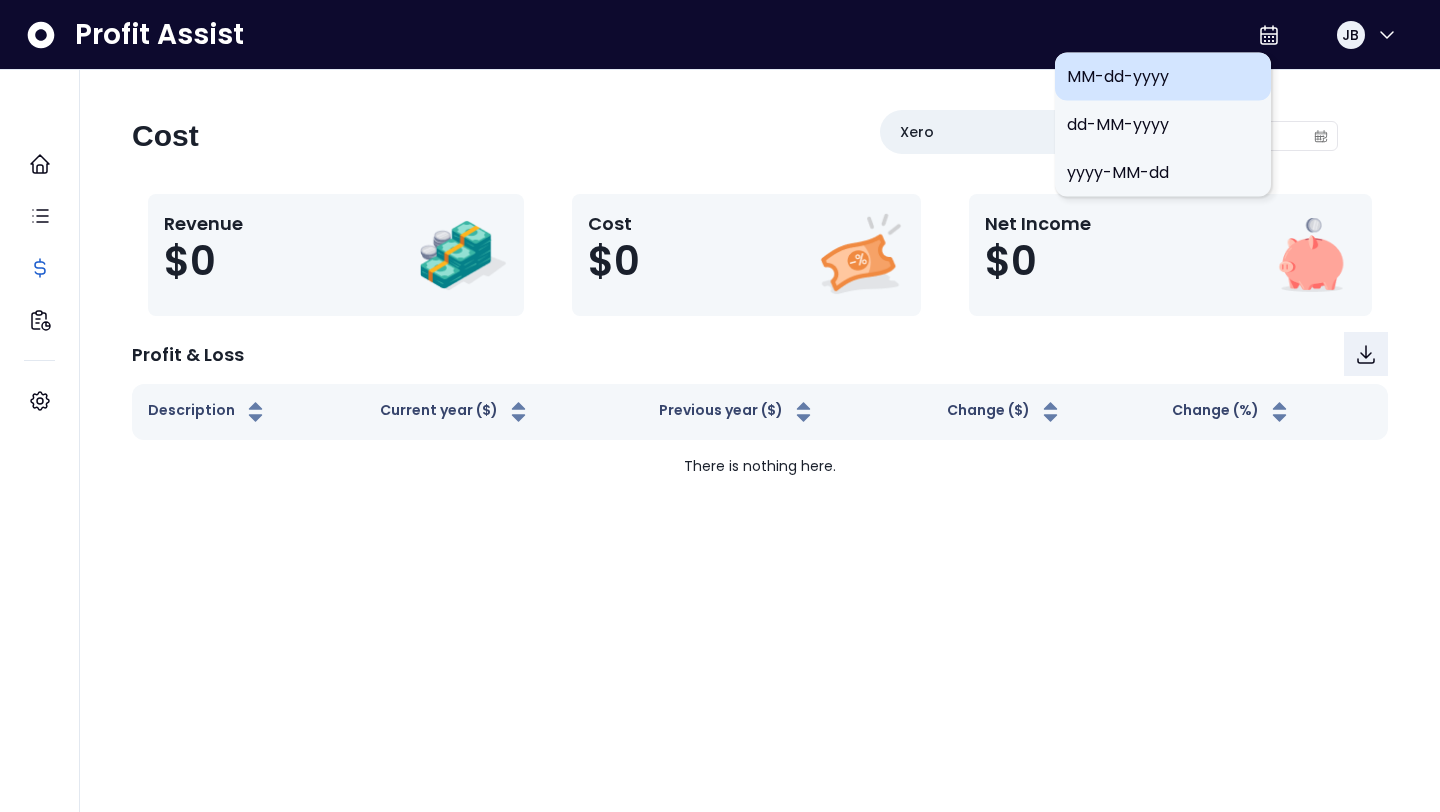 click on "MM-dd-yyyy" at bounding box center [1163, 77] 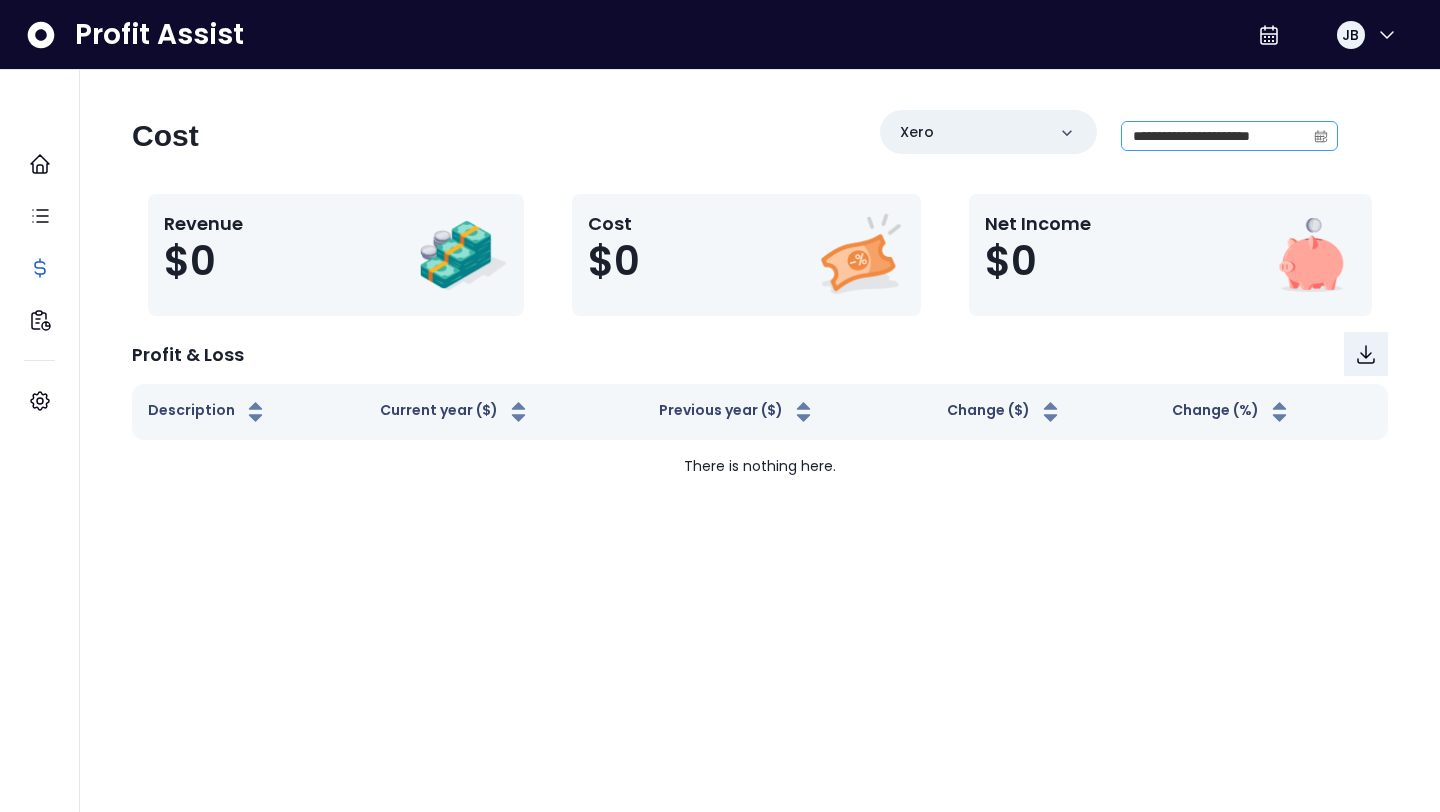 click 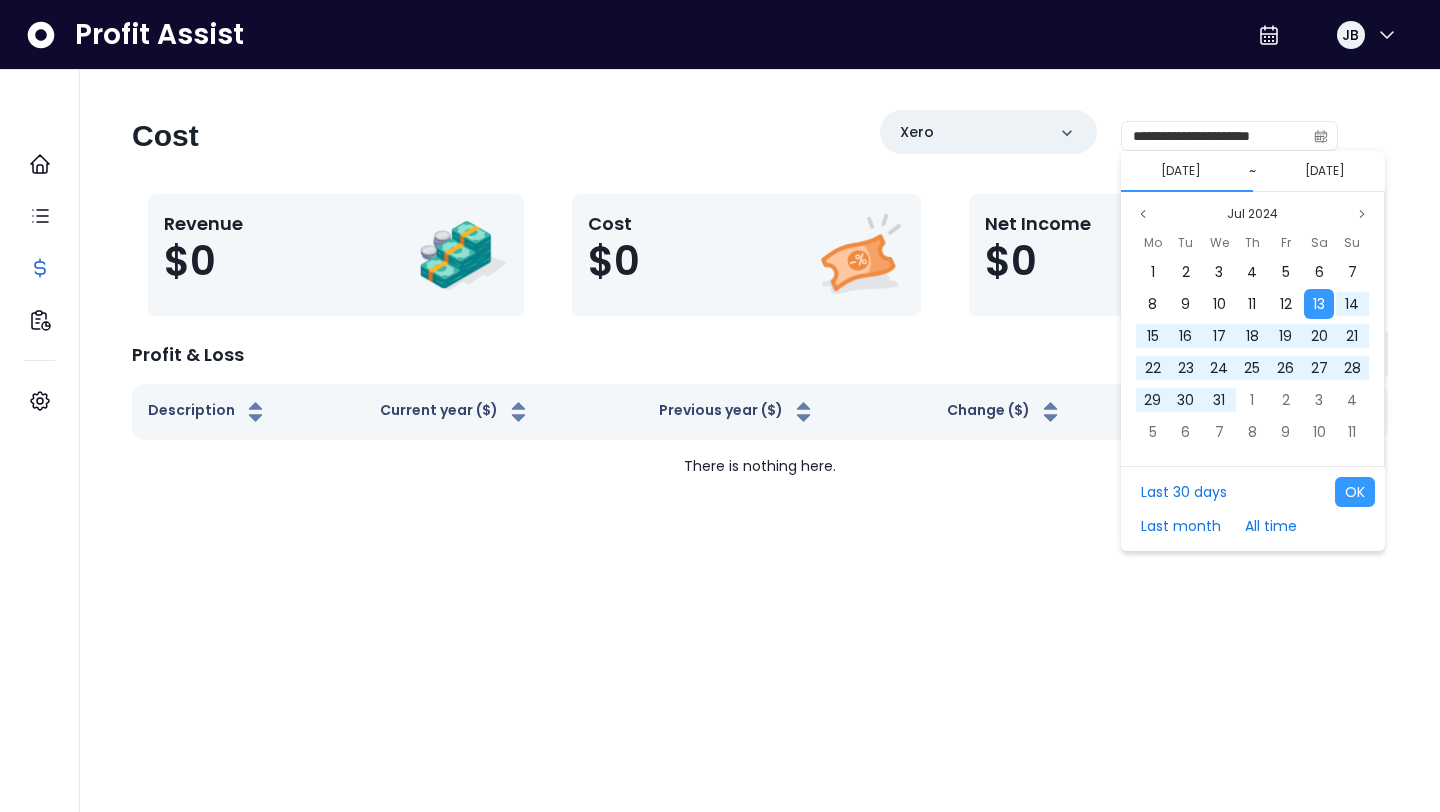 click on "**********" at bounding box center (760, 291) 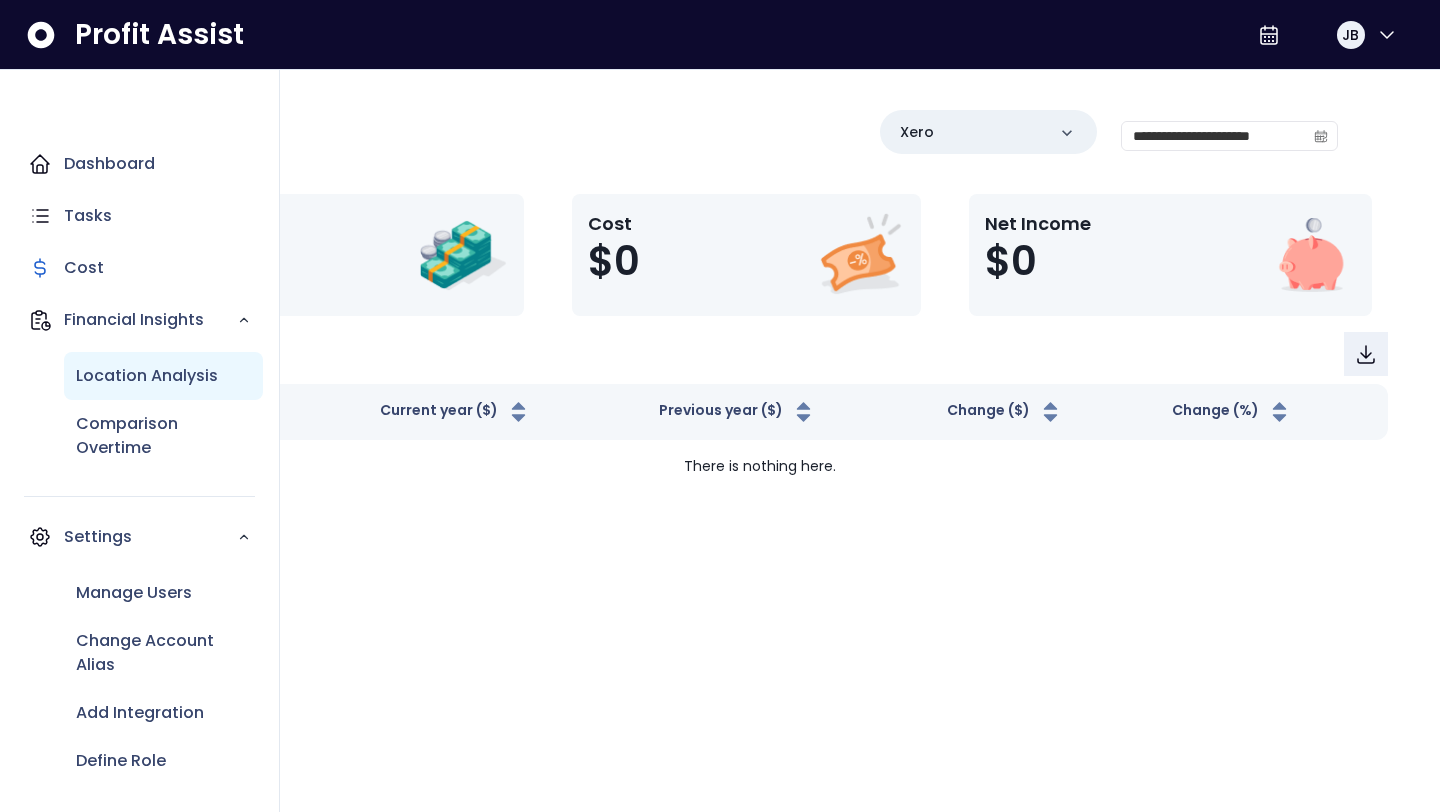 click on "Location Analysis" at bounding box center [147, 376] 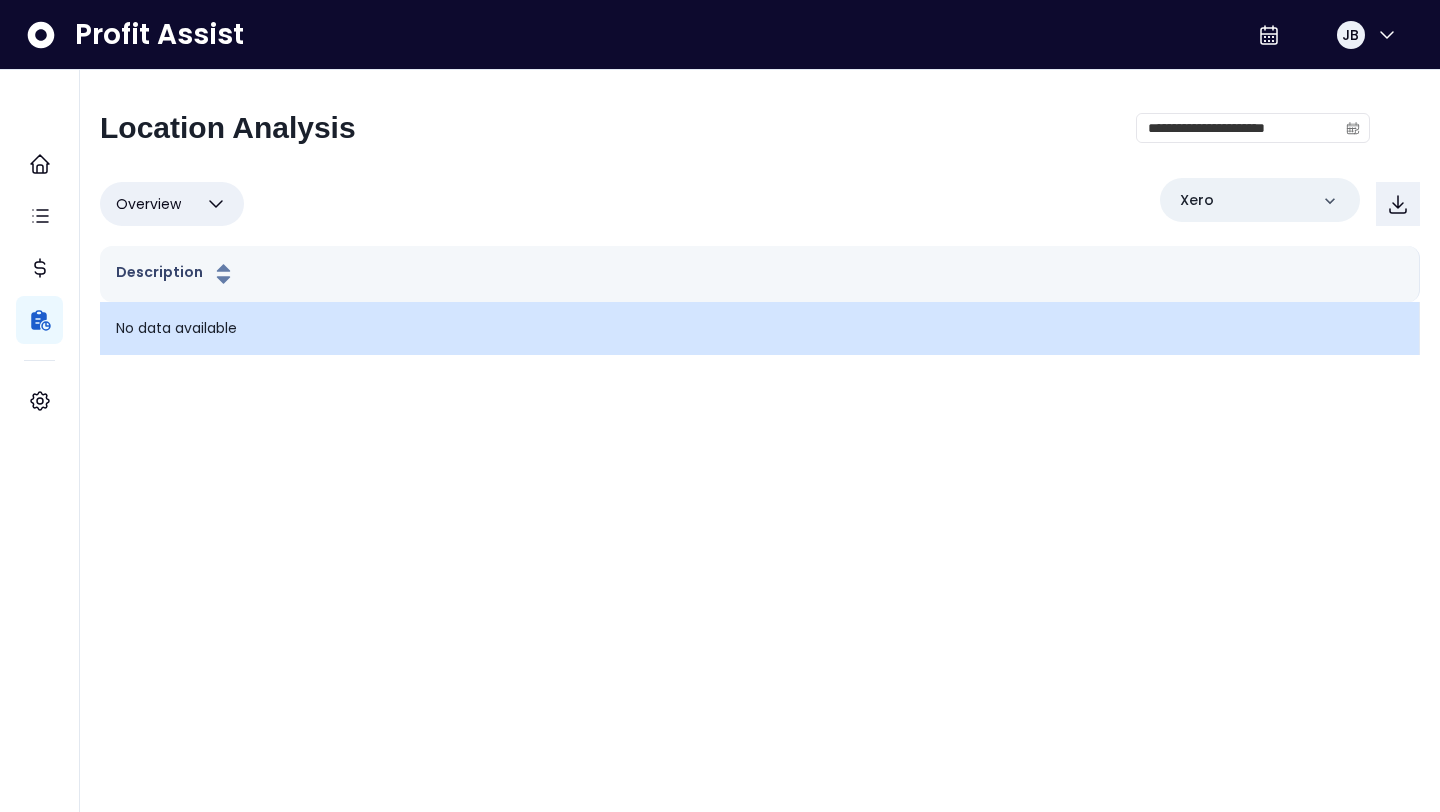 click on "No data available" at bounding box center [759, 328] 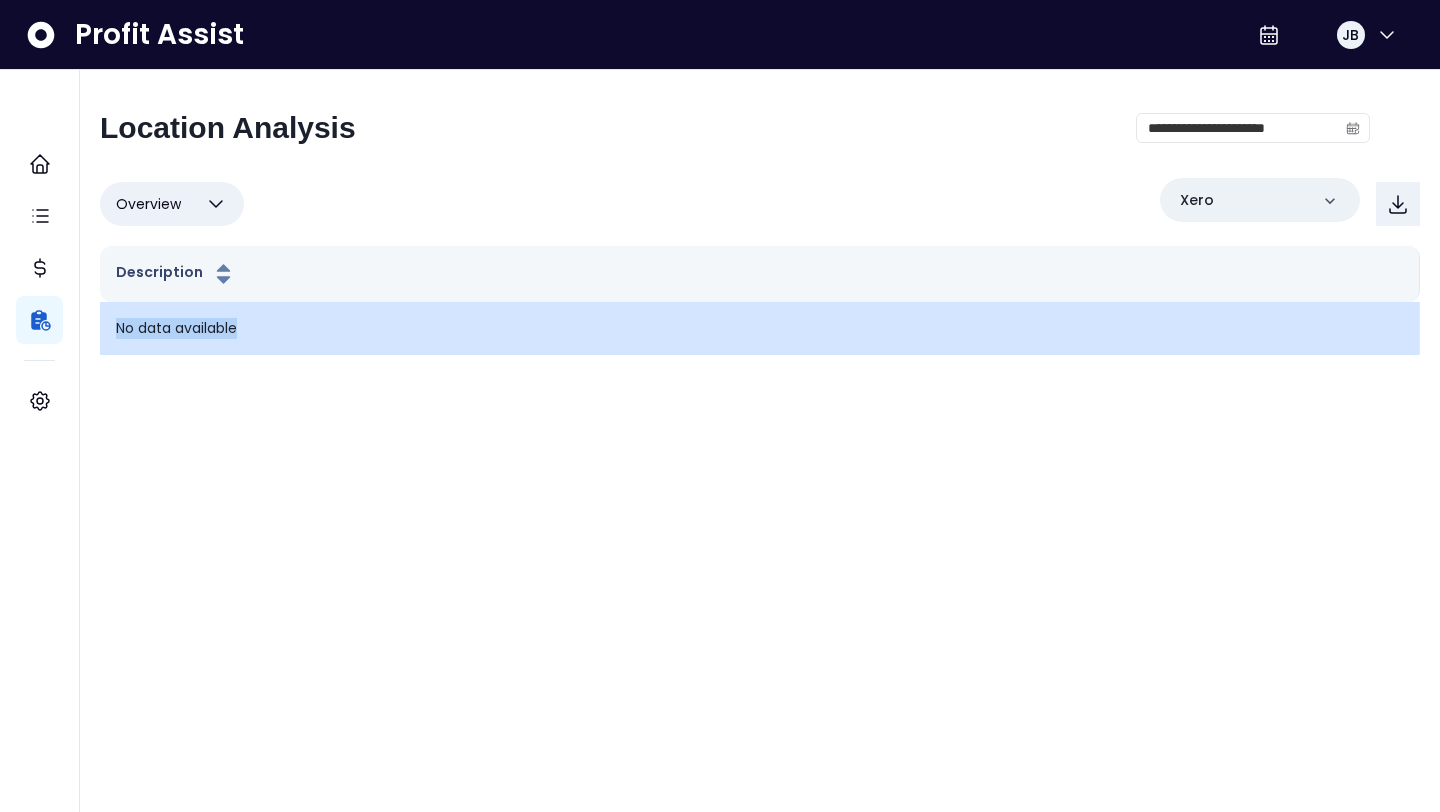 click on "No data available" at bounding box center (759, 328) 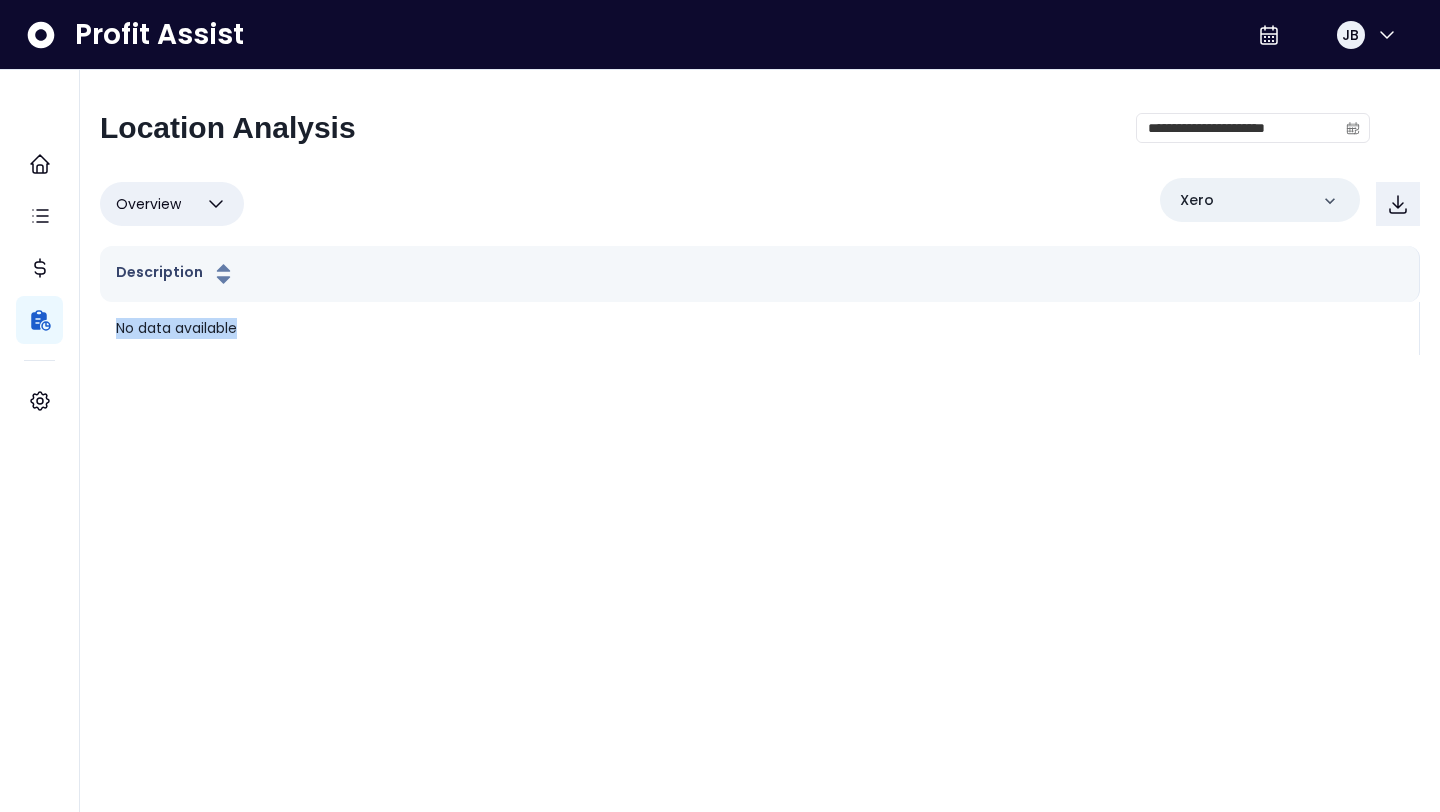 click 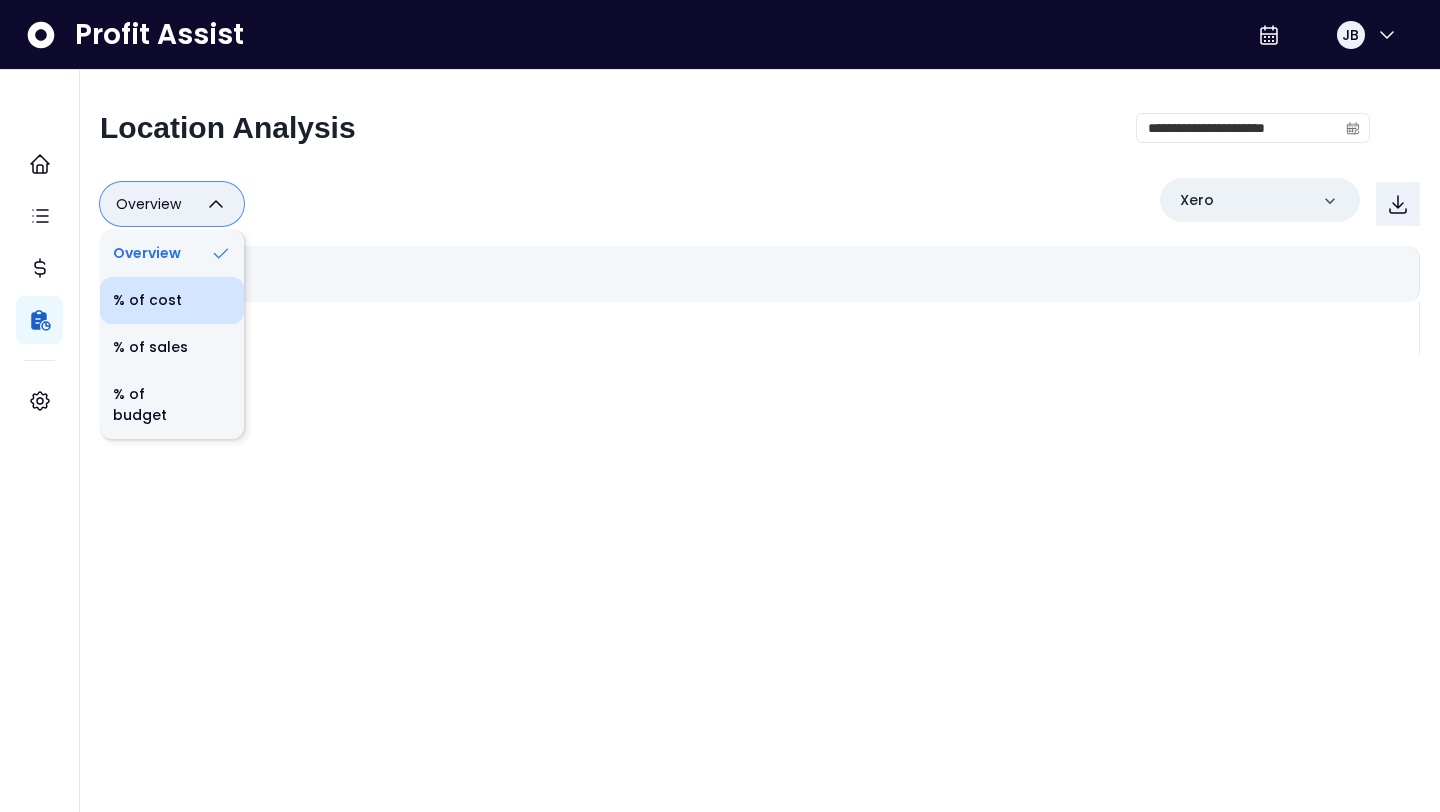 click on "% of cost" at bounding box center (172, 300) 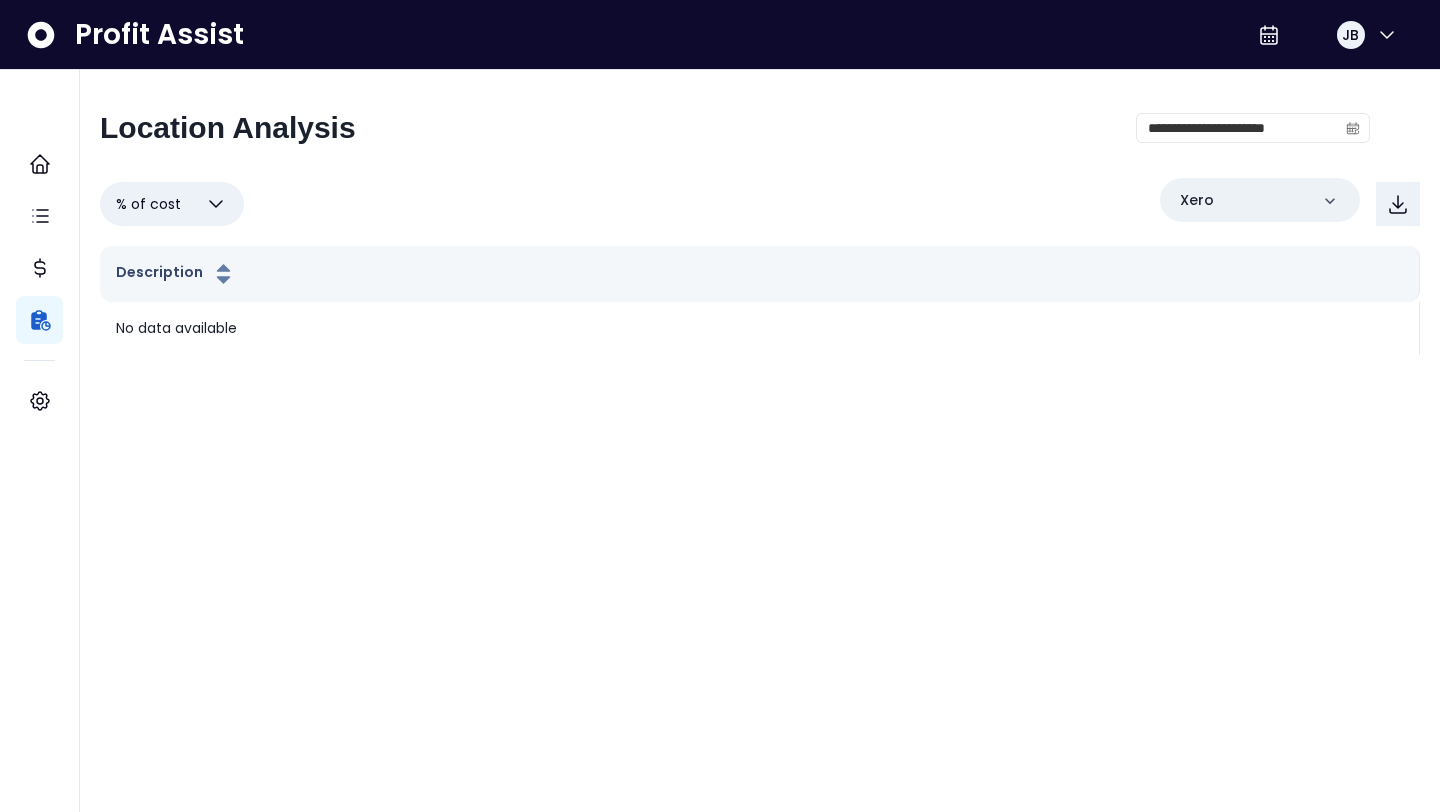 click 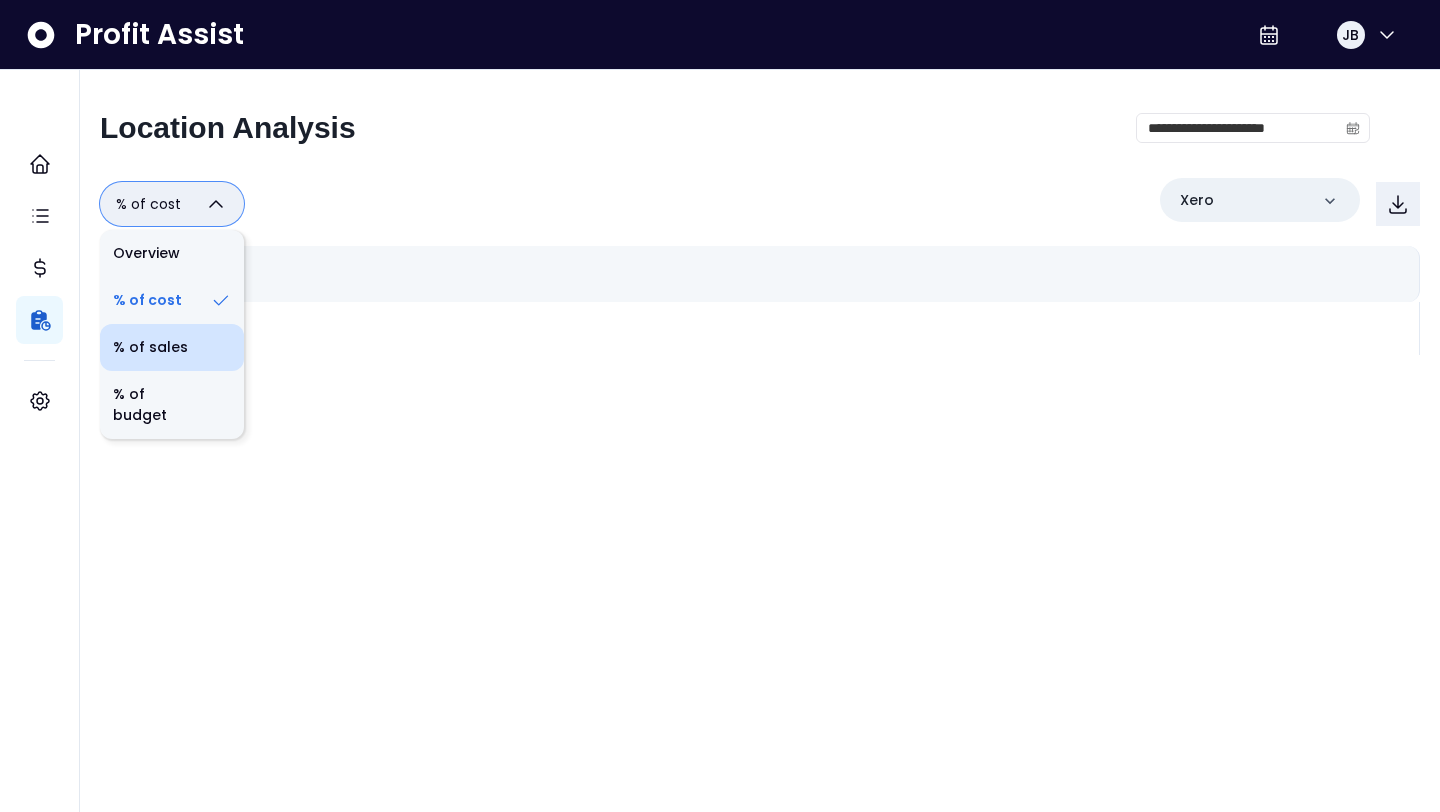 click on "% of sales" at bounding box center [172, 347] 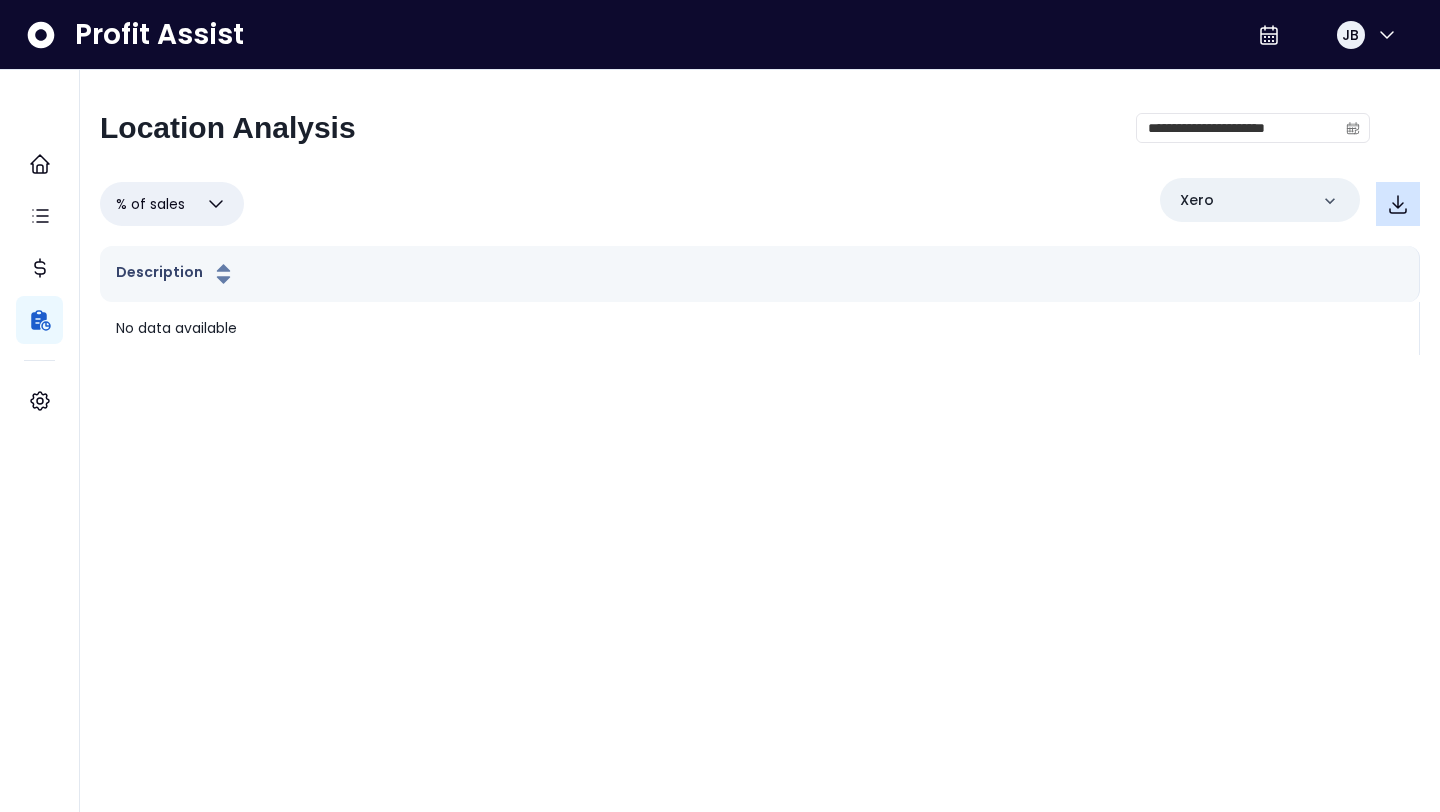 click 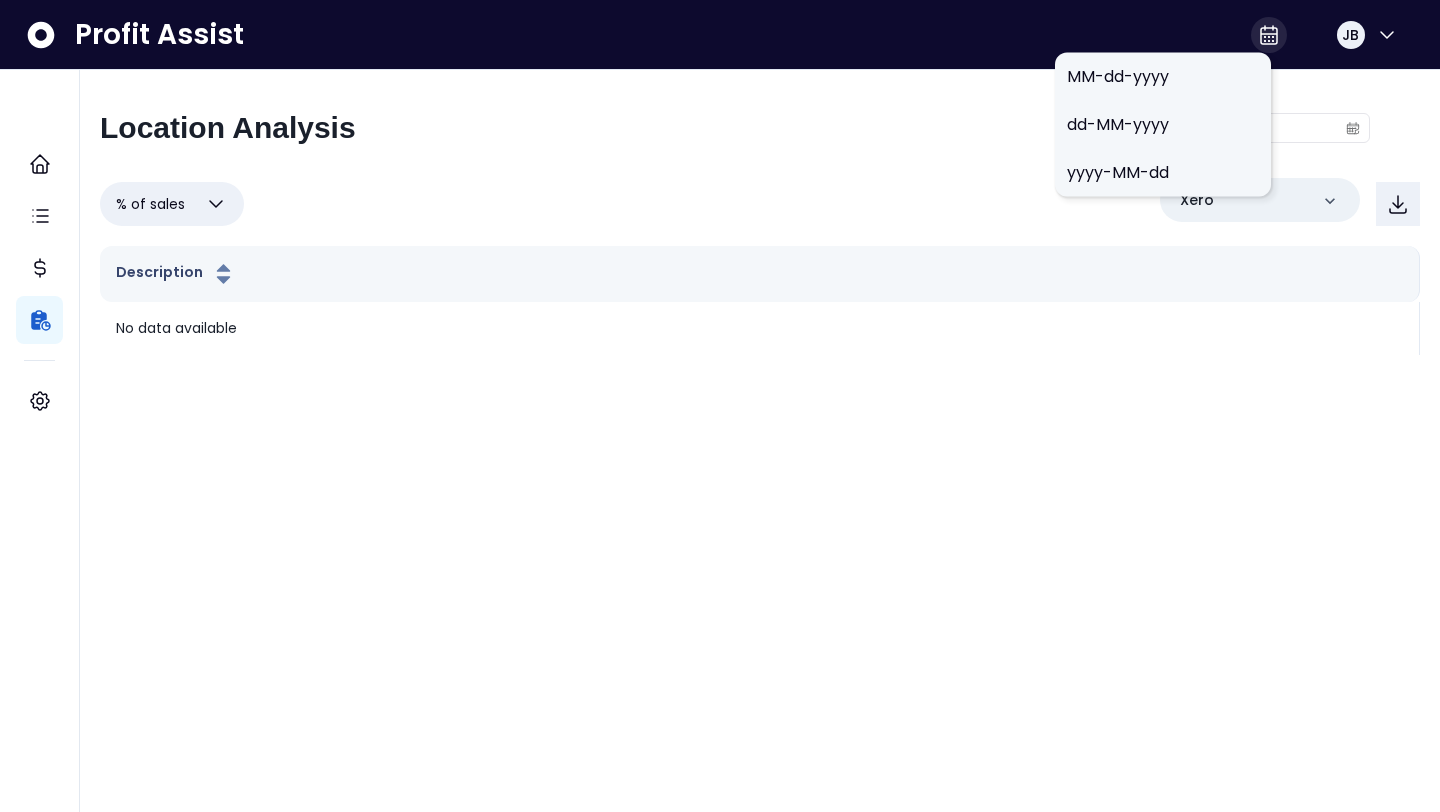 click 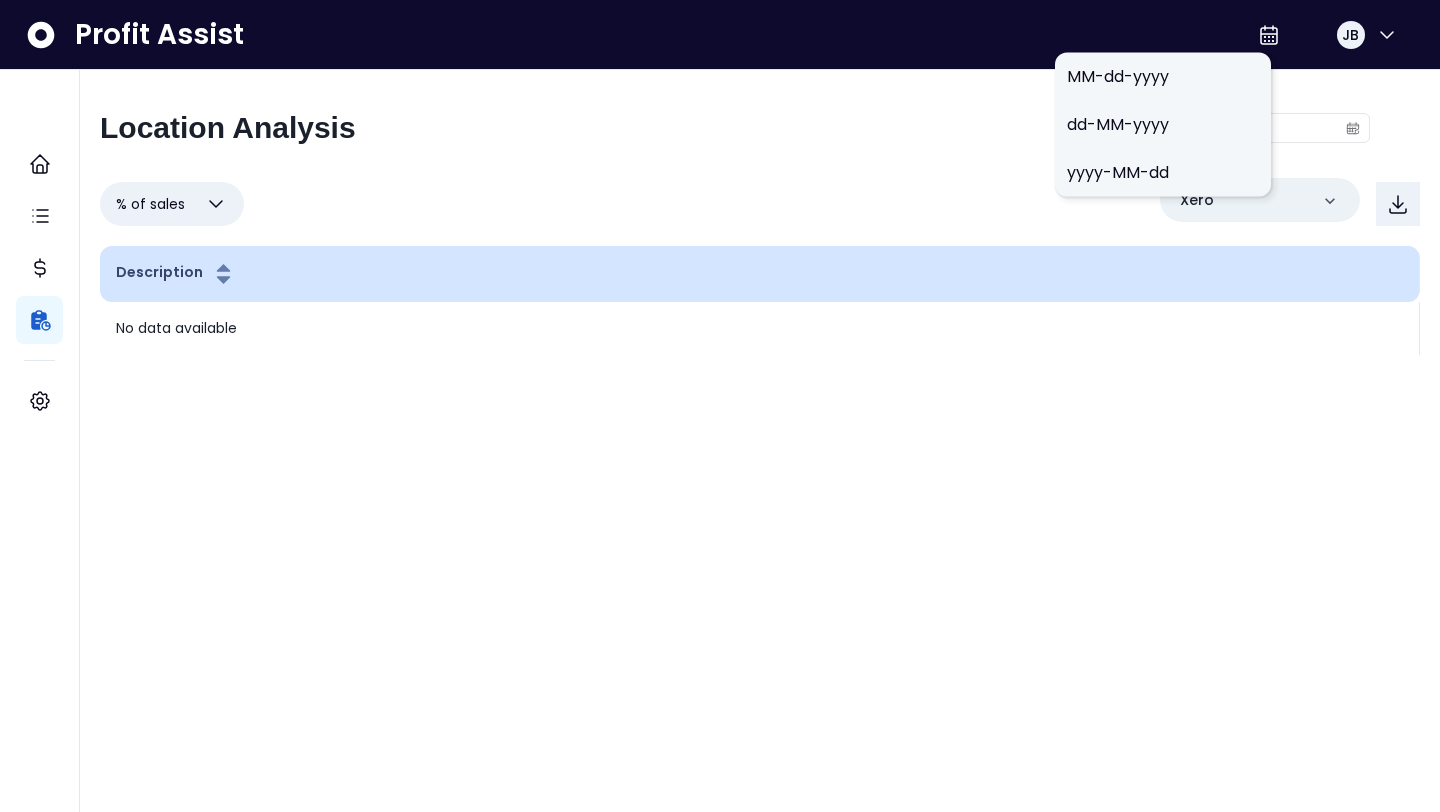 click on "Description" at bounding box center (760, 274) 